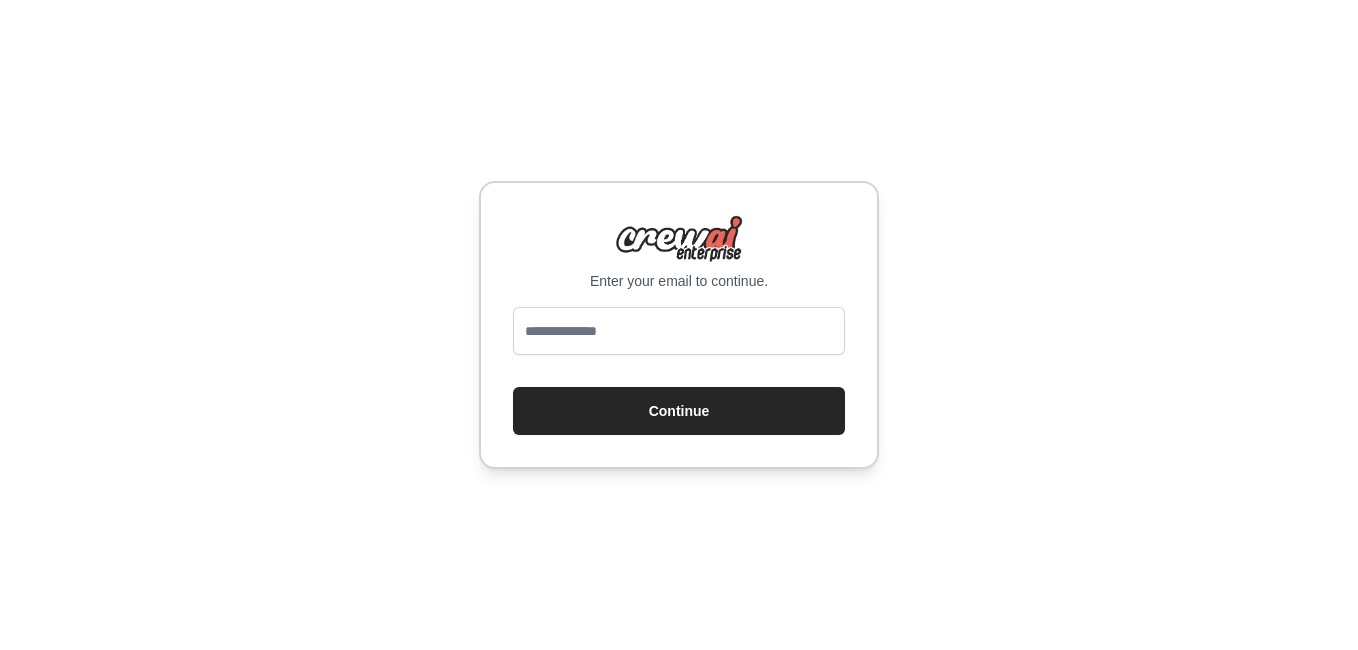 scroll, scrollTop: 0, scrollLeft: 0, axis: both 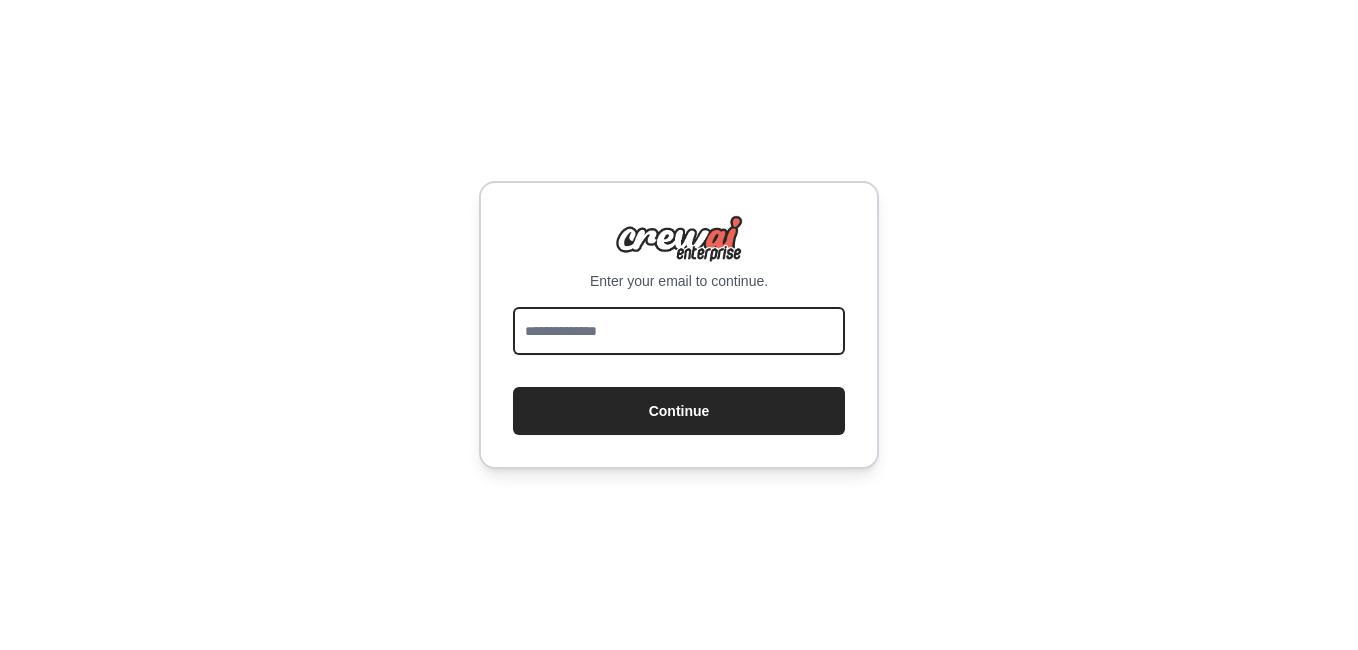 click at bounding box center (679, 331) 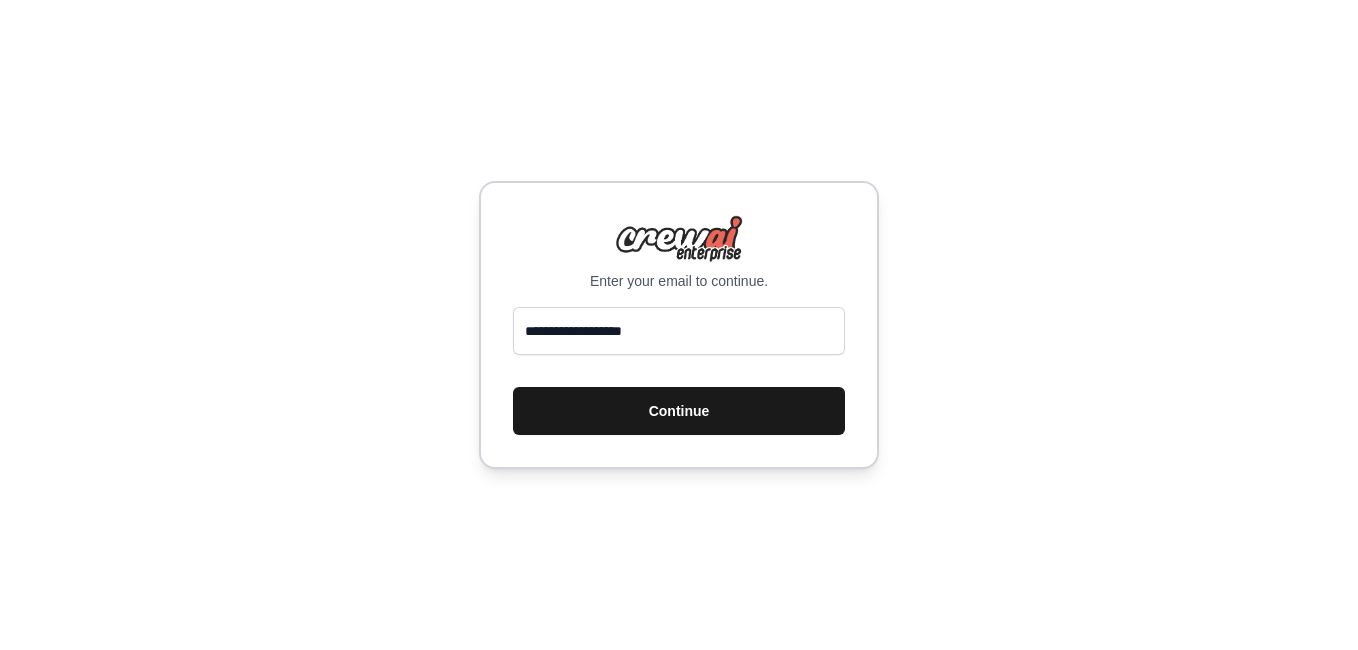 click on "Continue" at bounding box center (679, 411) 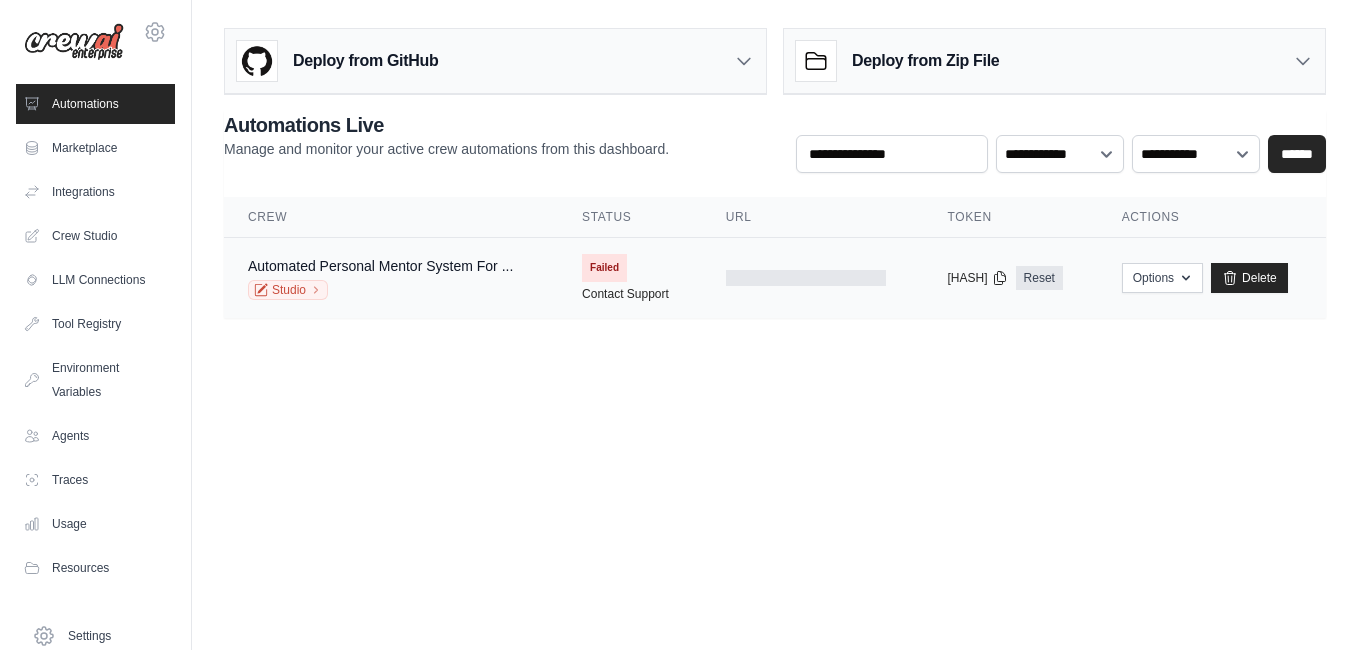scroll, scrollTop: 0, scrollLeft: 0, axis: both 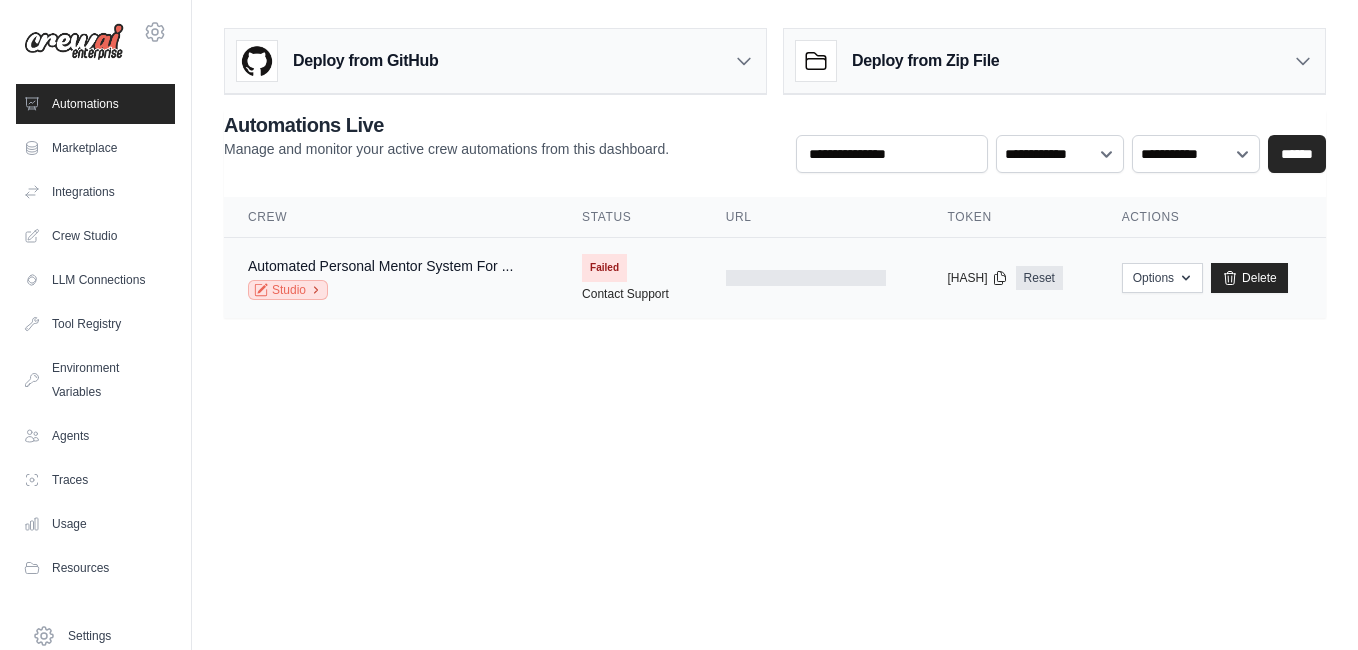 click on "Studio" at bounding box center [288, 290] 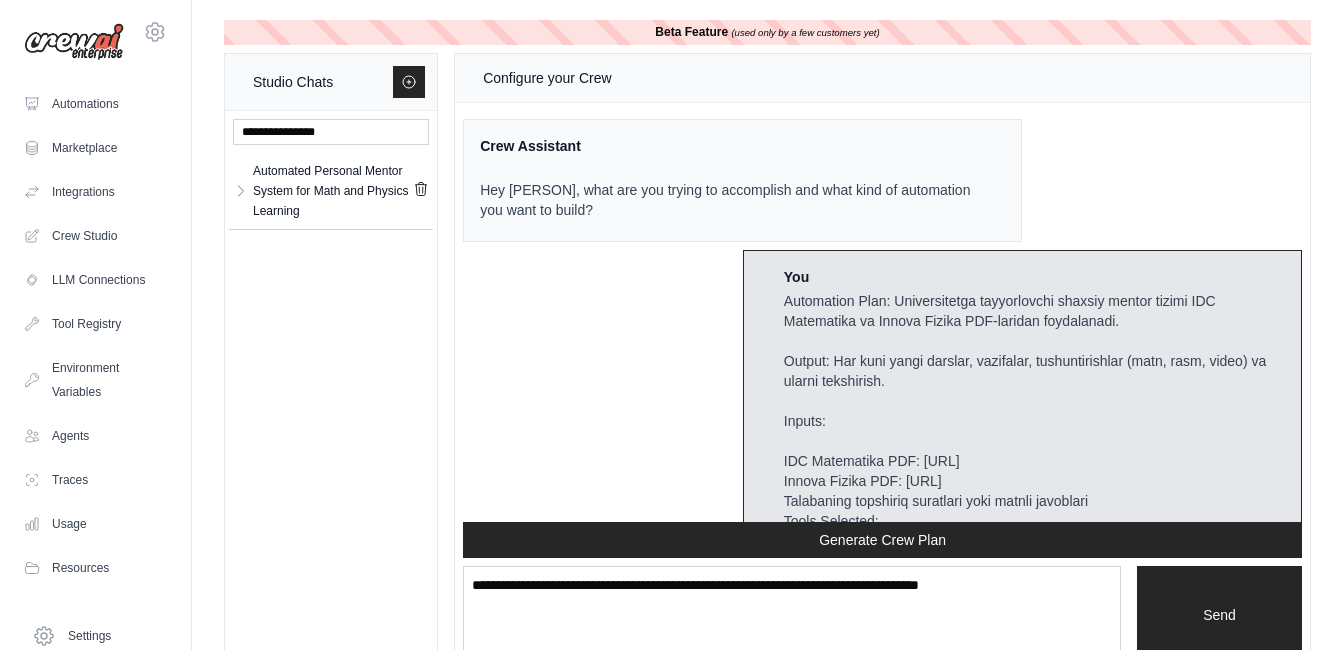 scroll, scrollTop: 4350, scrollLeft: 0, axis: vertical 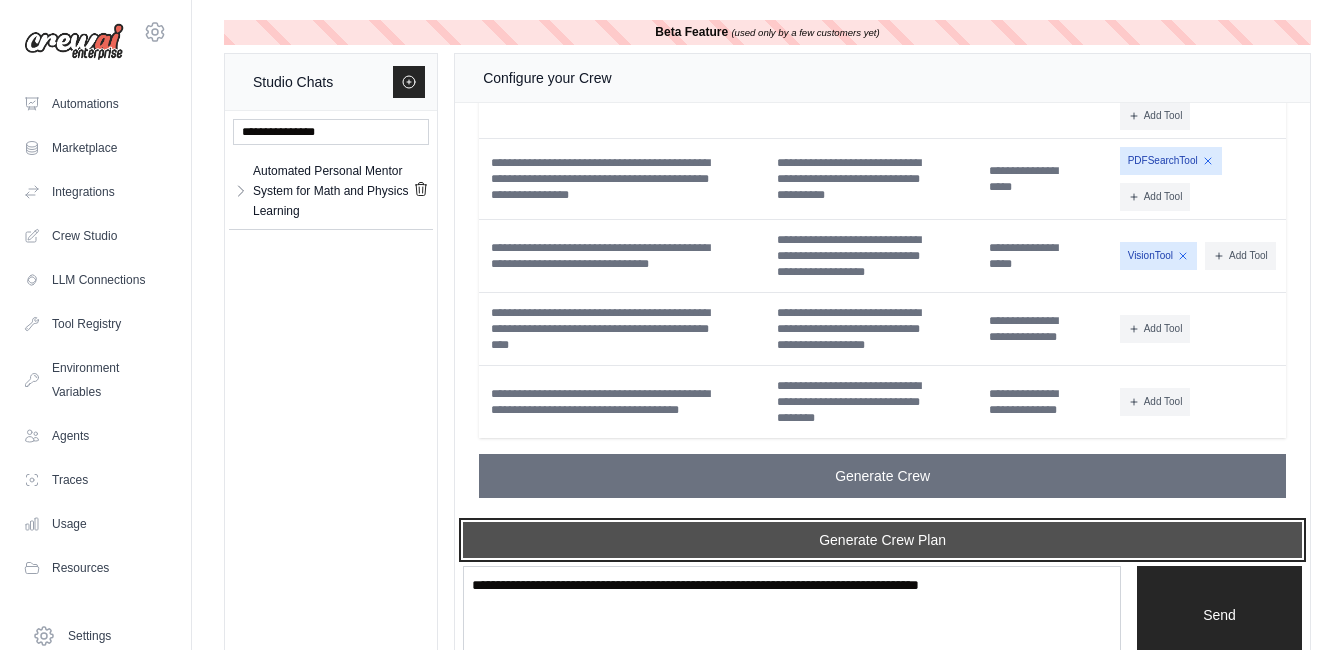 click on "Generate Crew Plan" at bounding box center (882, 540) 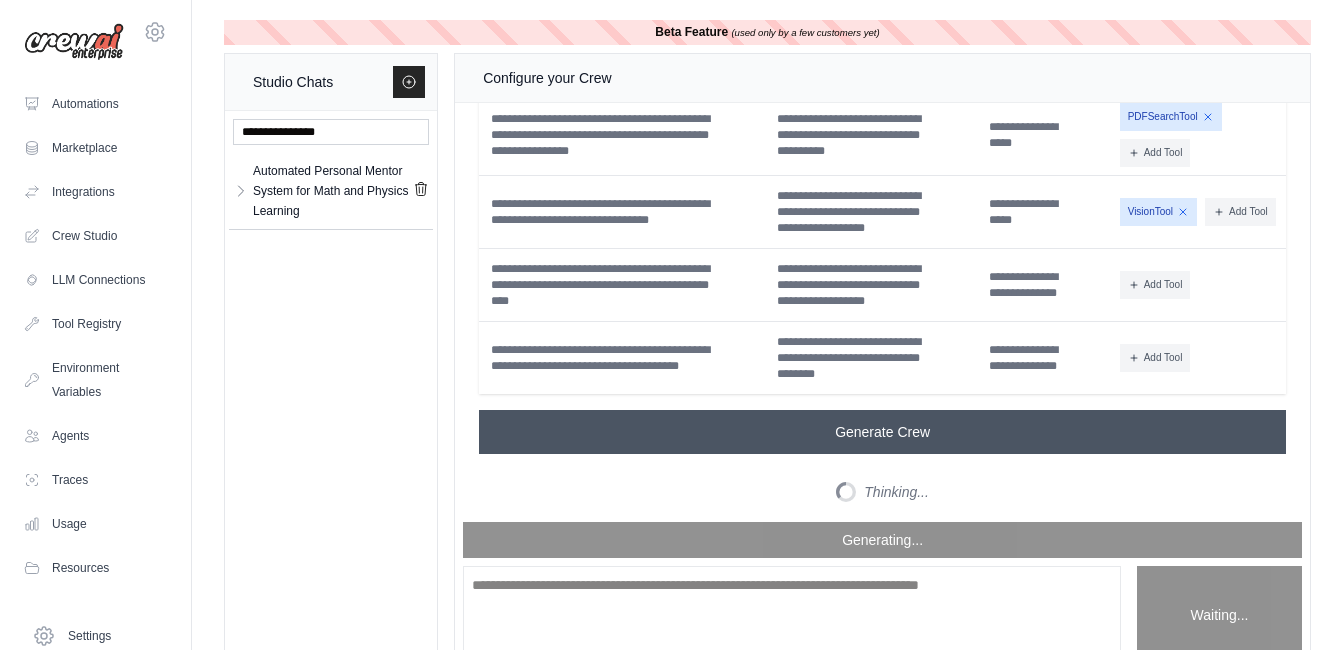 click on "Generate Crew" at bounding box center (882, 432) 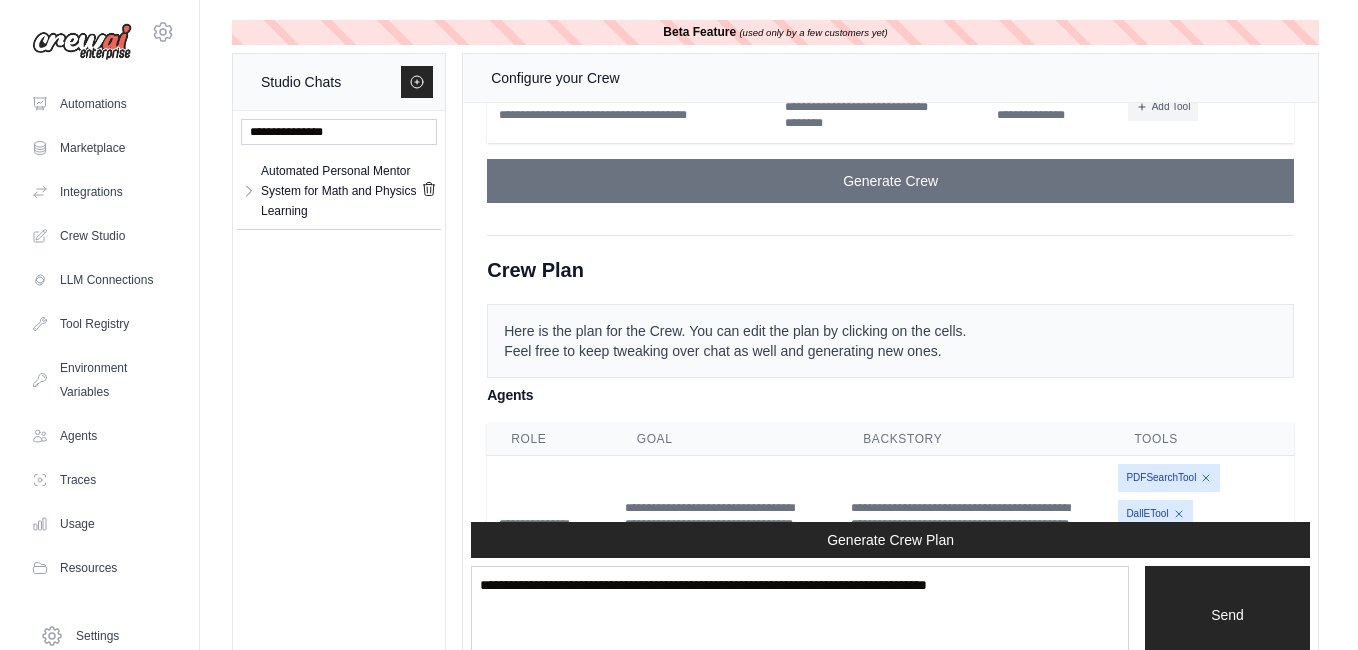 scroll, scrollTop: 5660, scrollLeft: 0, axis: vertical 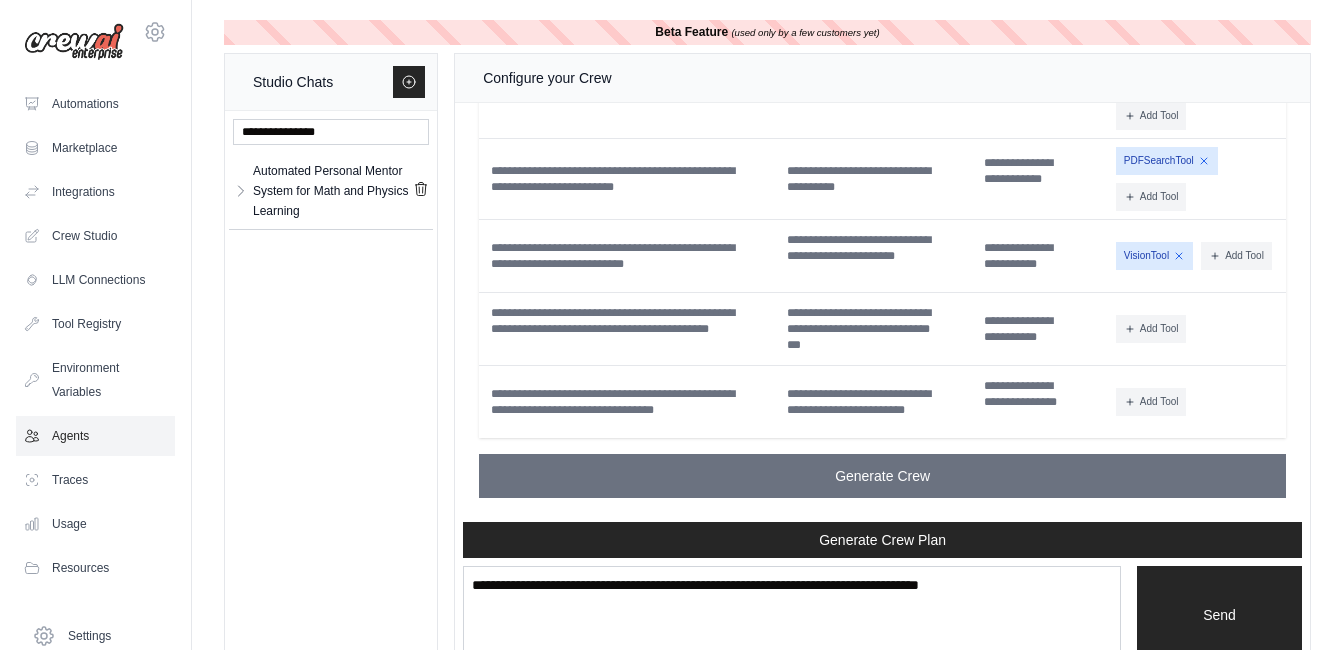 click on "Agents" at bounding box center (95, 436) 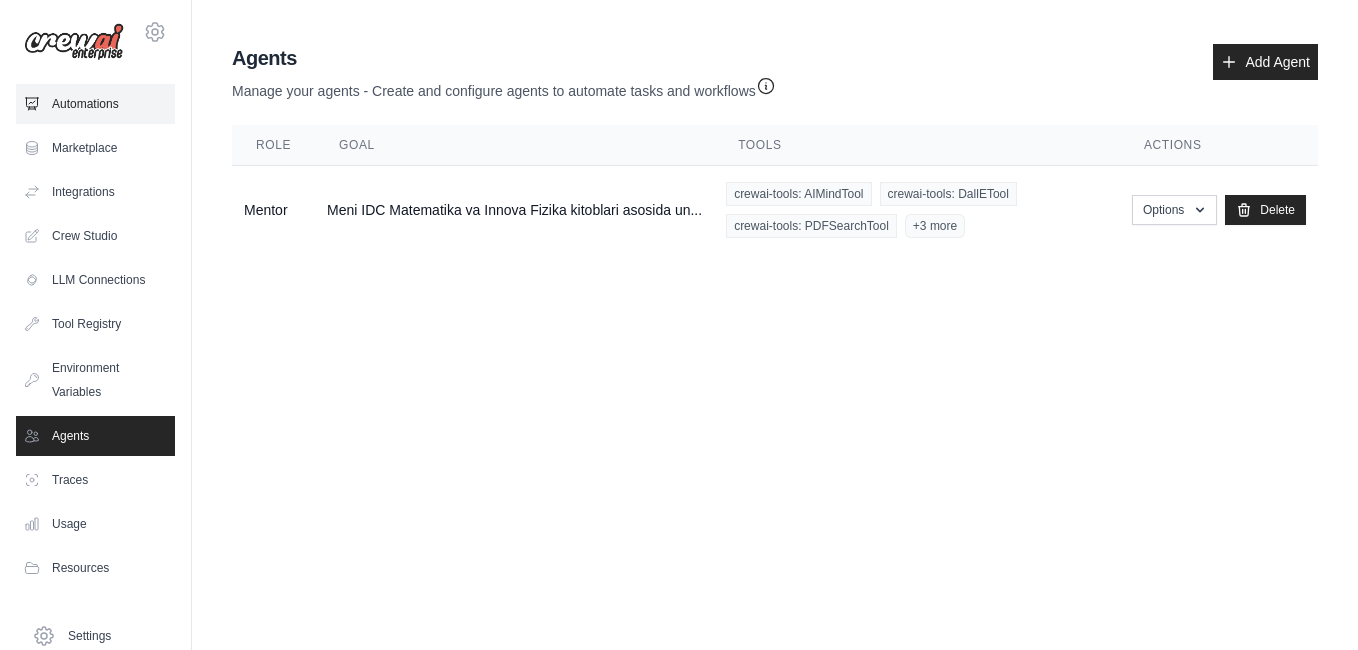 drag, startPoint x: 322, startPoint y: 212, endPoint x: 127, endPoint y: 115, distance: 217.79349 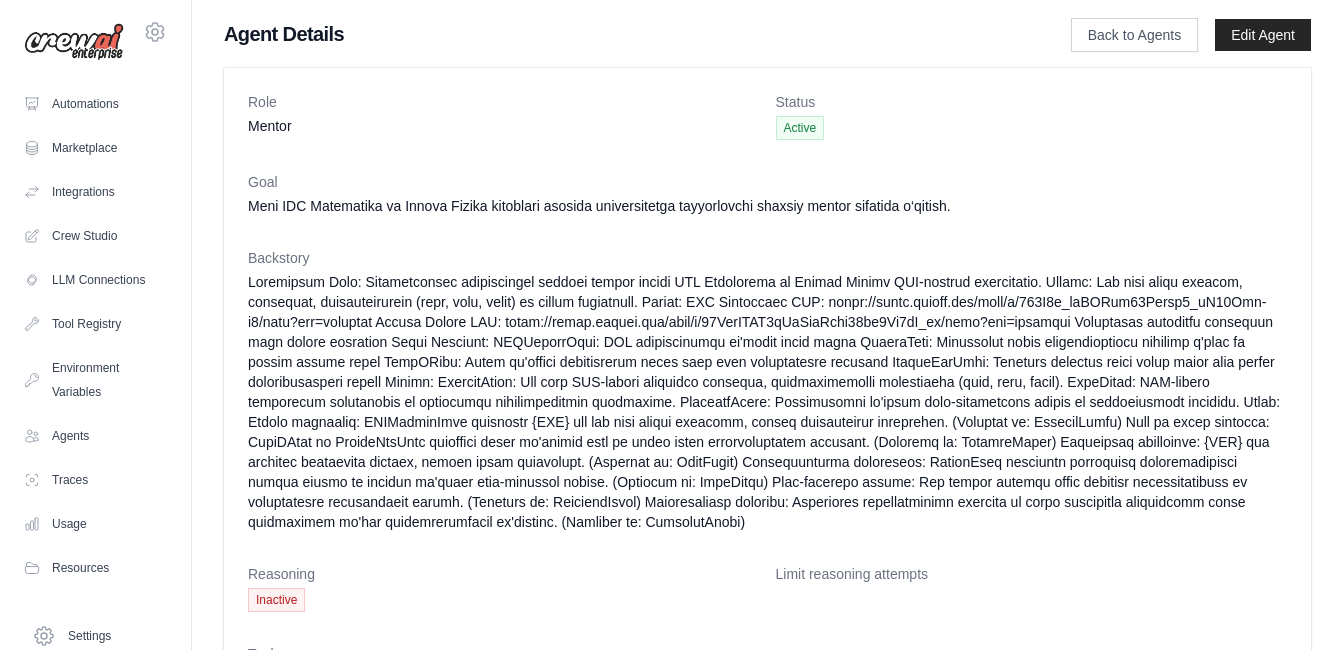 scroll, scrollTop: 0, scrollLeft: 0, axis: both 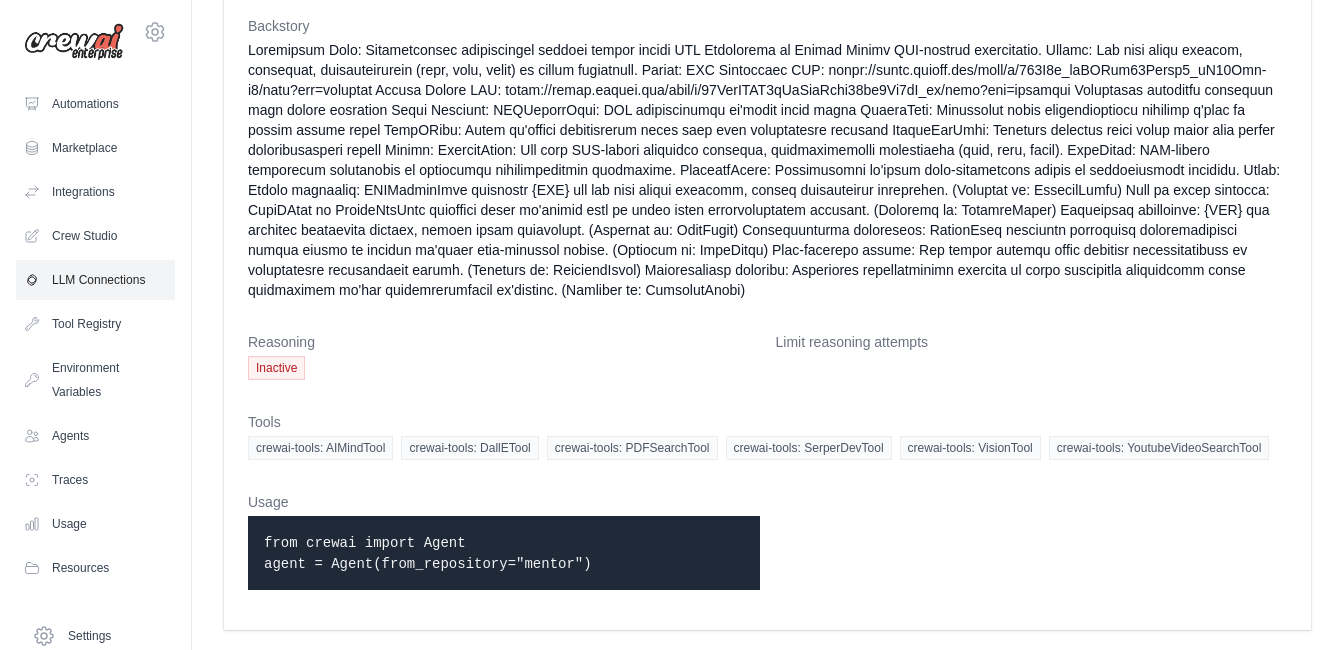 click on "LLM Connections" at bounding box center [95, 280] 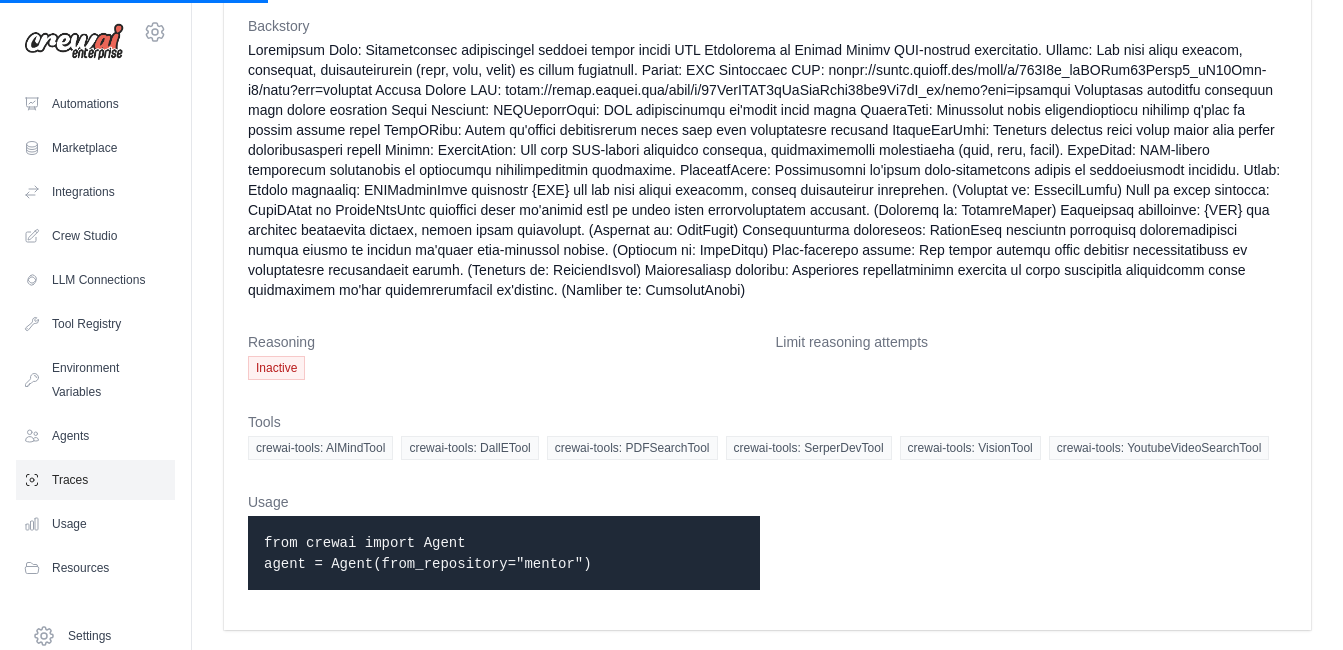 click on "Traces" at bounding box center [95, 480] 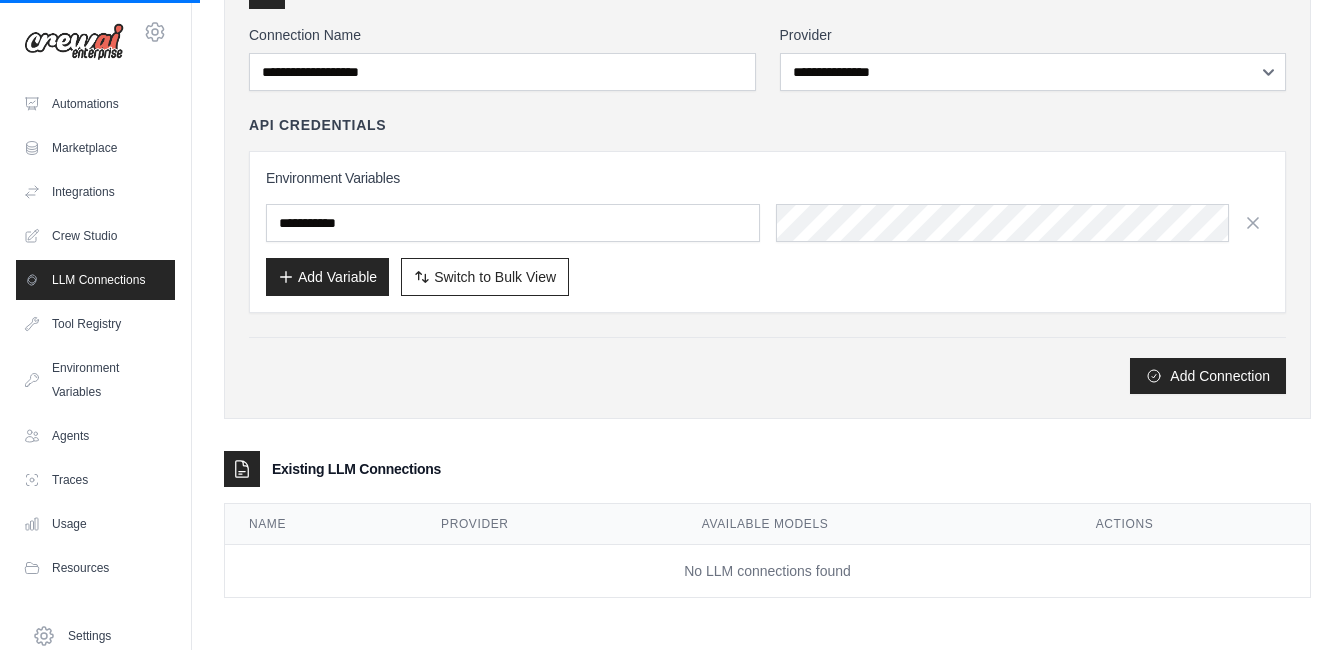 scroll, scrollTop: 0, scrollLeft: 0, axis: both 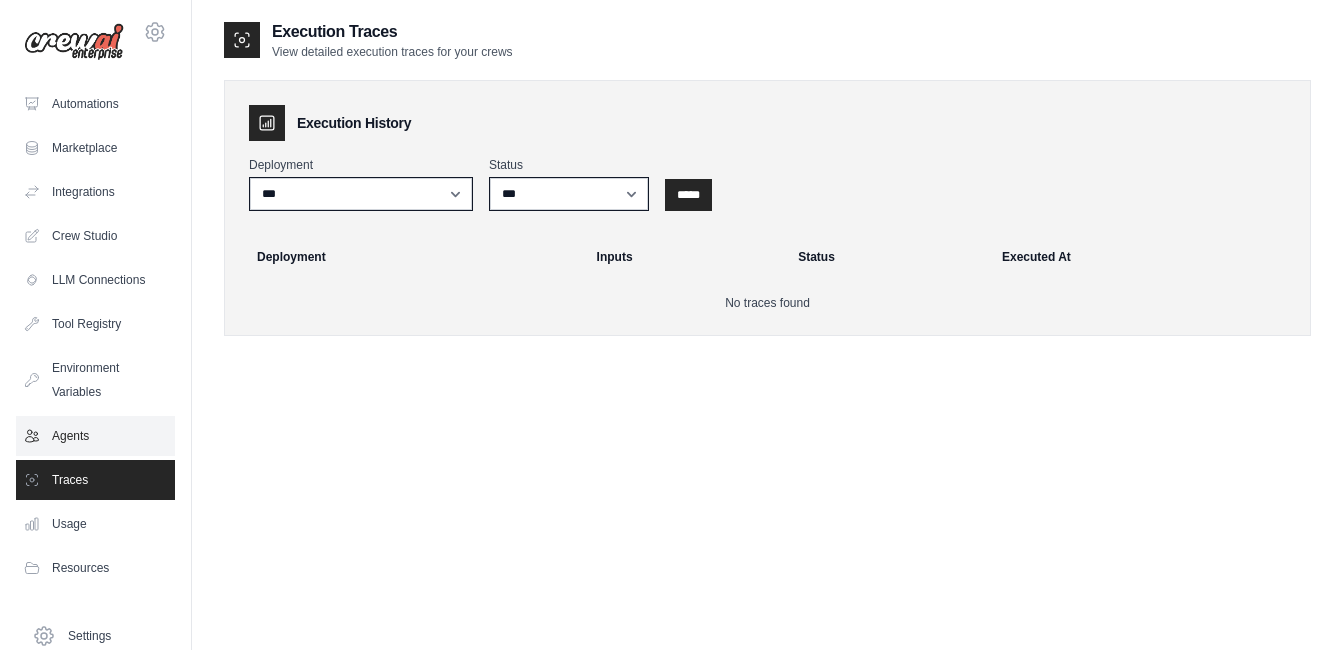 click on "Agents" at bounding box center [95, 436] 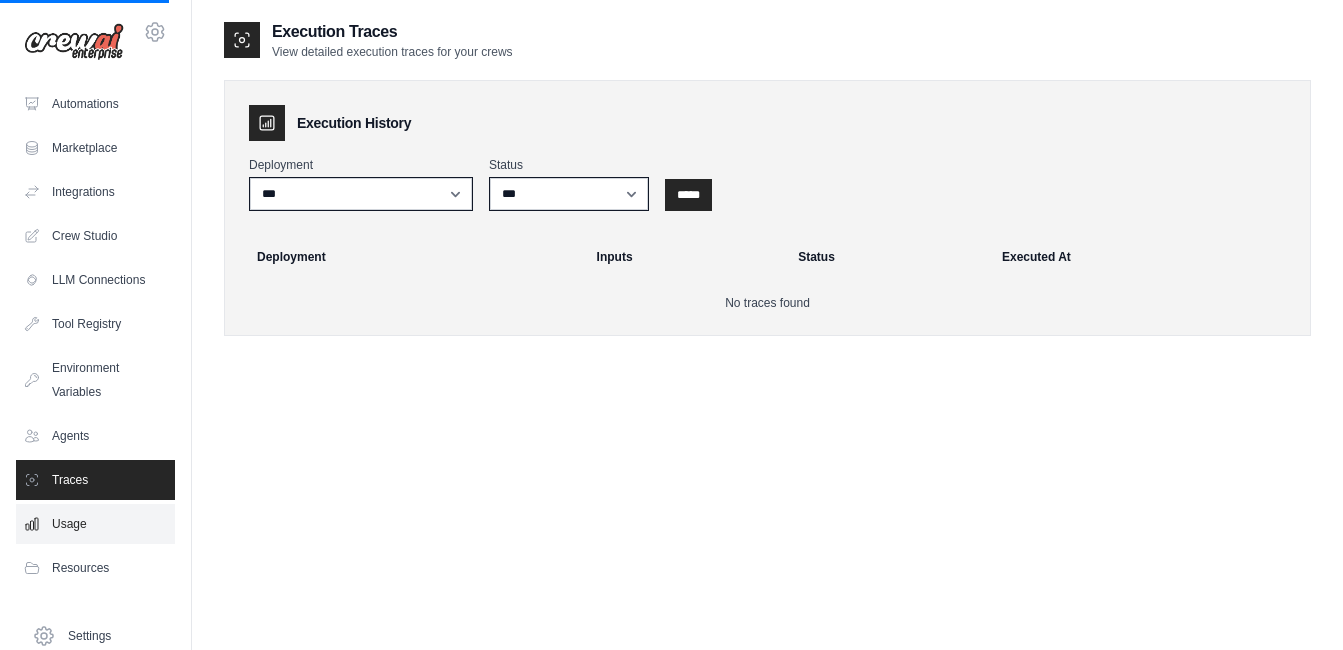 click on "Usage" at bounding box center [95, 524] 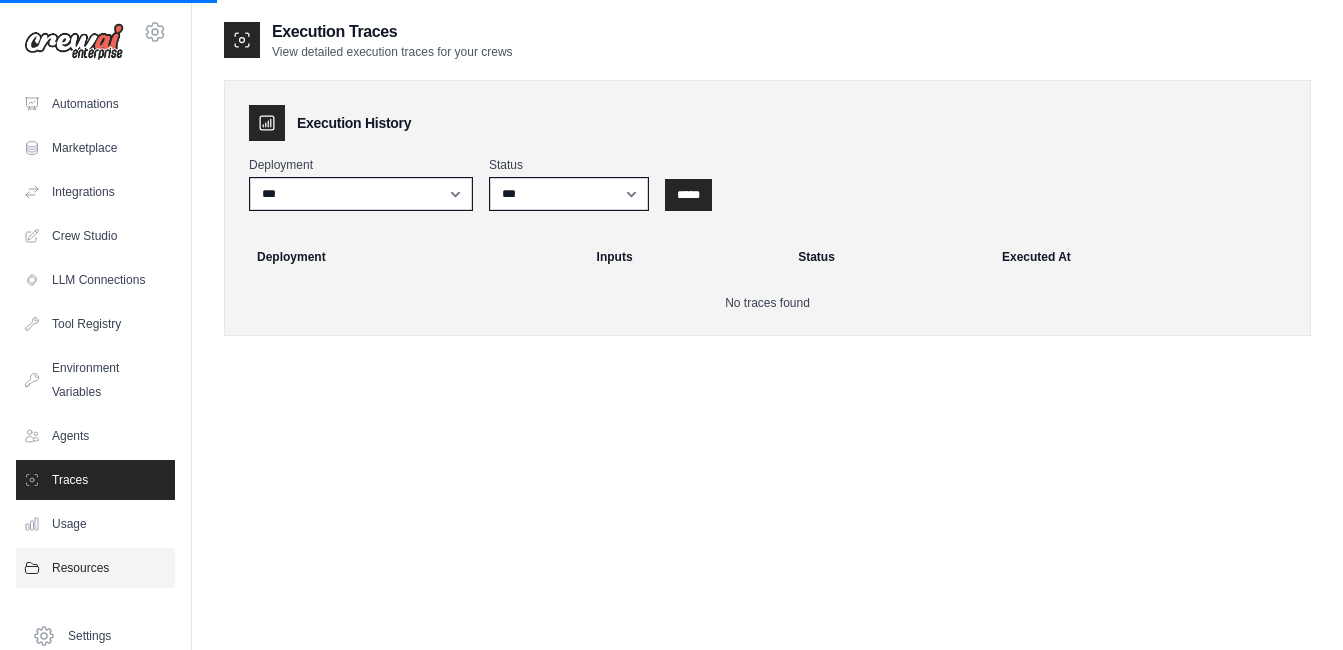 click on "Resources" at bounding box center (95, 568) 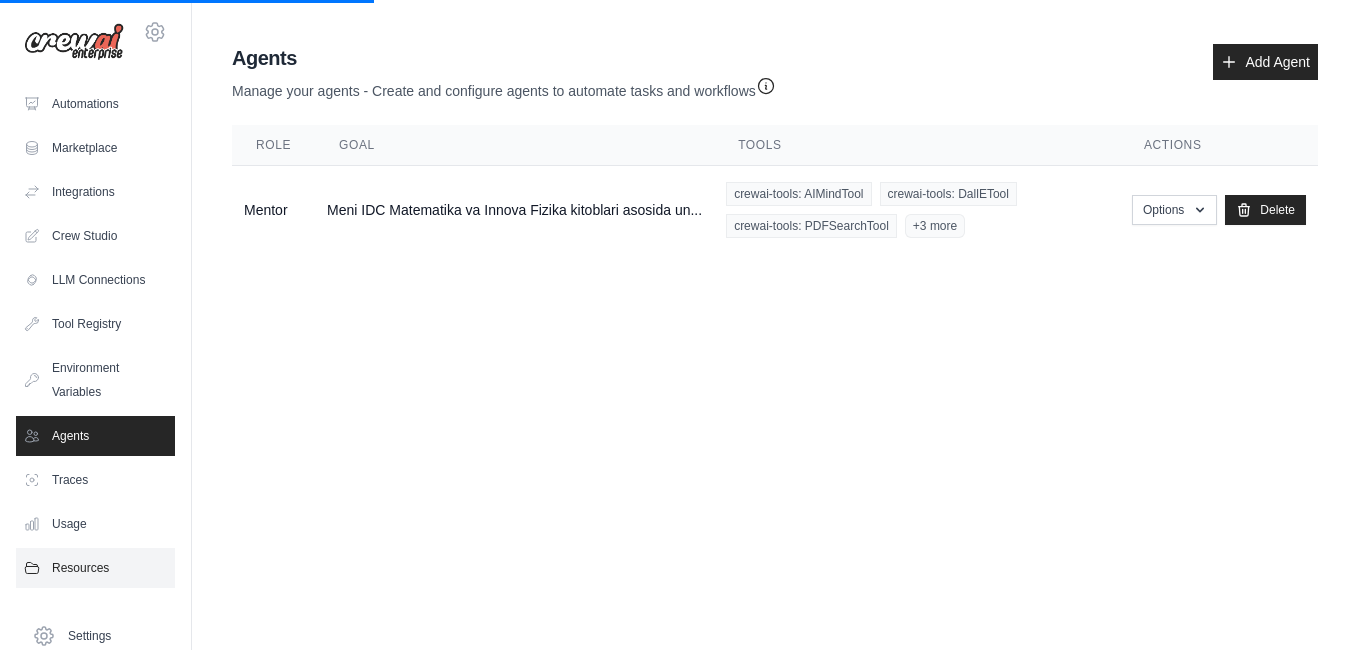 click on "Resources" at bounding box center [95, 568] 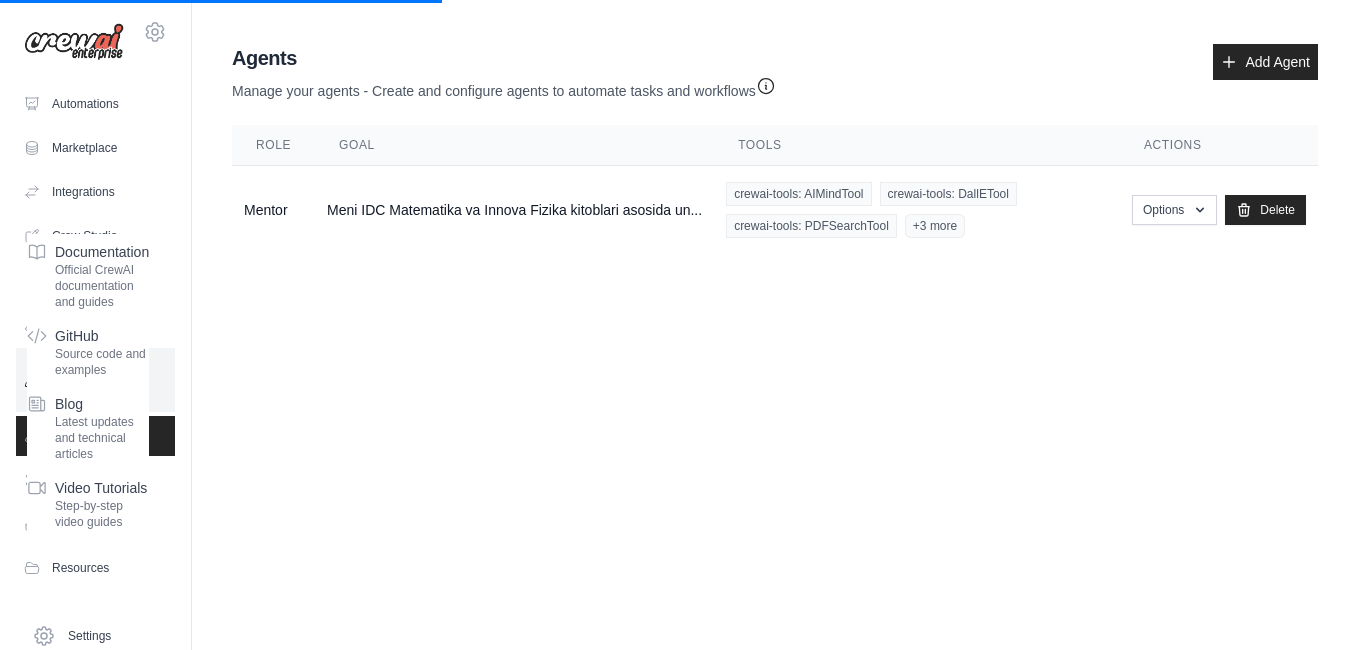 click on "Environment Variables" at bounding box center (95, 380) 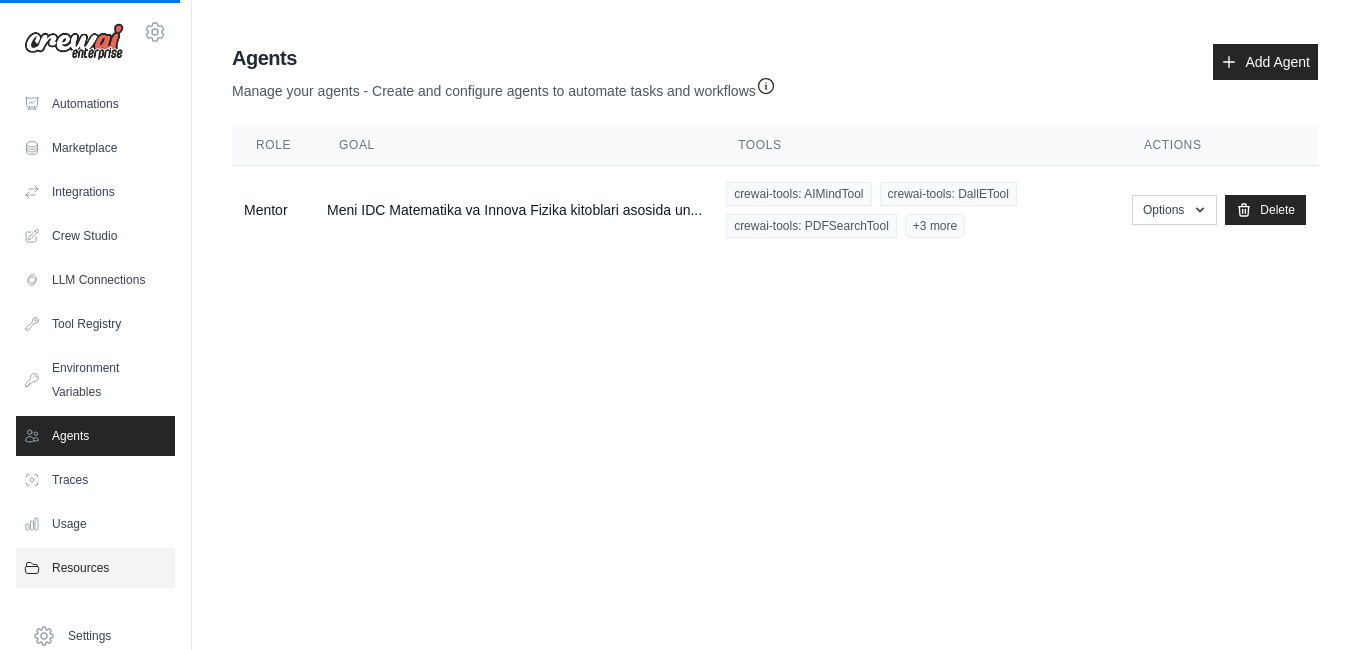 click on "Resources" at bounding box center (95, 568) 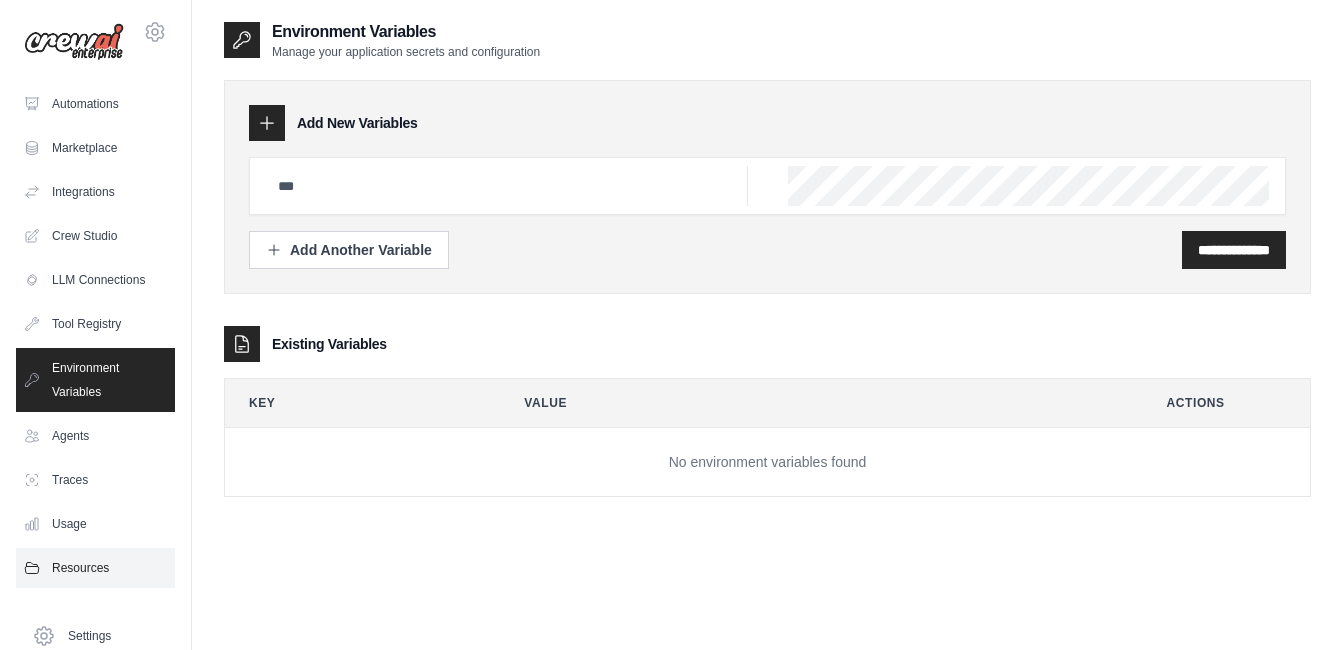 click on "Resources" at bounding box center [95, 568] 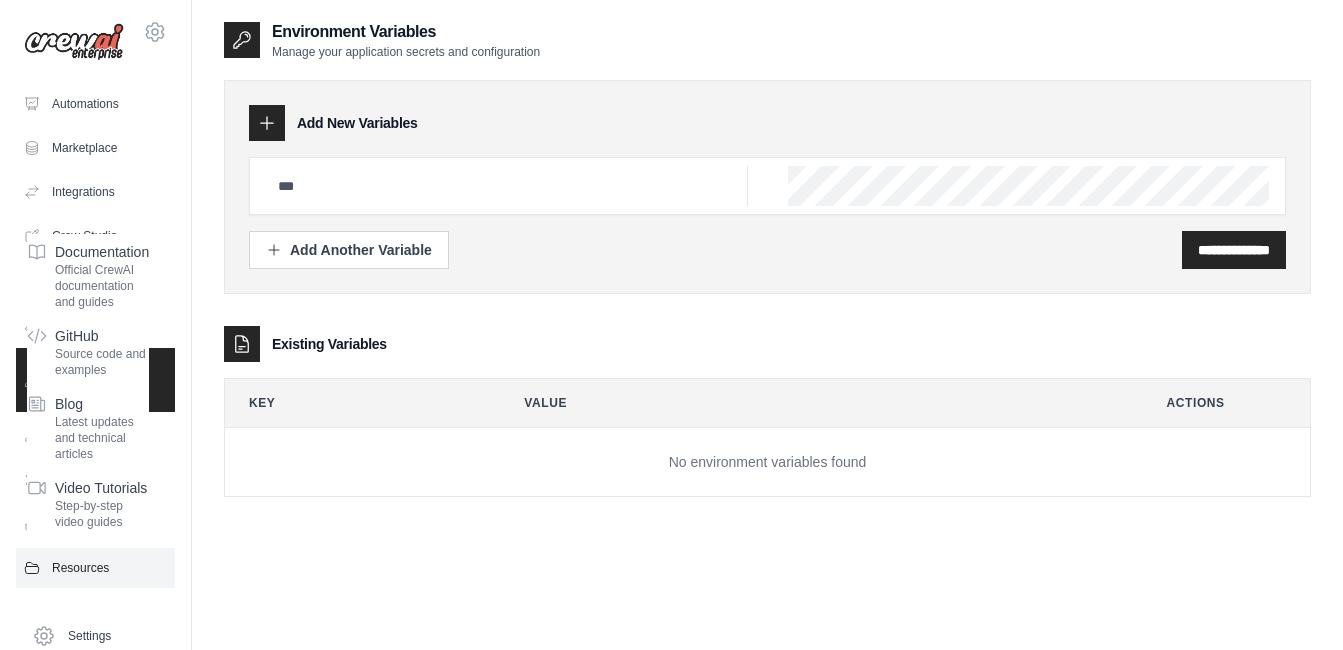 click on "Resources" at bounding box center (95, 568) 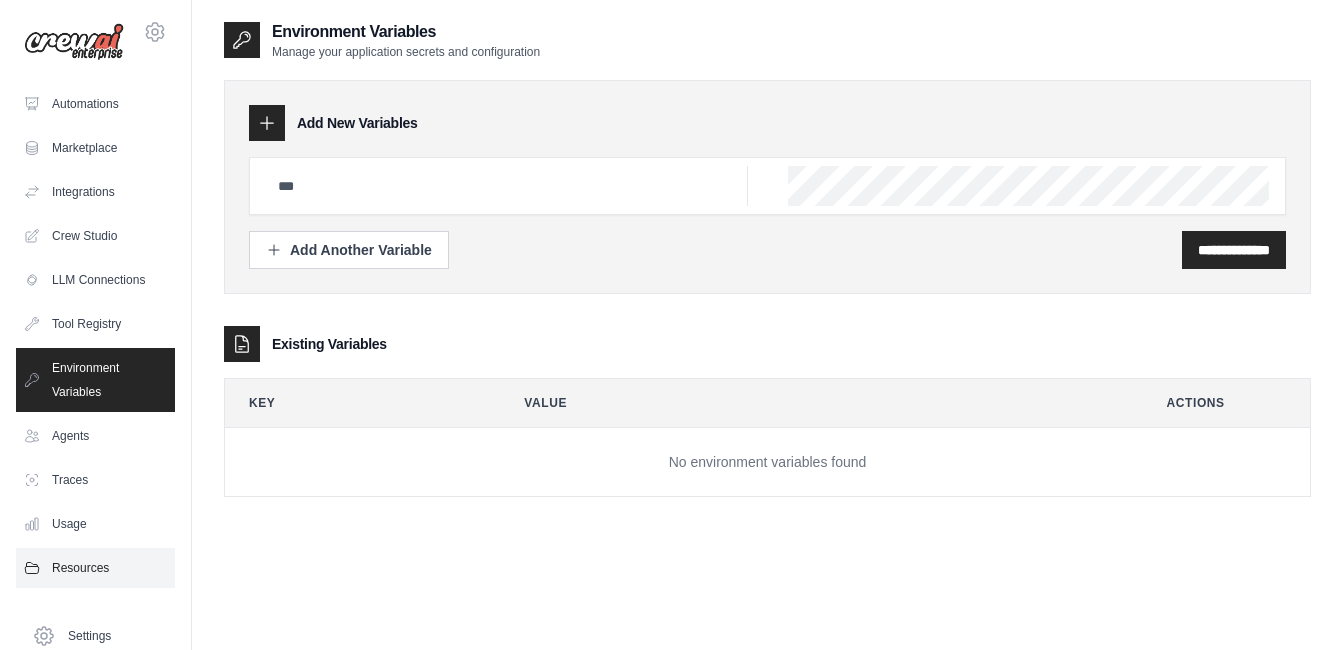 click on "Resources" at bounding box center [95, 568] 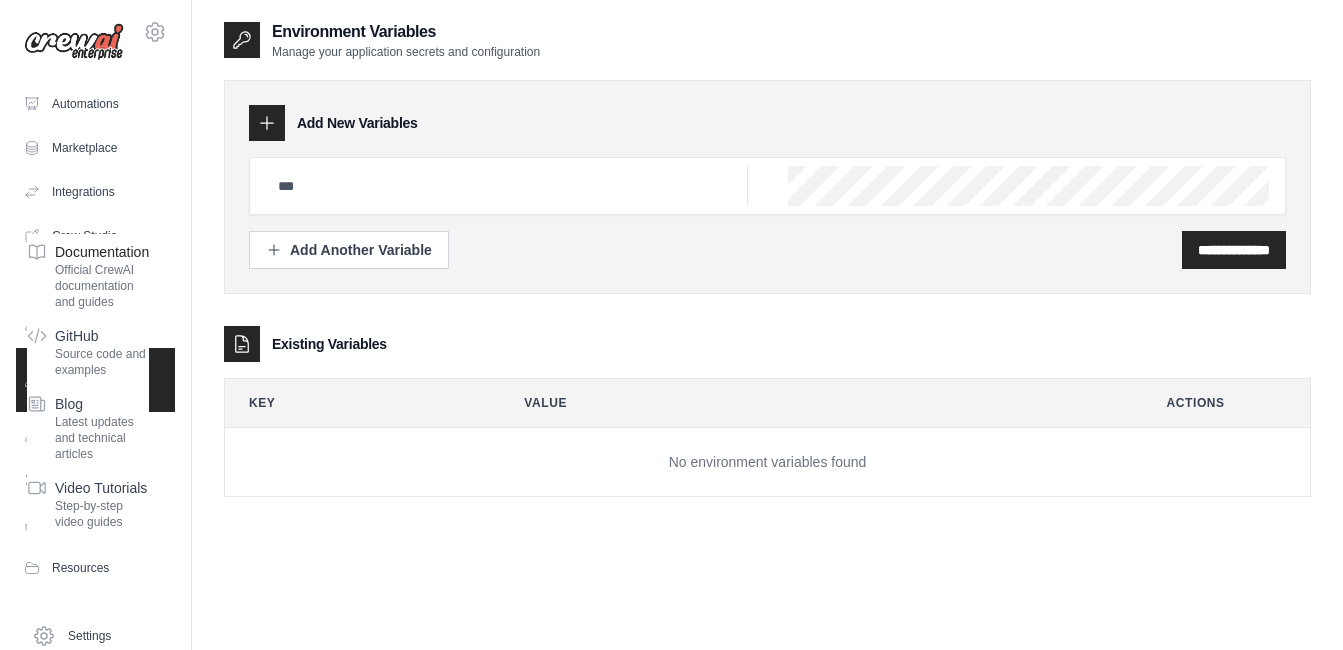 click on "Official CrewAI documentation and guides" at bounding box center [102, 286] 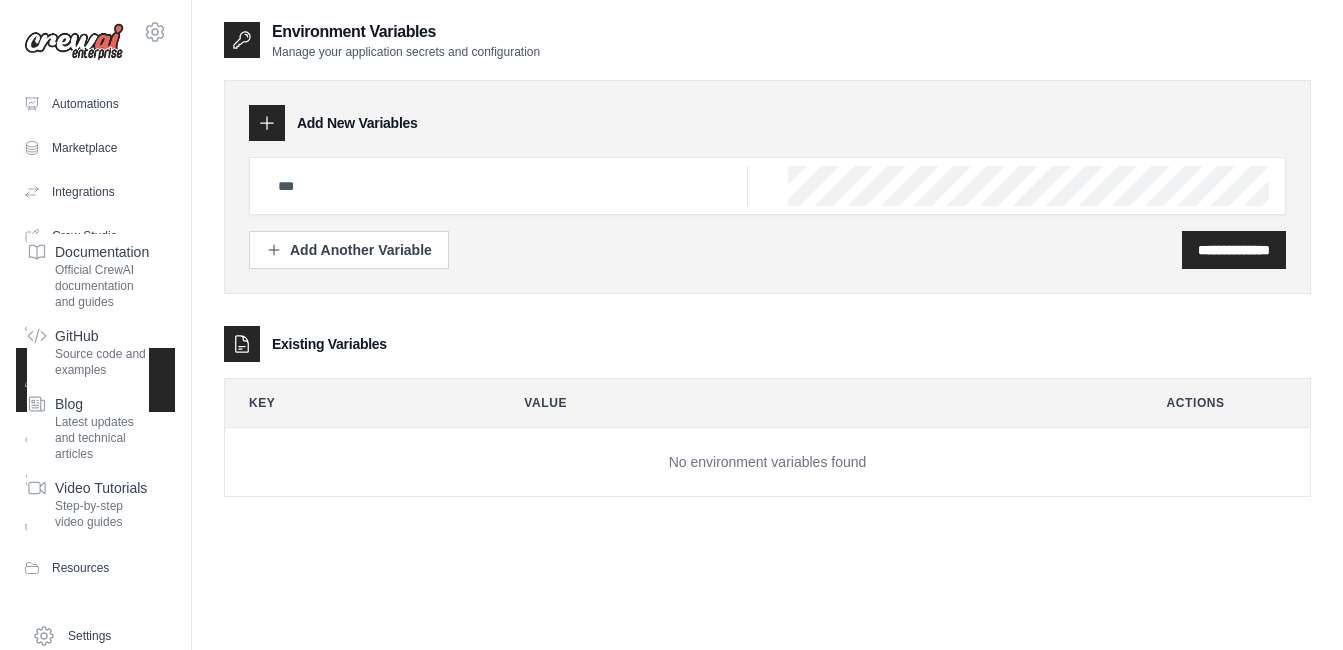click on "**********" at bounding box center (767, 187) 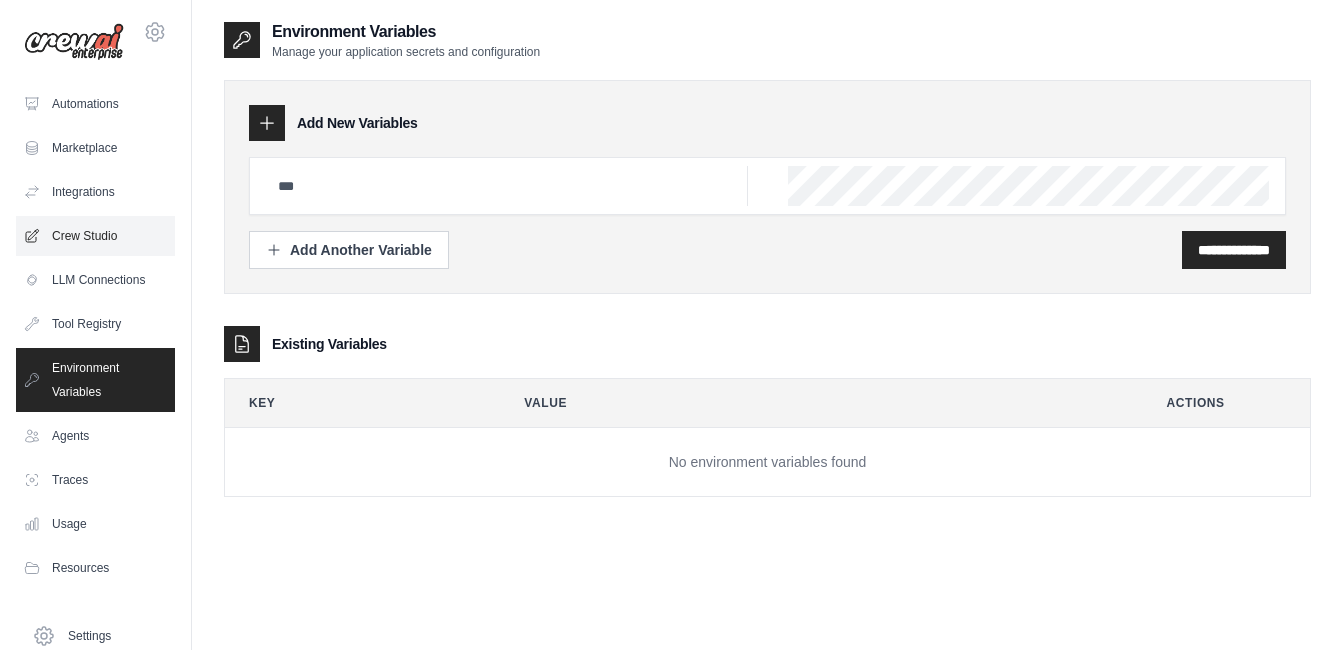 click on "Crew Studio" at bounding box center [95, 236] 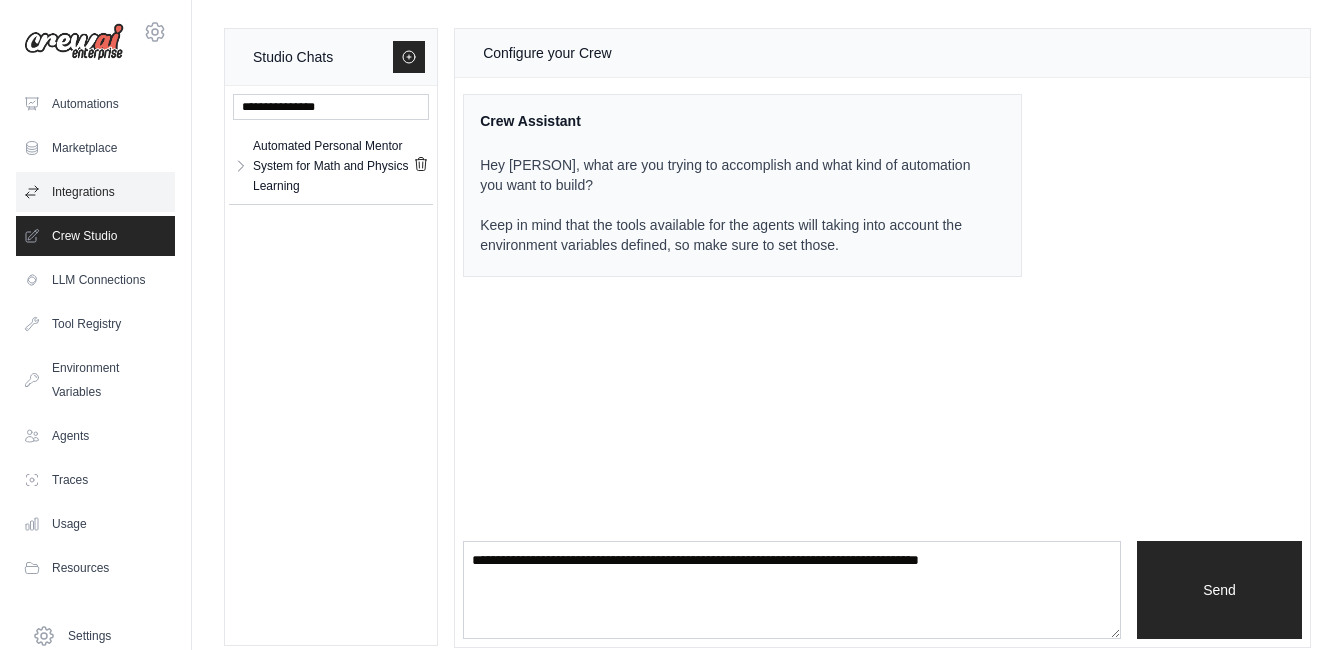 click on "Integrations" at bounding box center [95, 192] 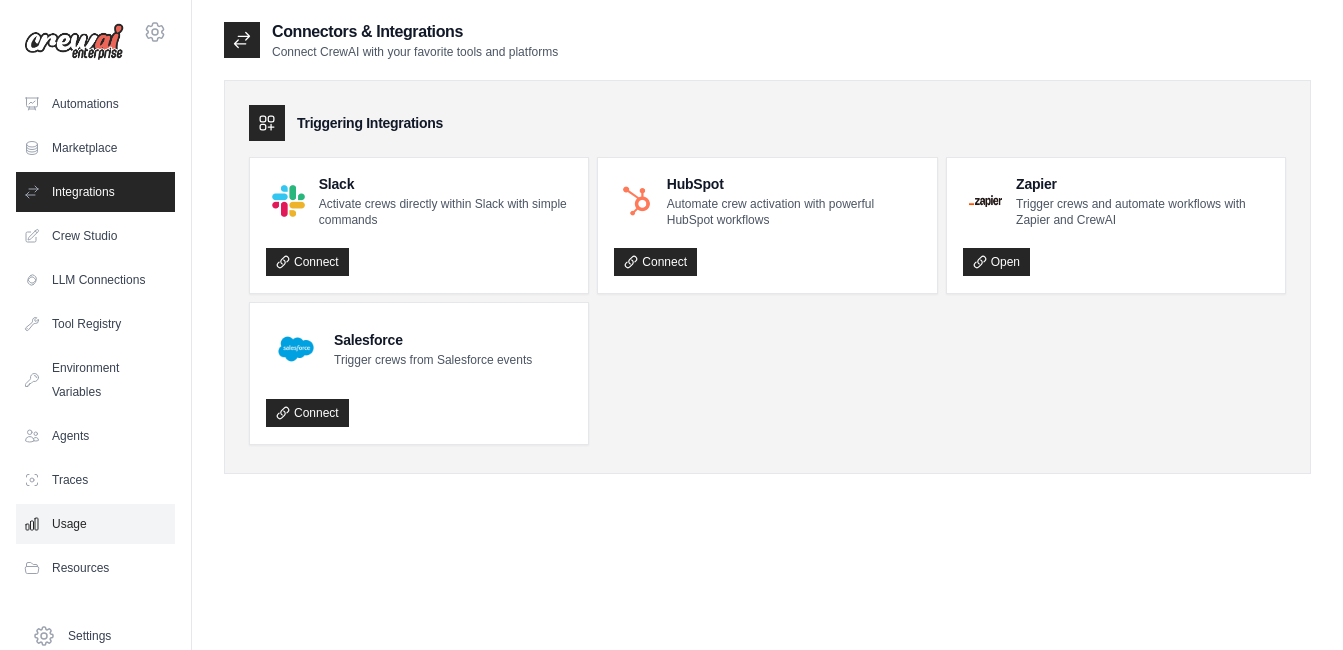 click on "Usage" at bounding box center [95, 524] 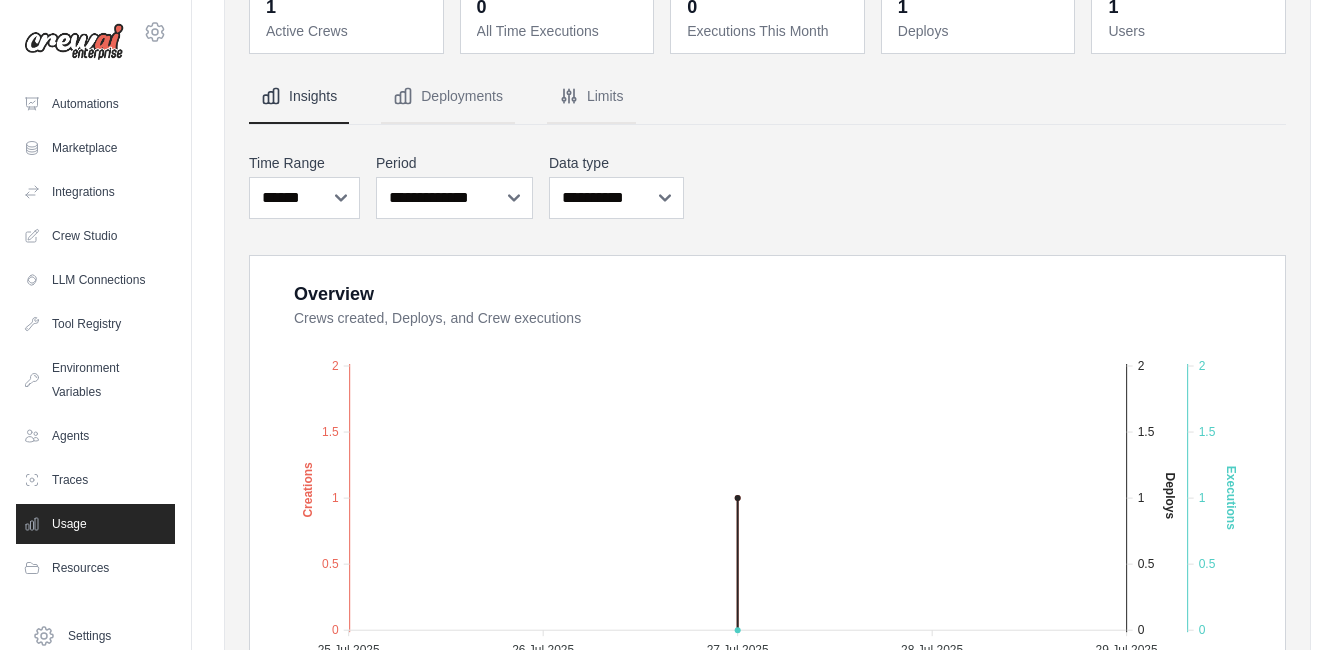 scroll, scrollTop: 175, scrollLeft: 0, axis: vertical 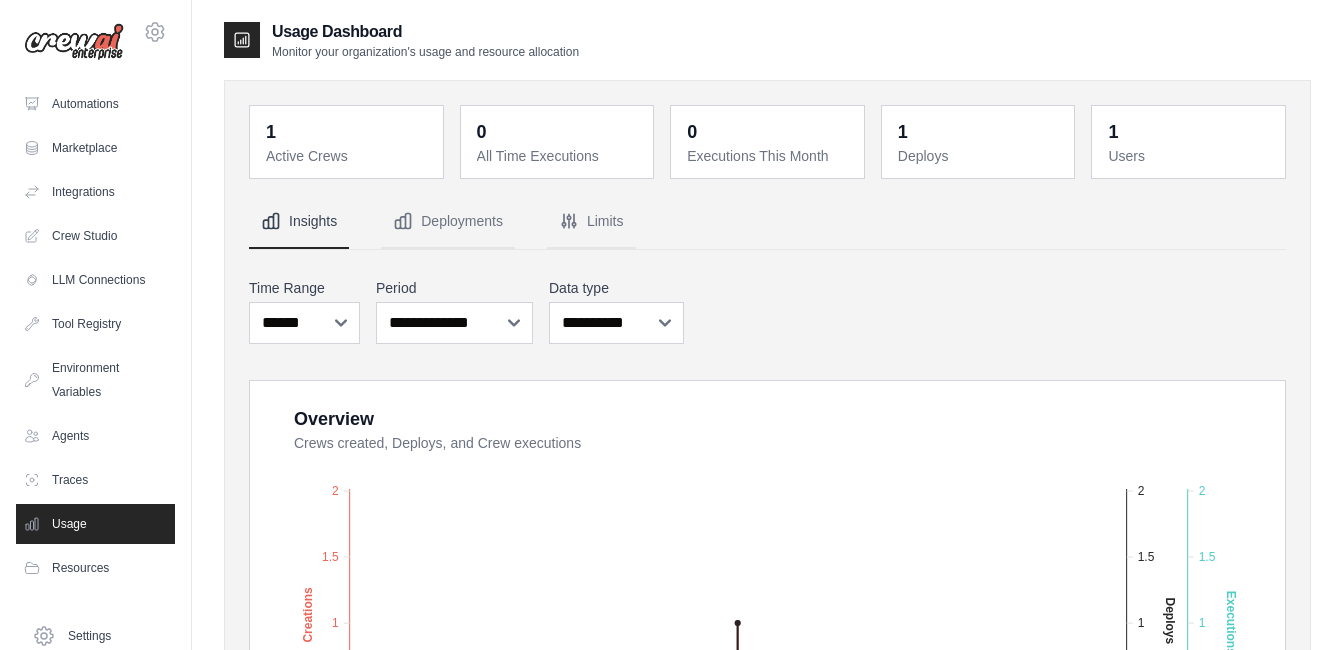click on "Active Crews" at bounding box center (348, 156) 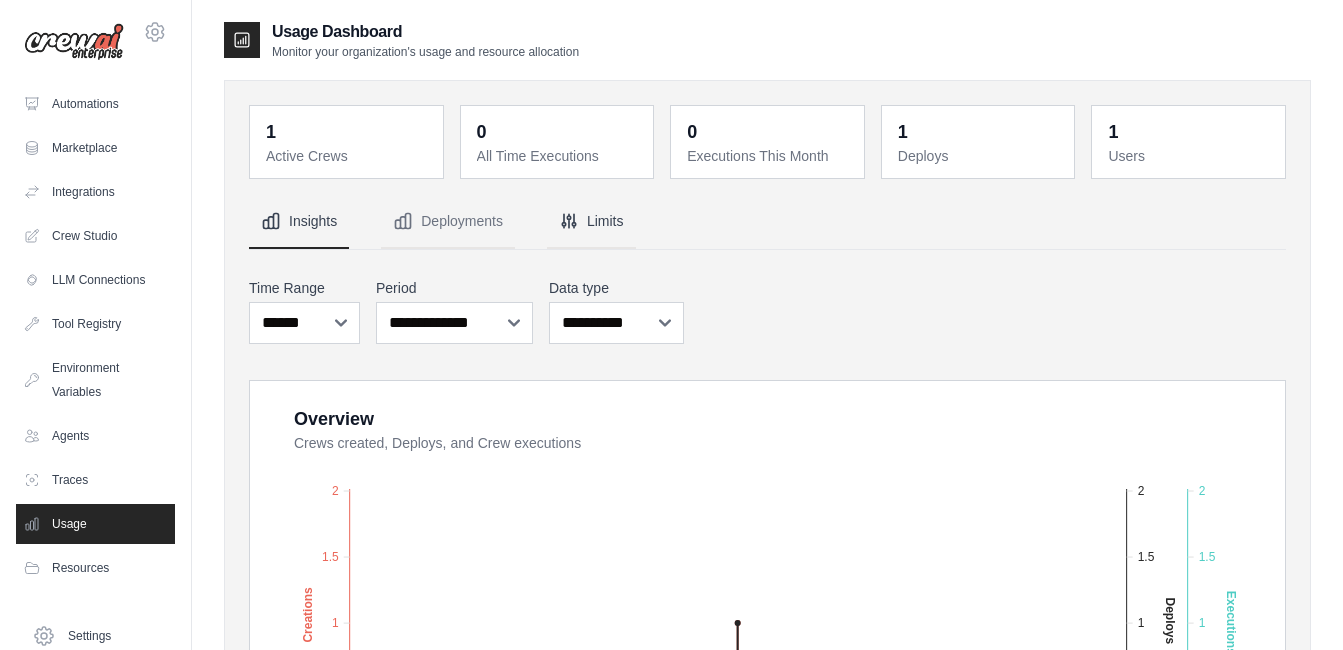 click on "Limits" at bounding box center (591, 222) 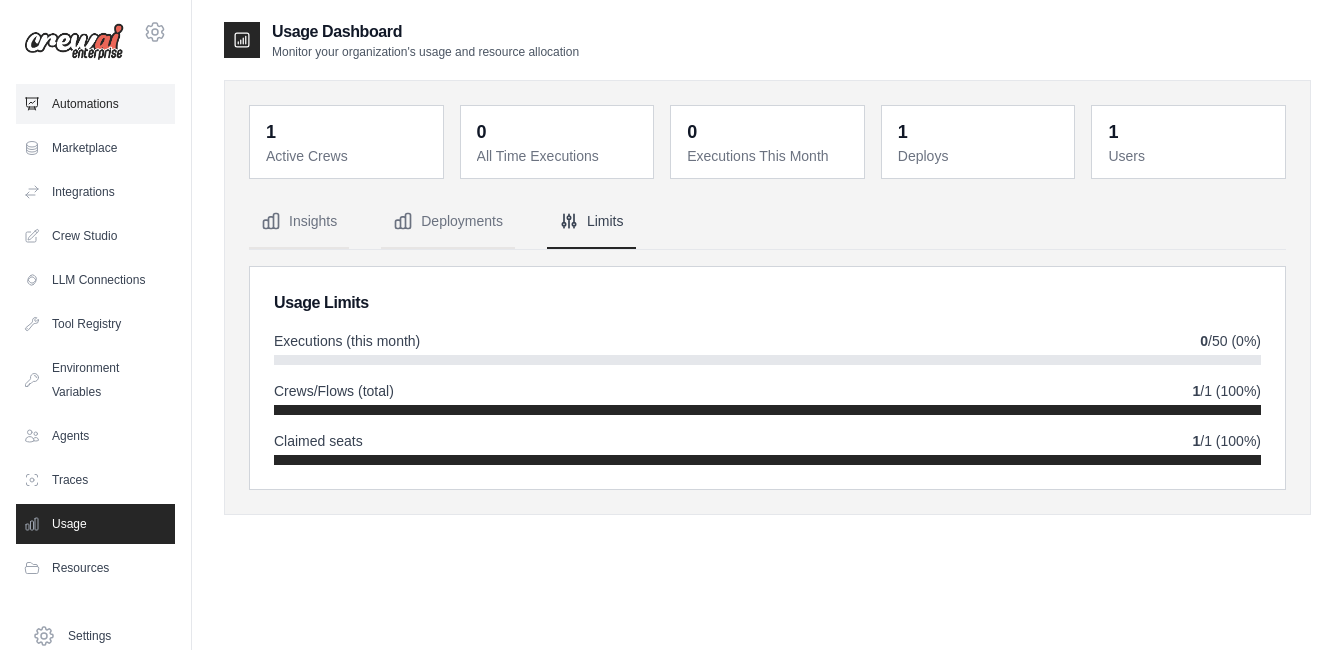 click on "Automations" at bounding box center [95, 104] 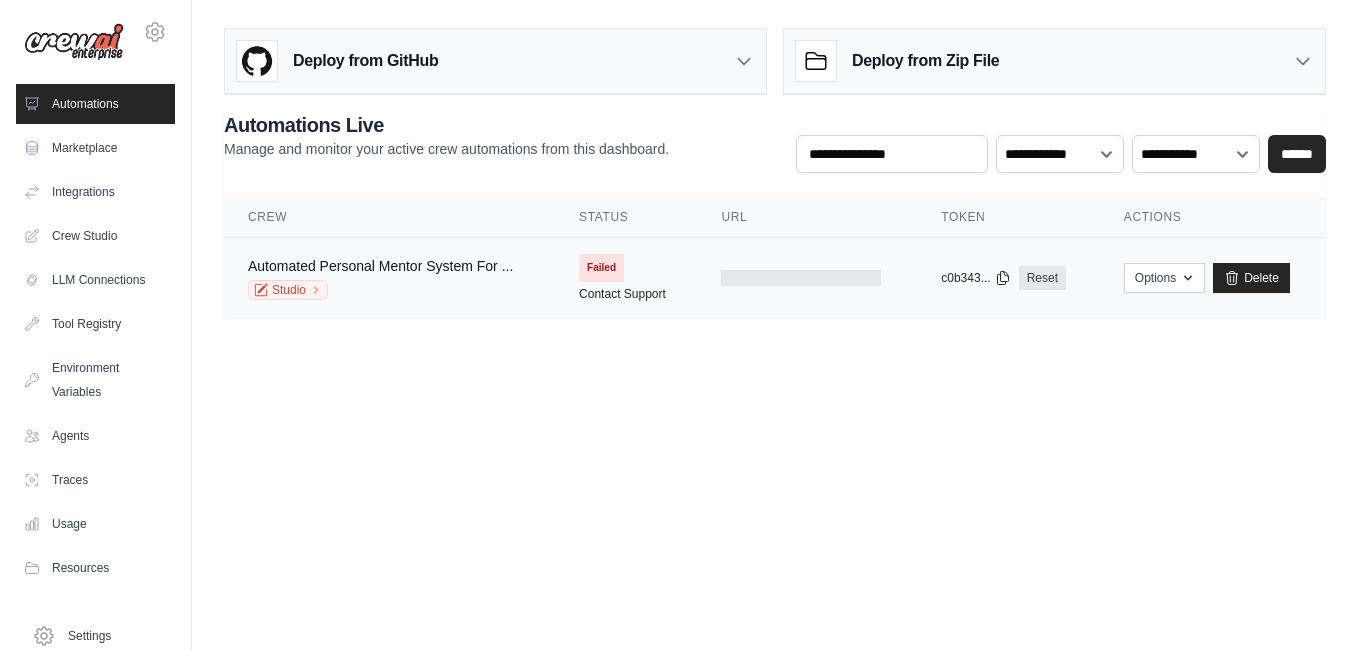 click on "Failed" at bounding box center [601, 268] 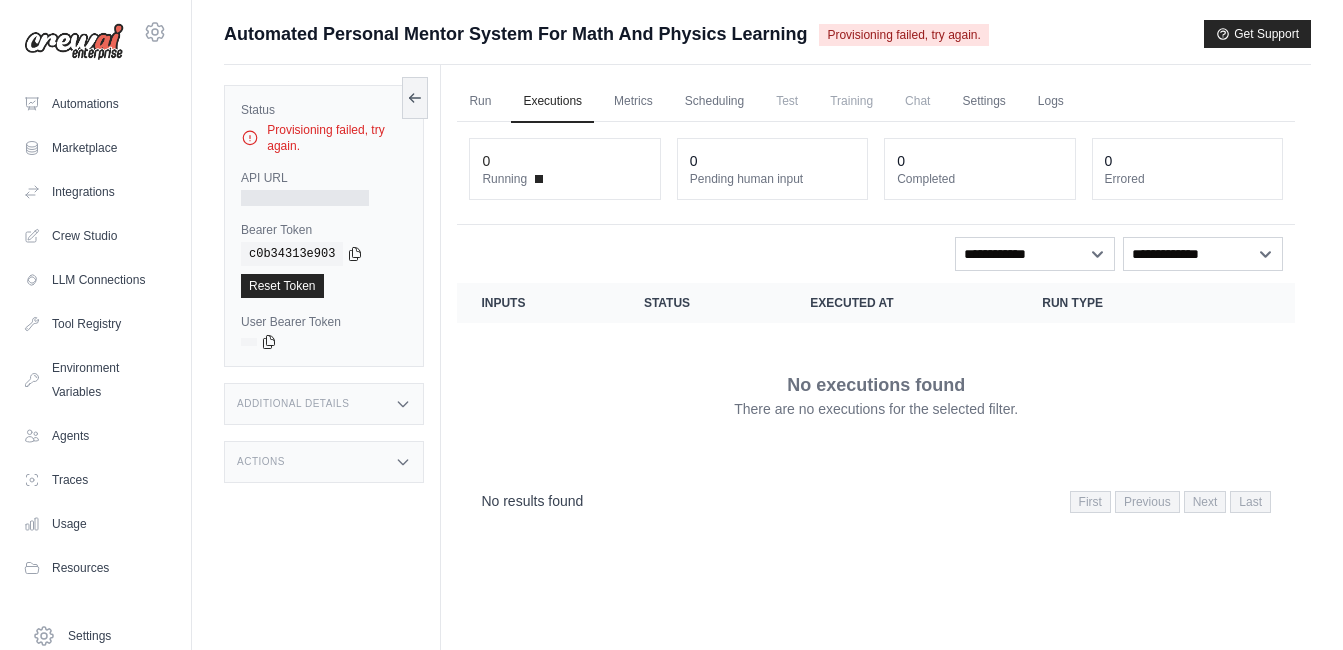 scroll, scrollTop: 0, scrollLeft: 0, axis: both 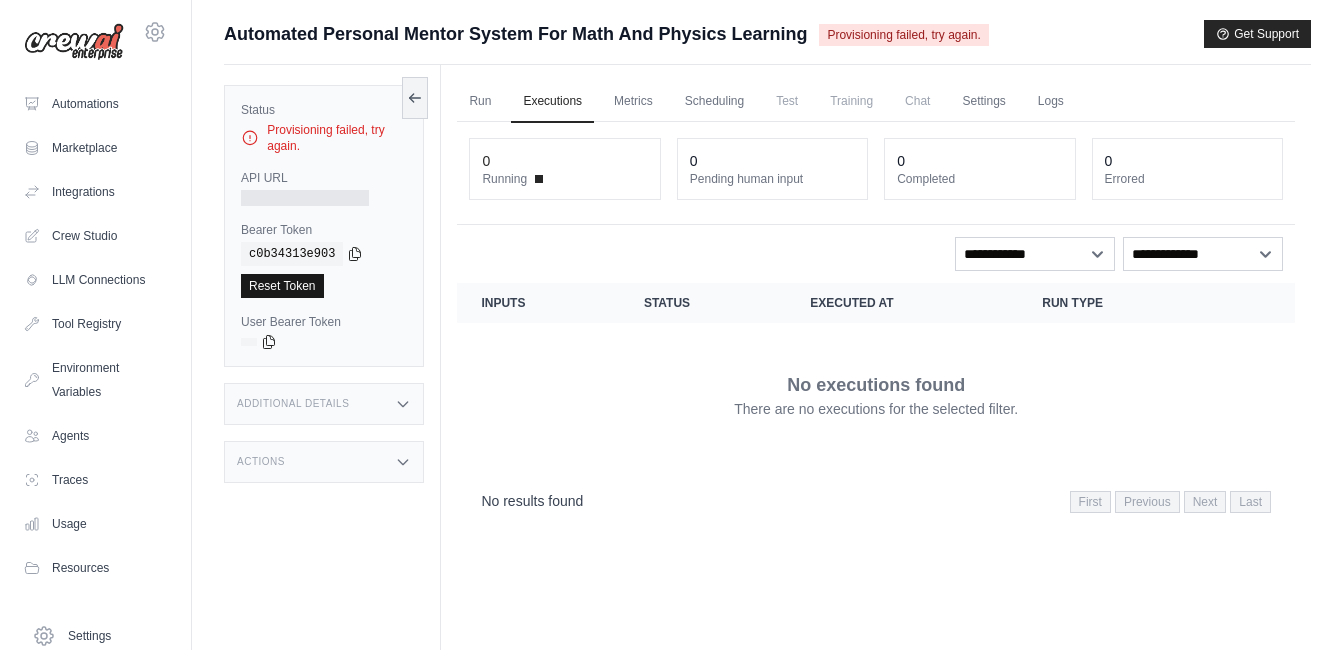click on "Reset Token" at bounding box center [282, 286] 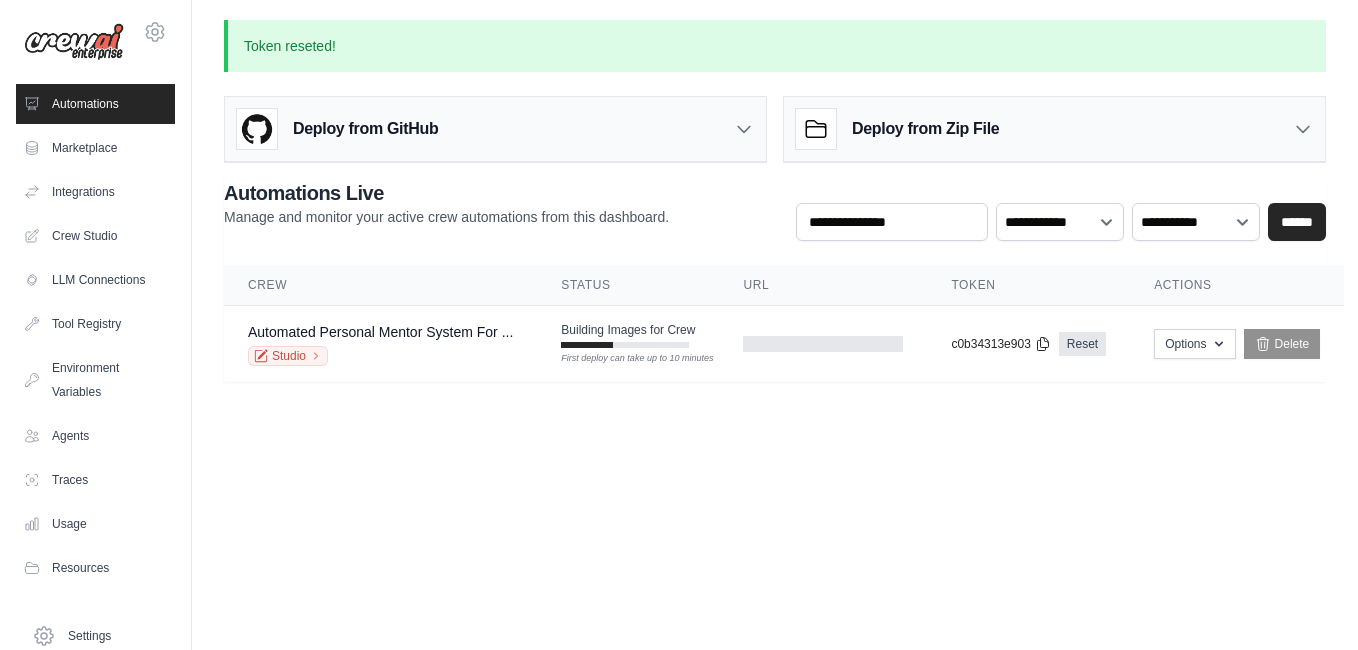 click 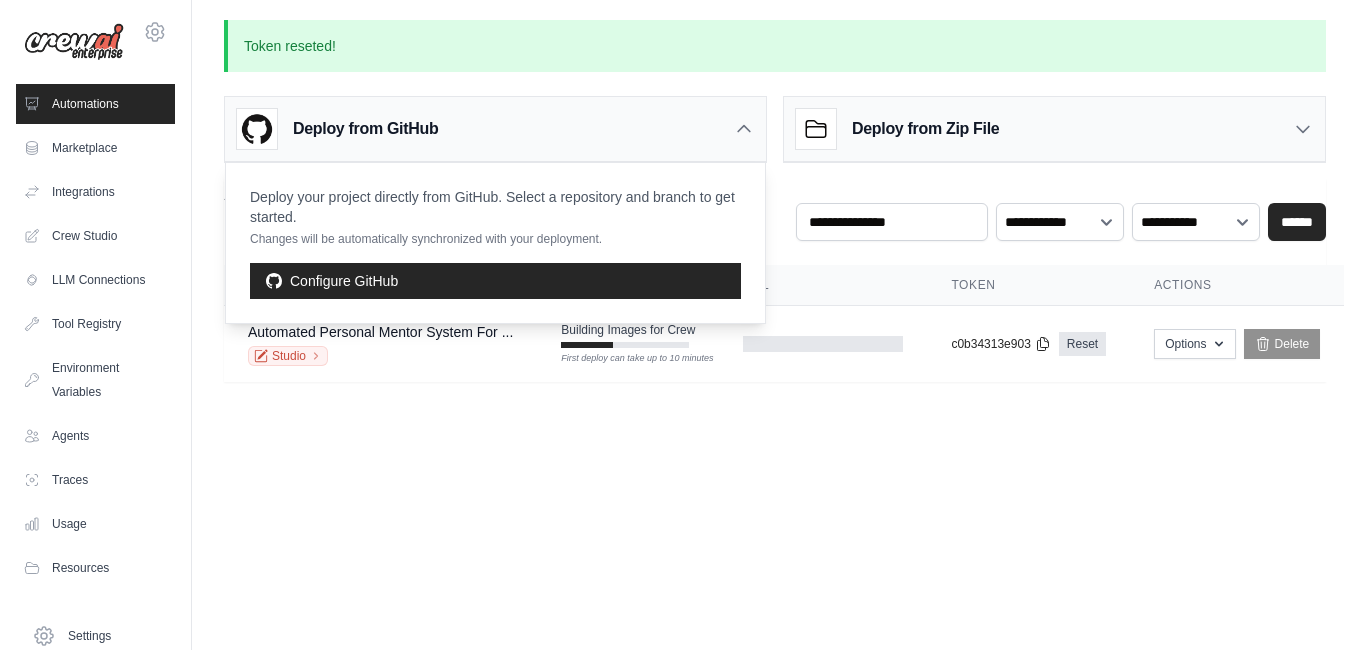 click 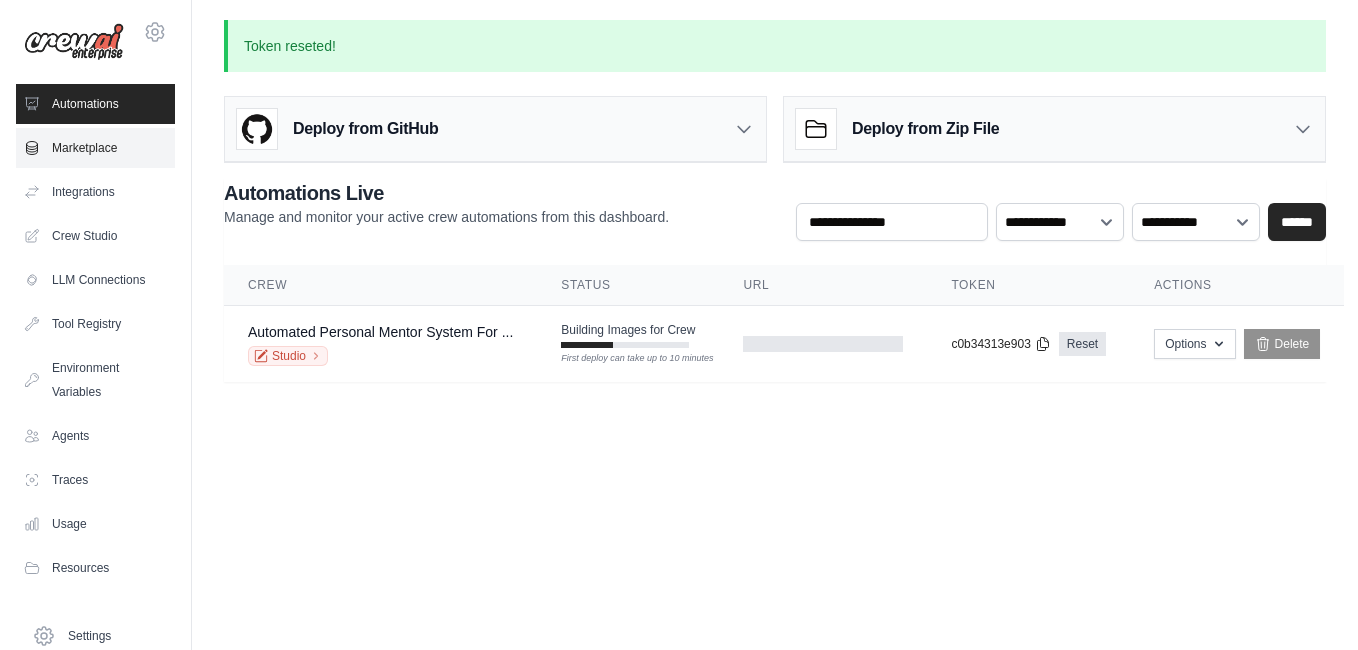 click on "Marketplace" at bounding box center (95, 148) 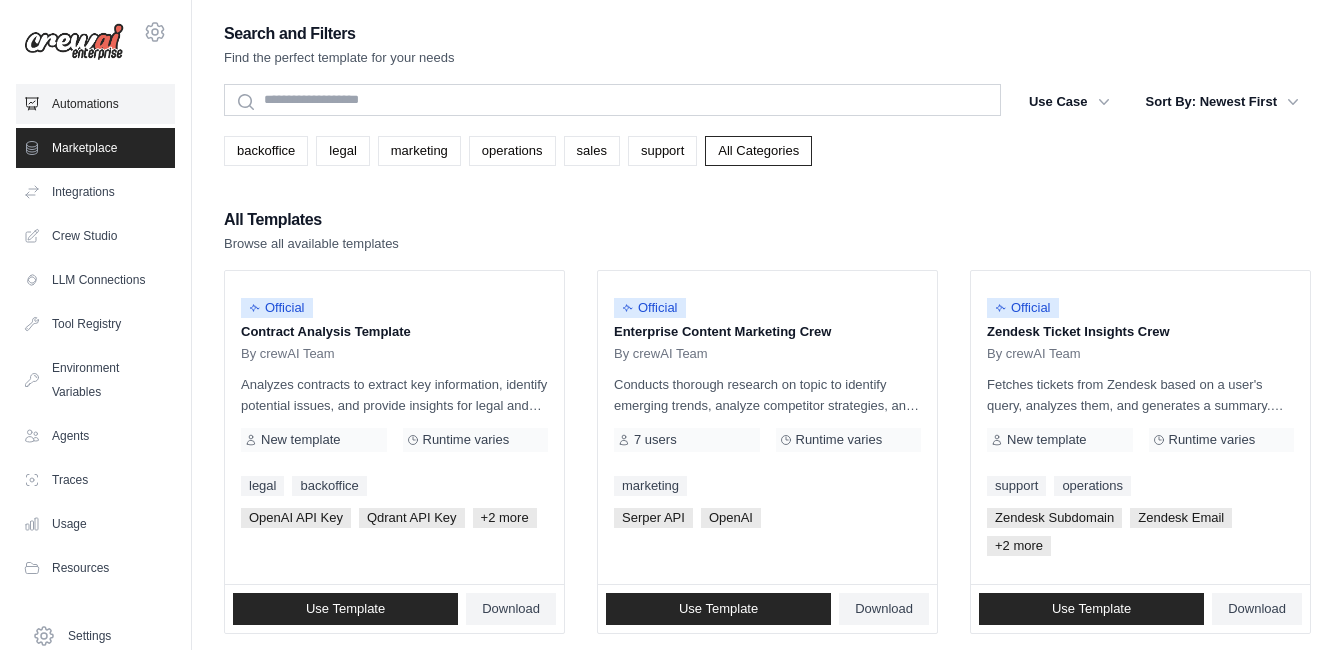 click on "Automations" at bounding box center (95, 104) 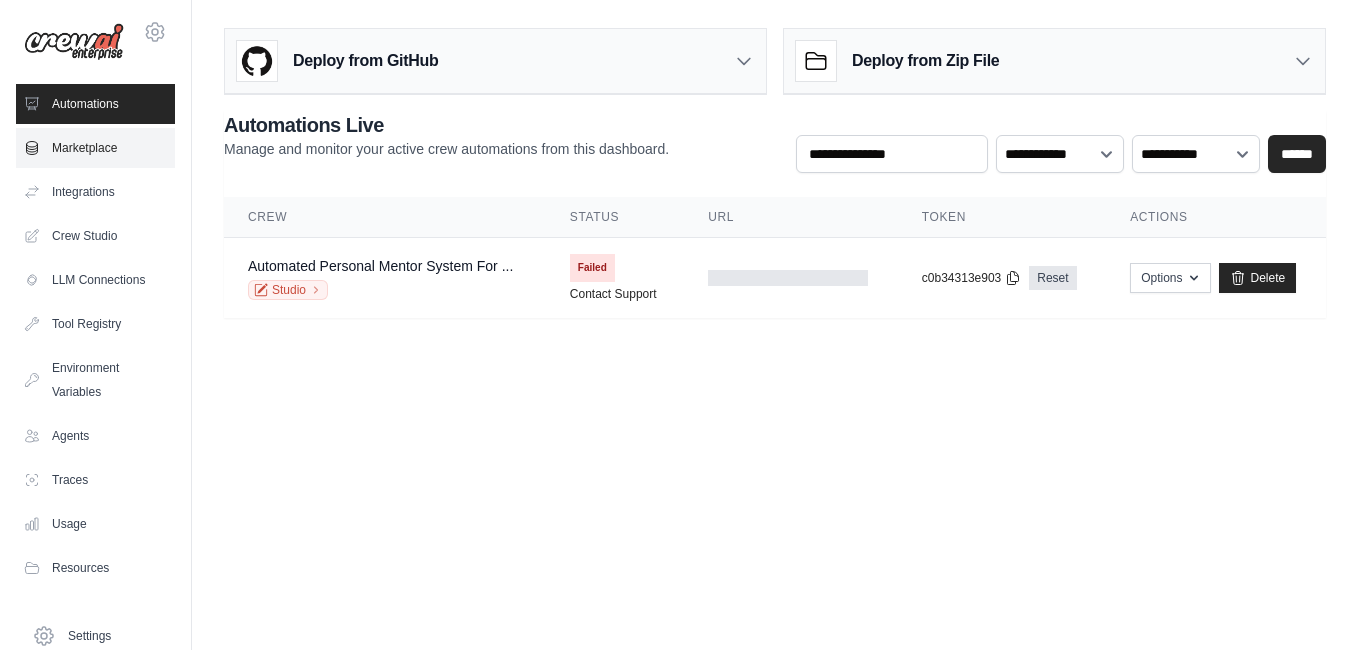 click on "Marketplace" at bounding box center (95, 148) 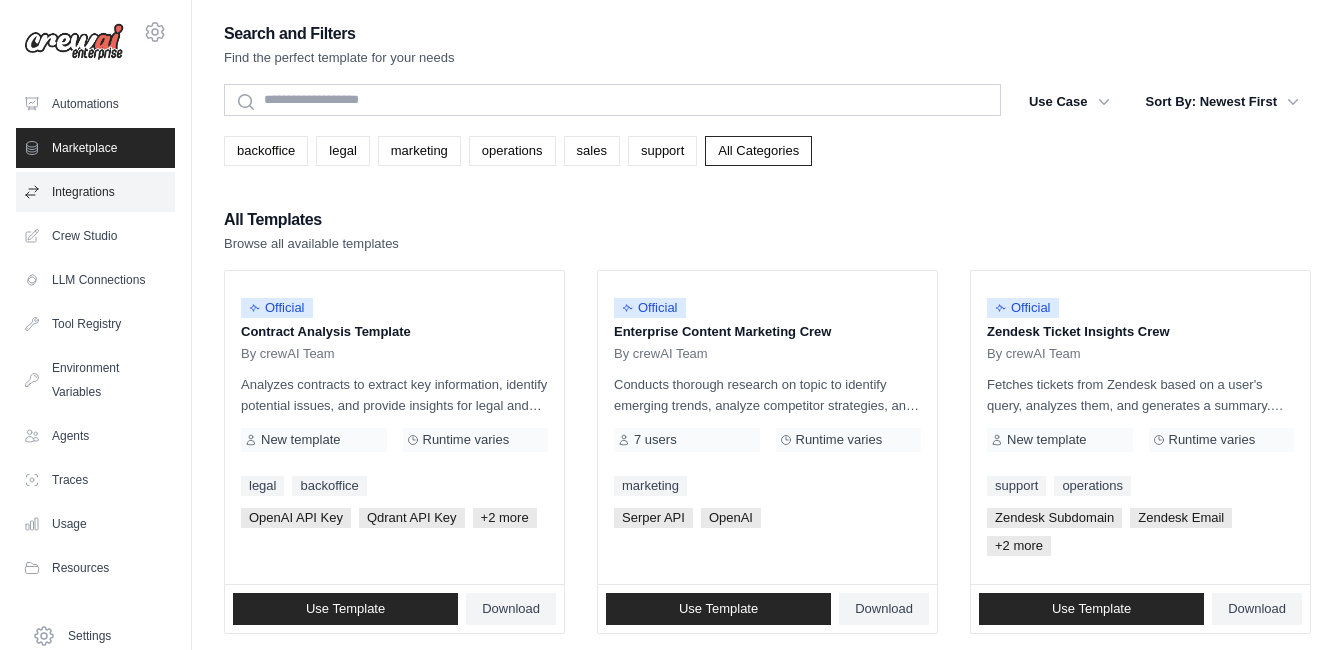 click on "Integrations" at bounding box center (95, 192) 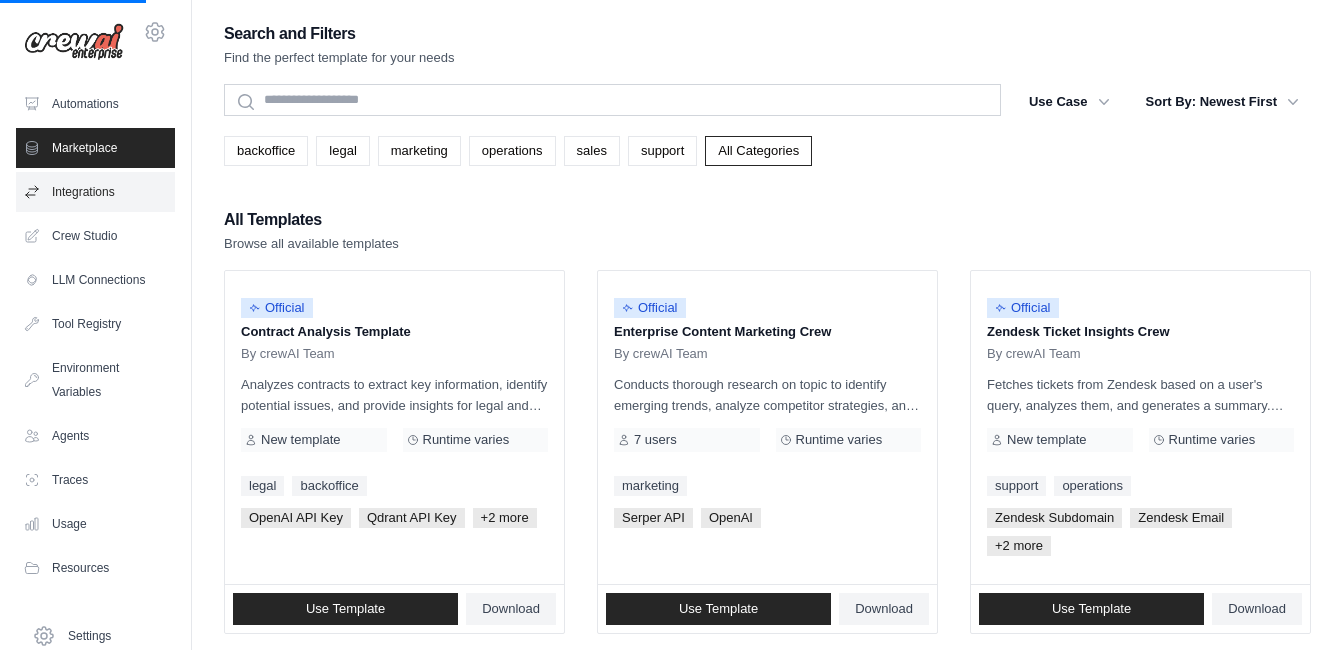 click on "Integrations" at bounding box center (95, 192) 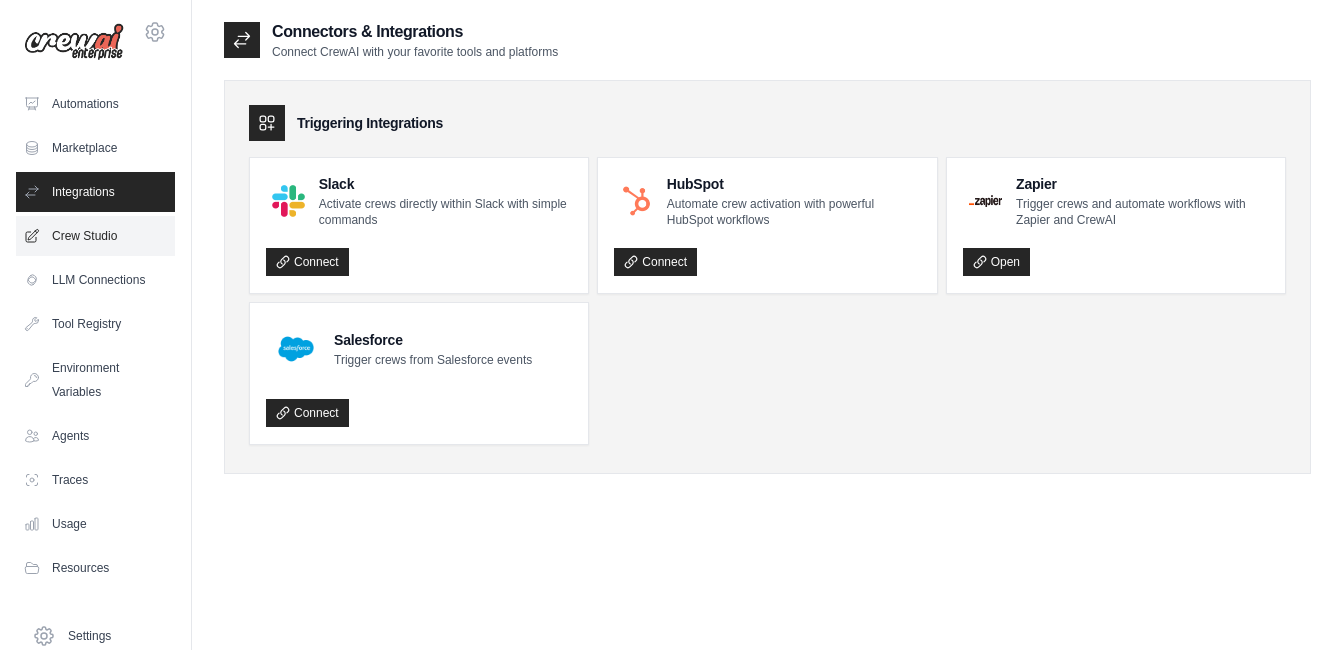 click on "Crew Studio" at bounding box center [95, 236] 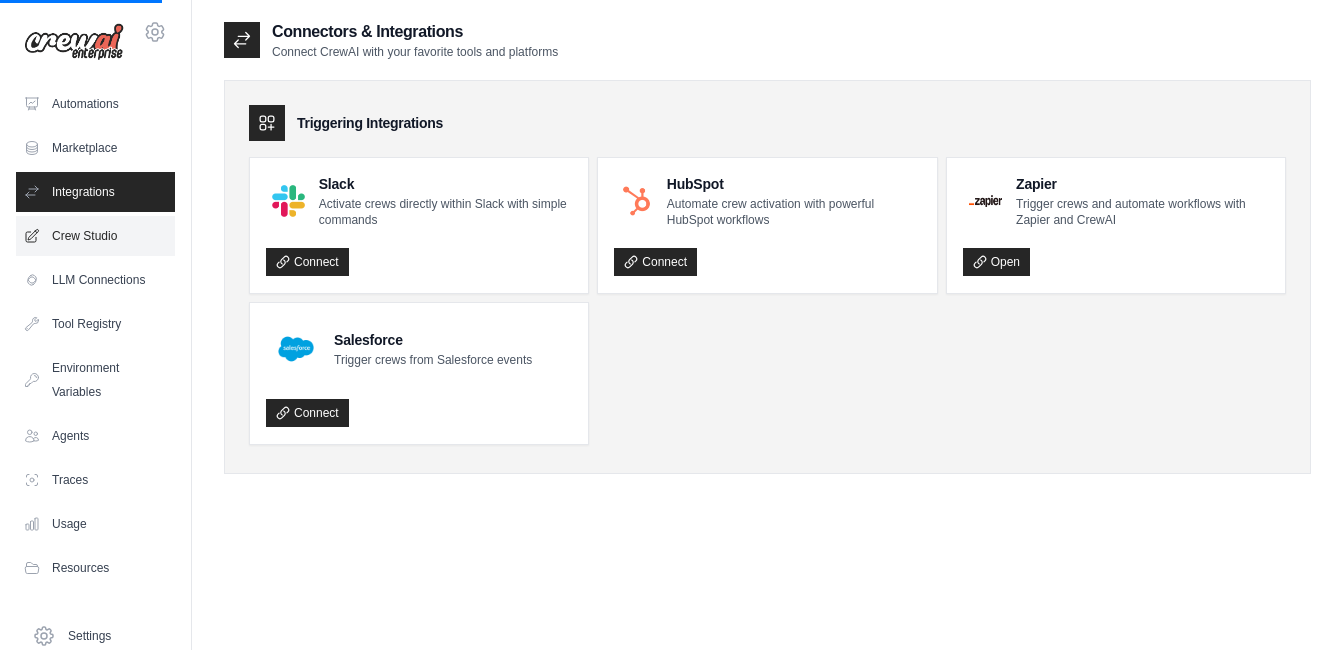 click on "Crew Studio" at bounding box center [95, 236] 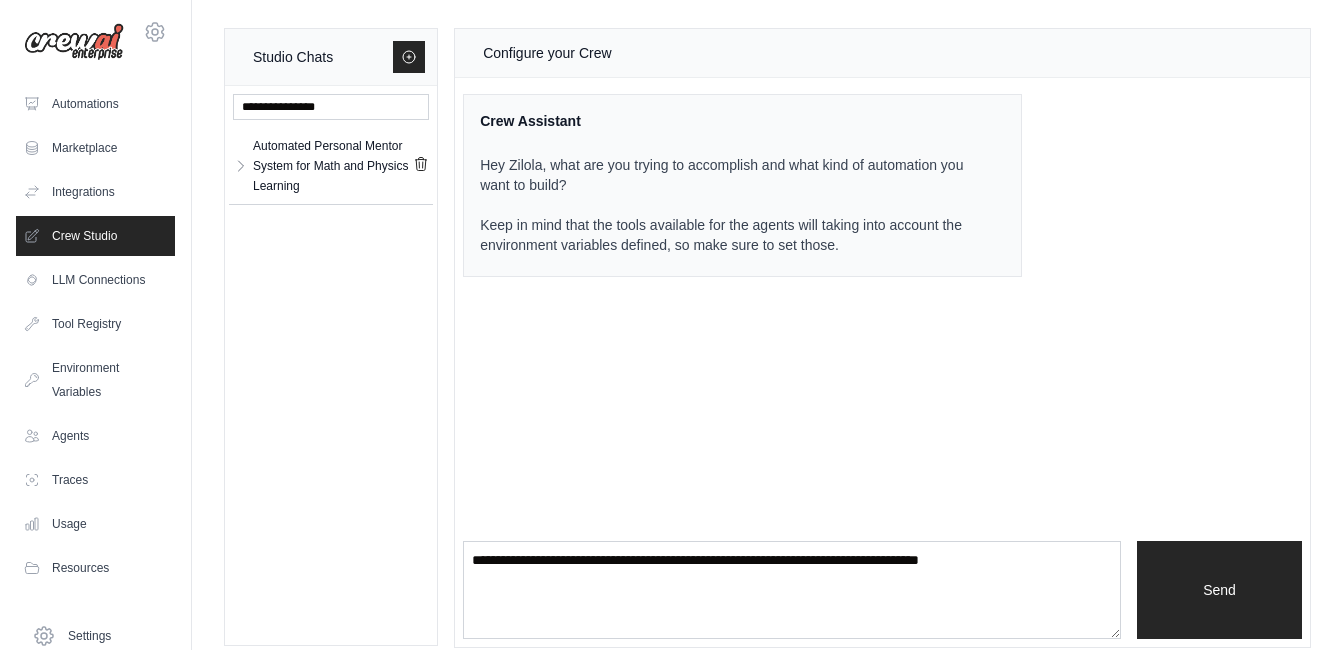 click on "LLM Connections" at bounding box center (95, 280) 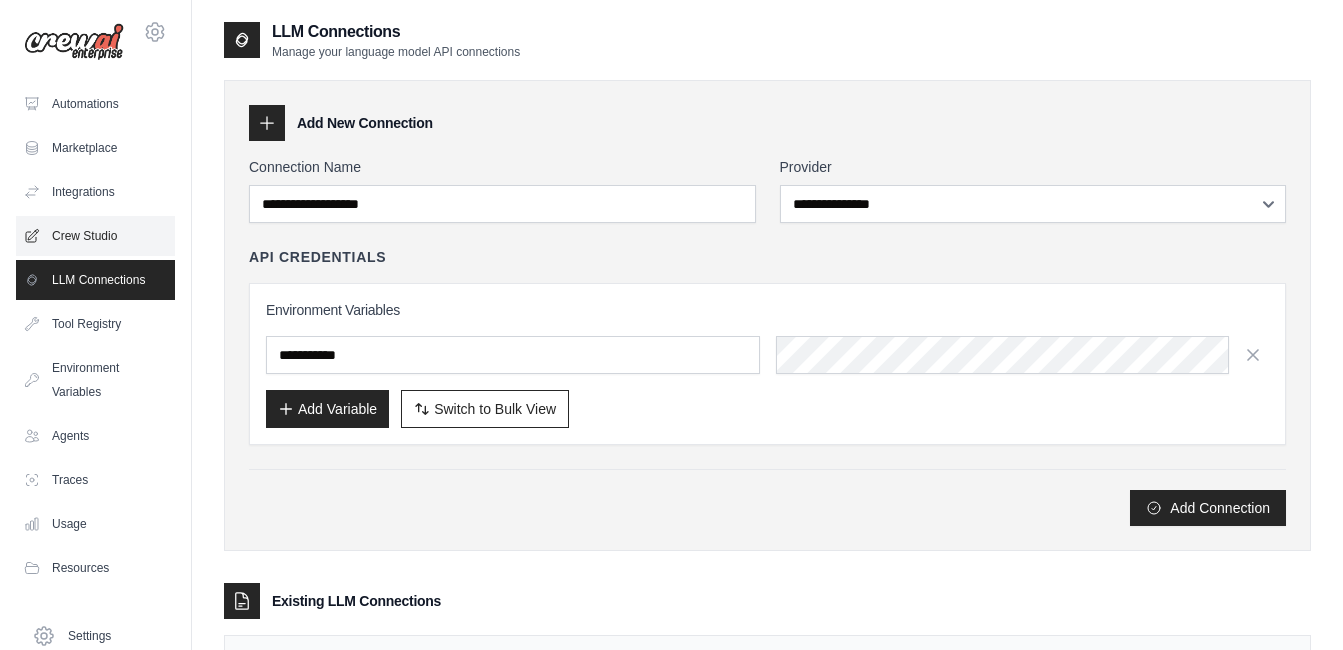 click on "Crew Studio" at bounding box center (95, 236) 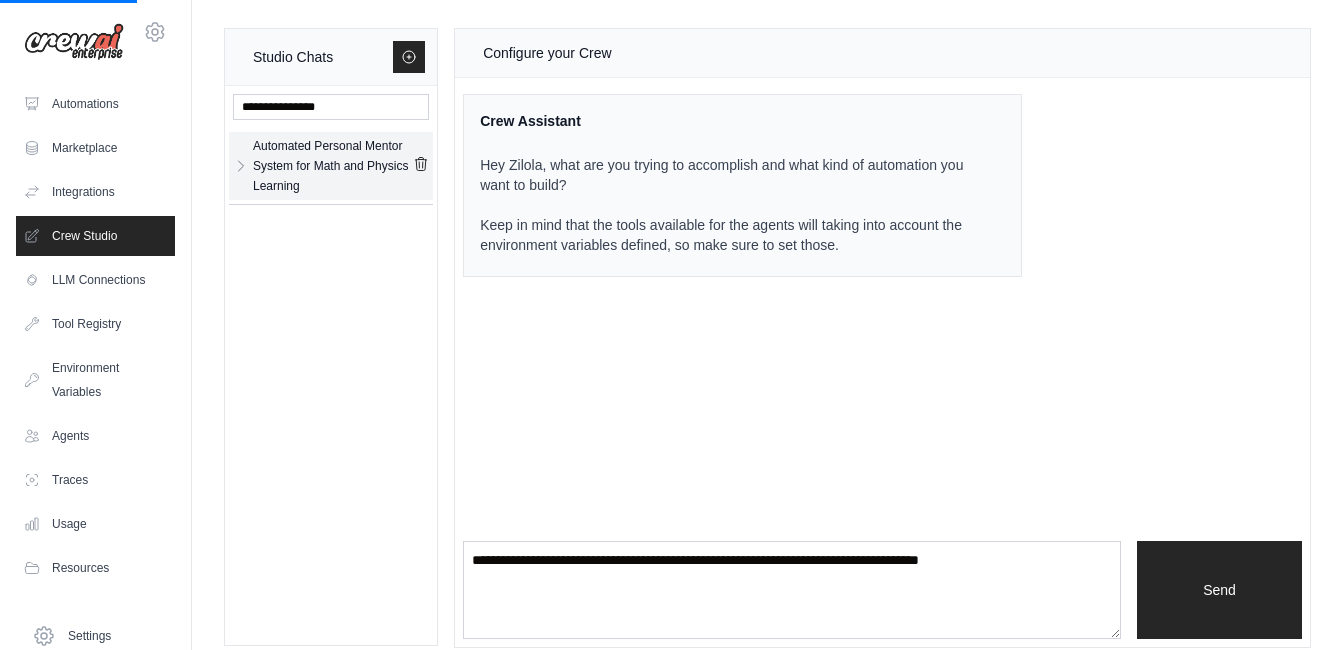 click on "Automated Personal Mentor System for Math and Physics Learning" at bounding box center [333, 166] 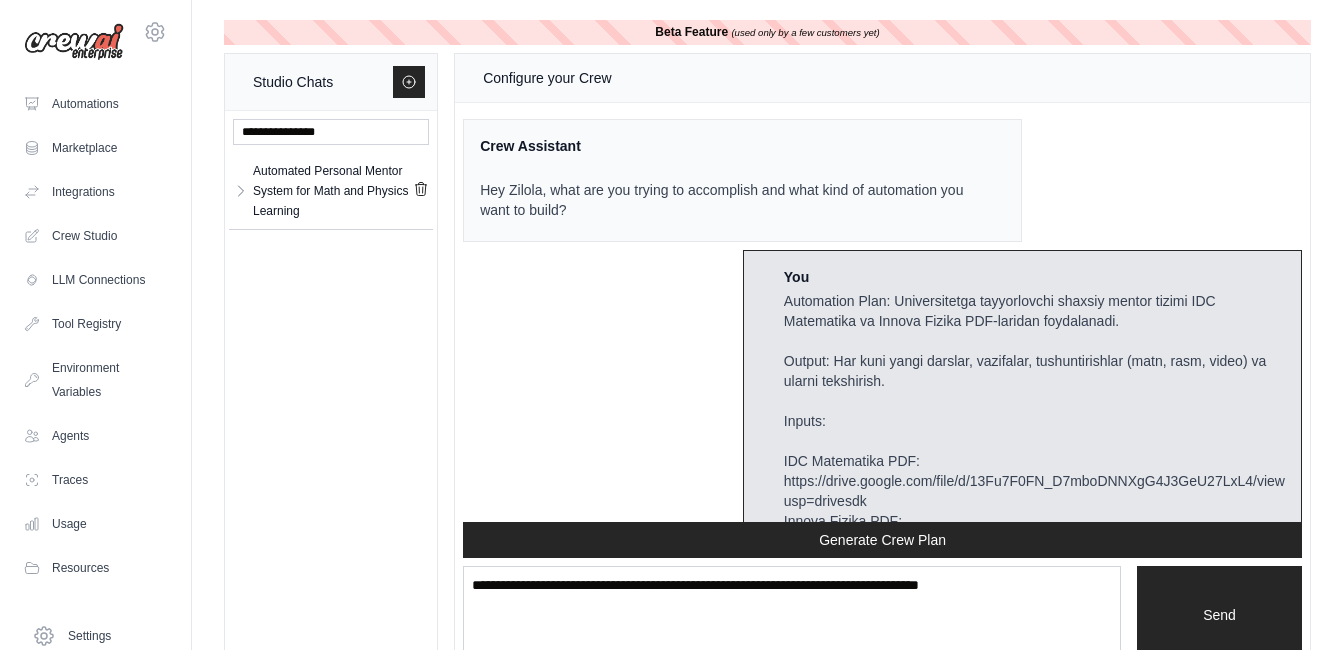 scroll, scrollTop: 5660, scrollLeft: 0, axis: vertical 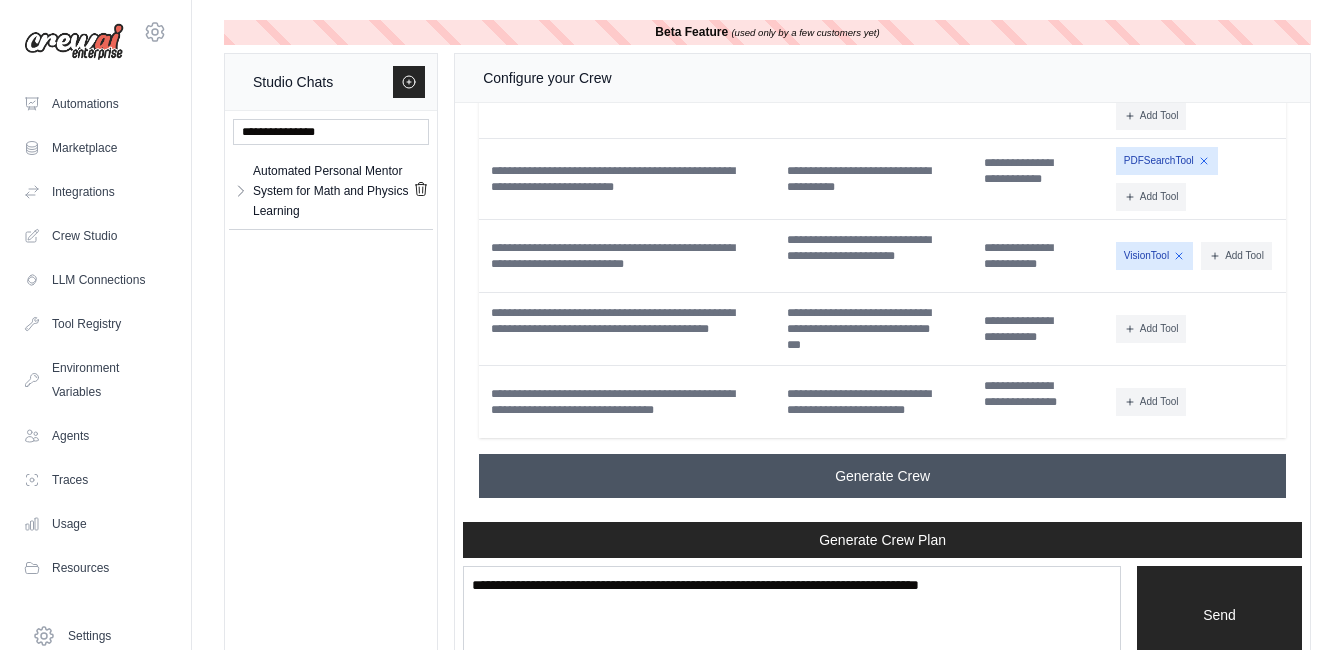 click on "Generate Crew" at bounding box center [882, 476] 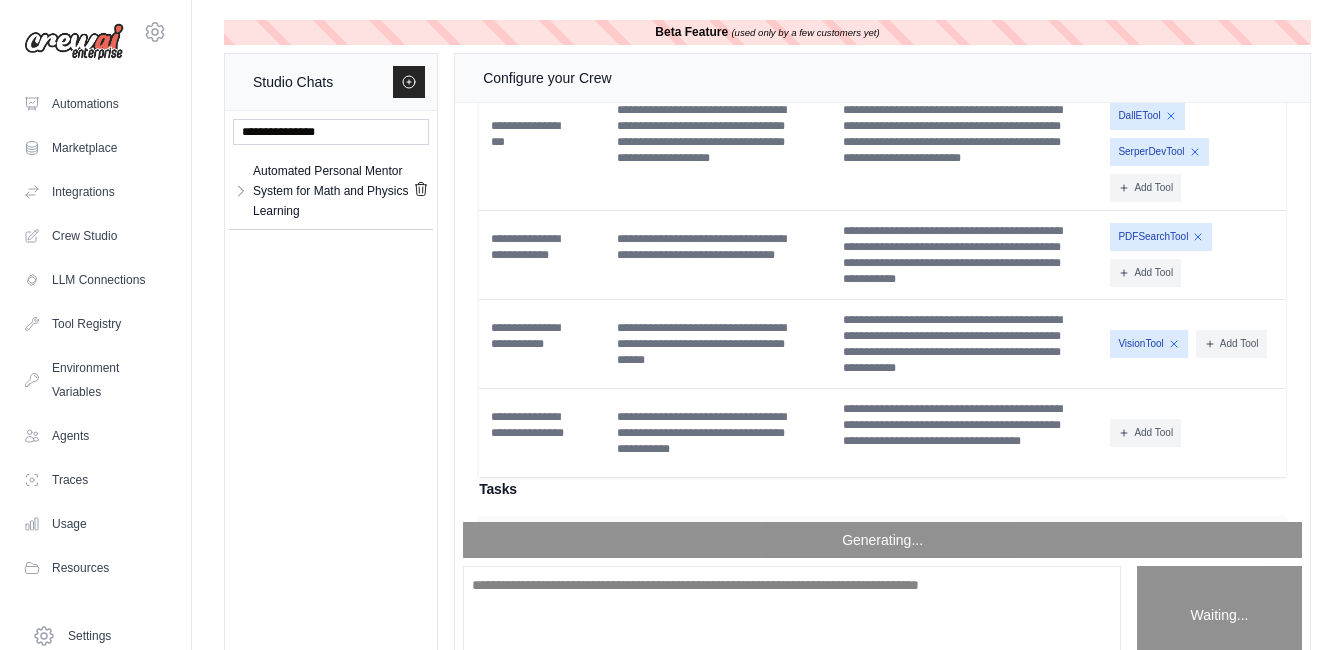 scroll, scrollTop: 4828, scrollLeft: 0, axis: vertical 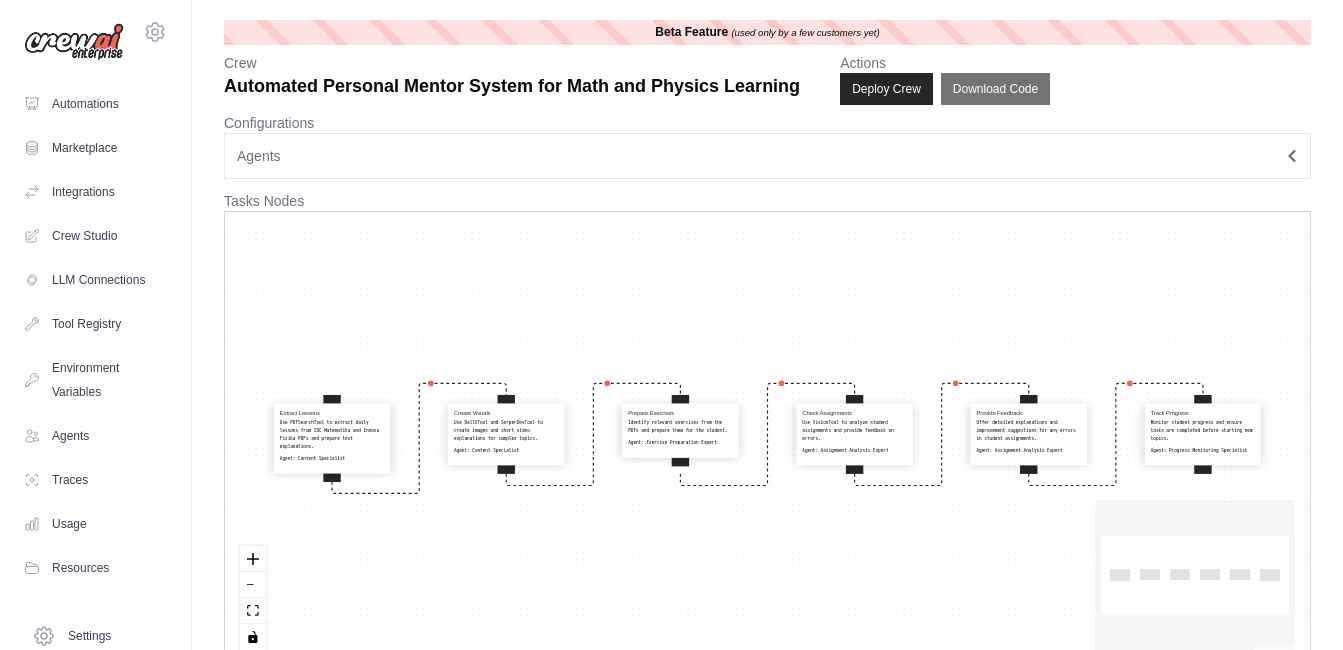 click on "Agents" at bounding box center (767, 156) 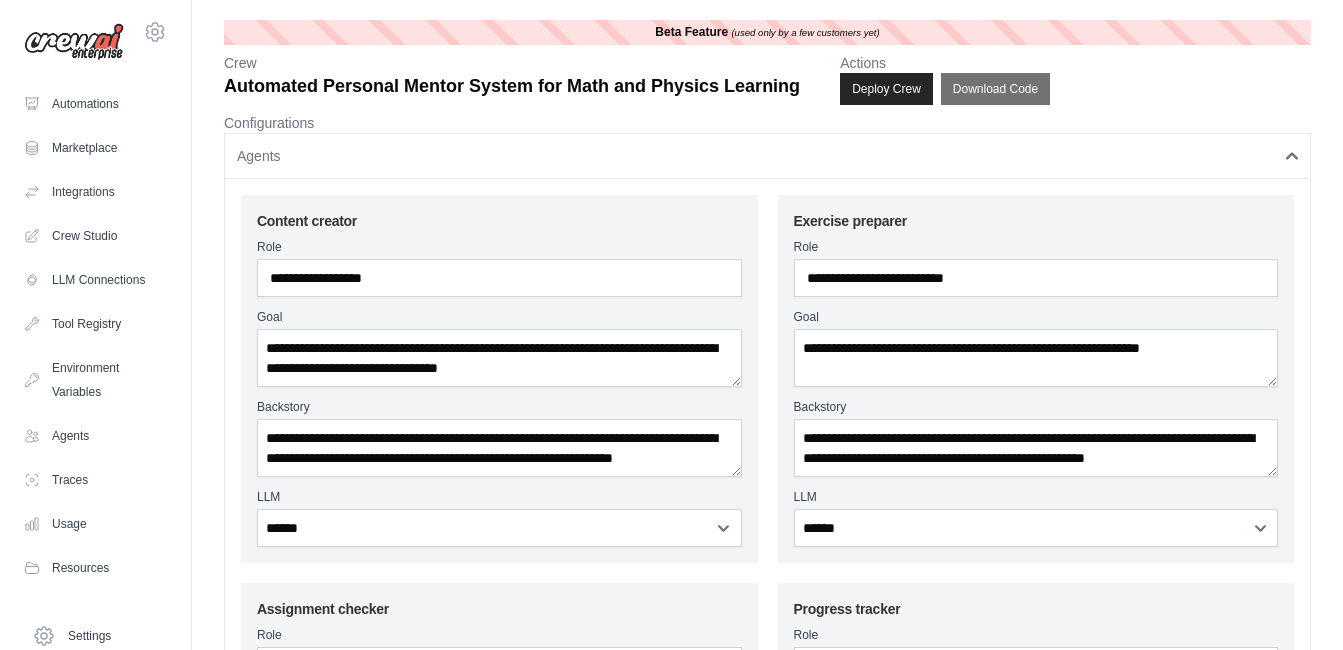 click 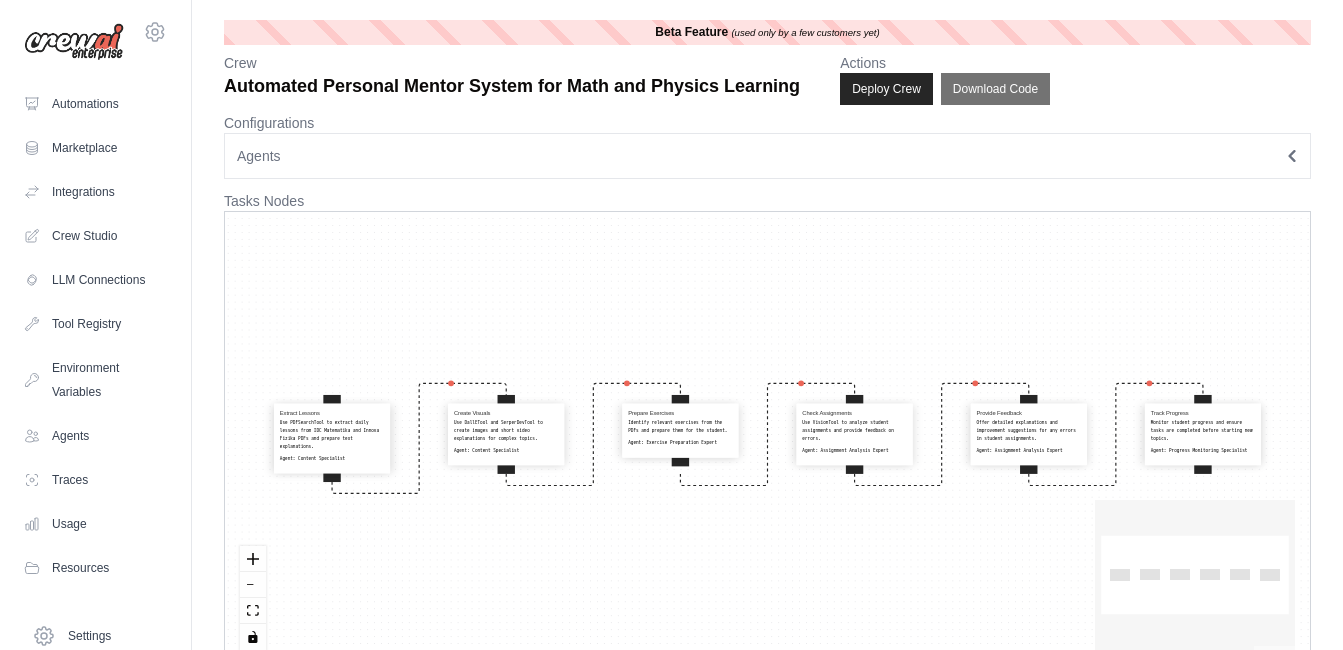 click 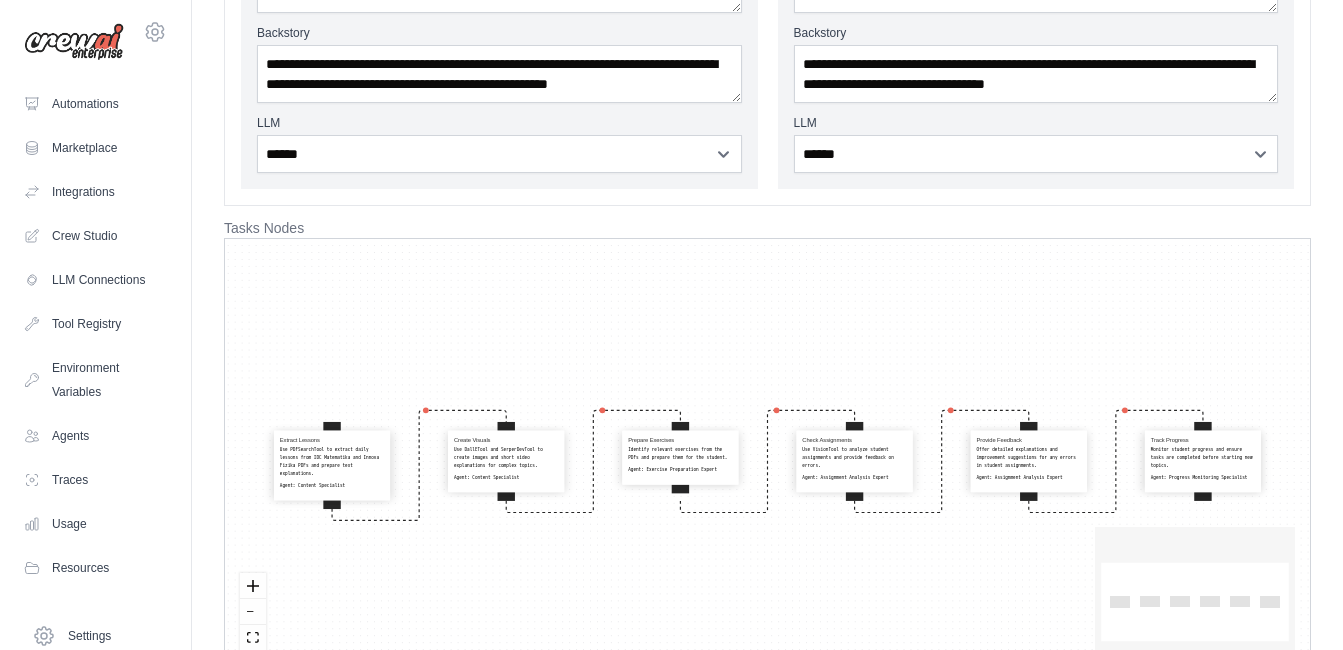scroll, scrollTop: 825, scrollLeft: 0, axis: vertical 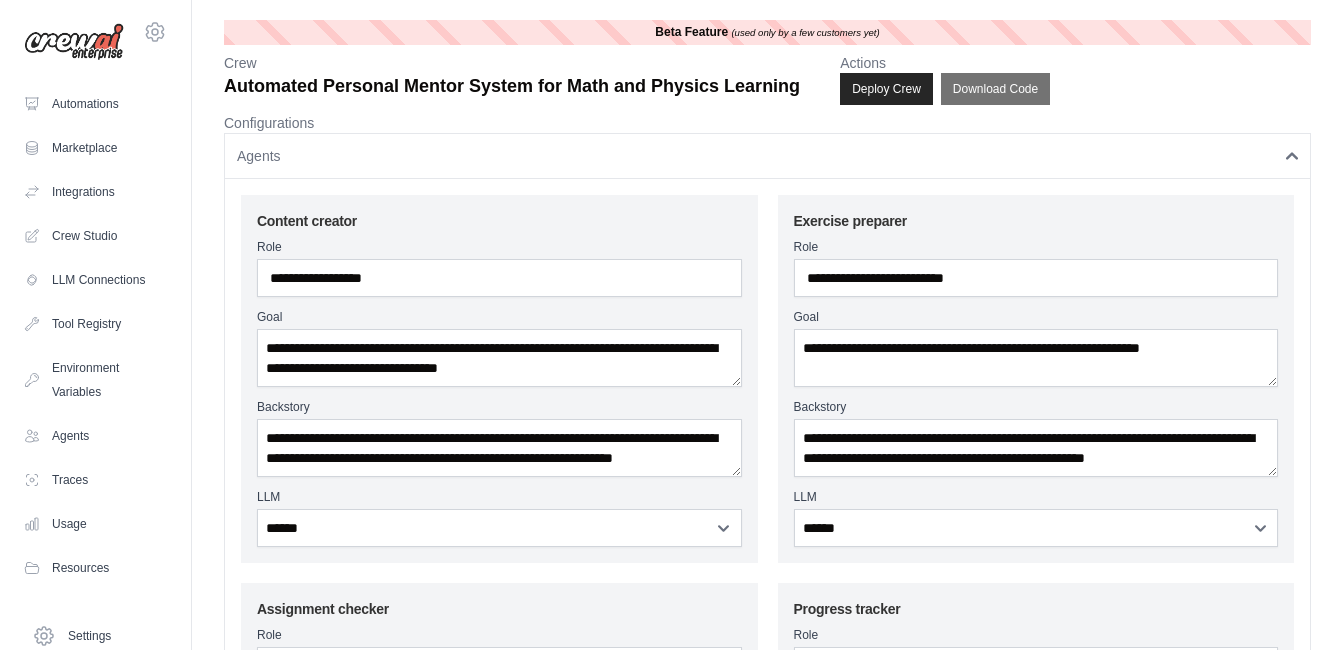 click 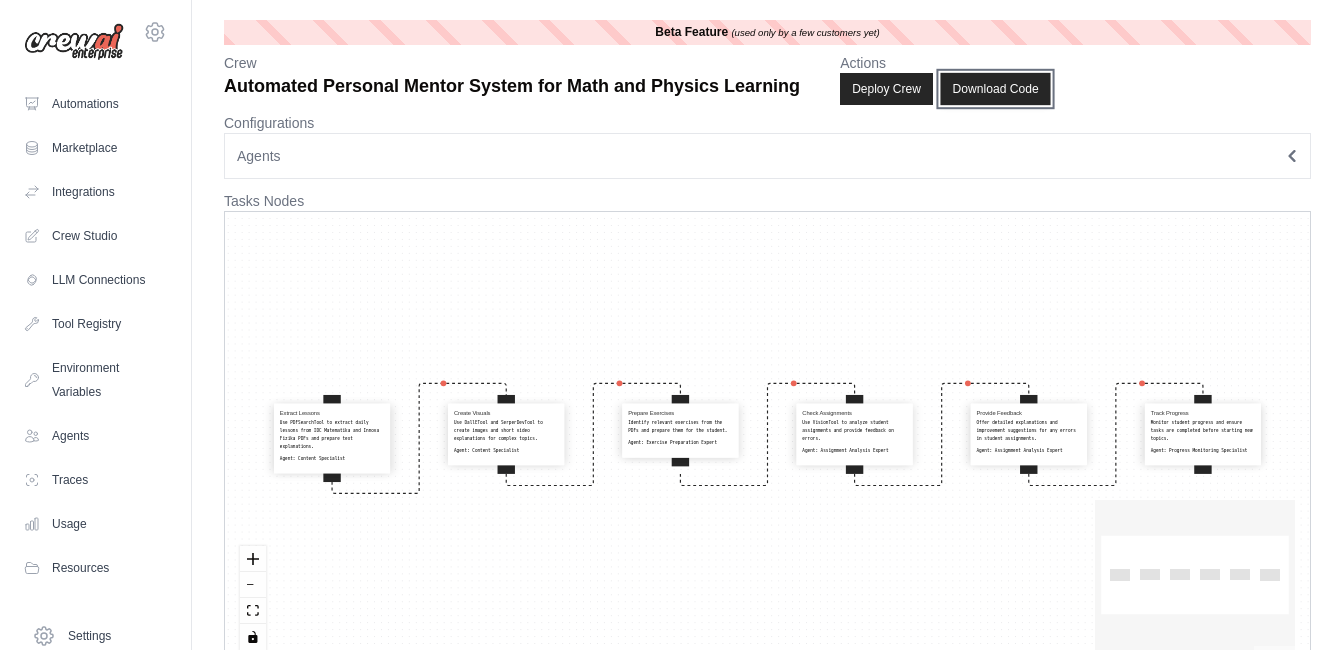 click on "Download Code" at bounding box center (995, 89) 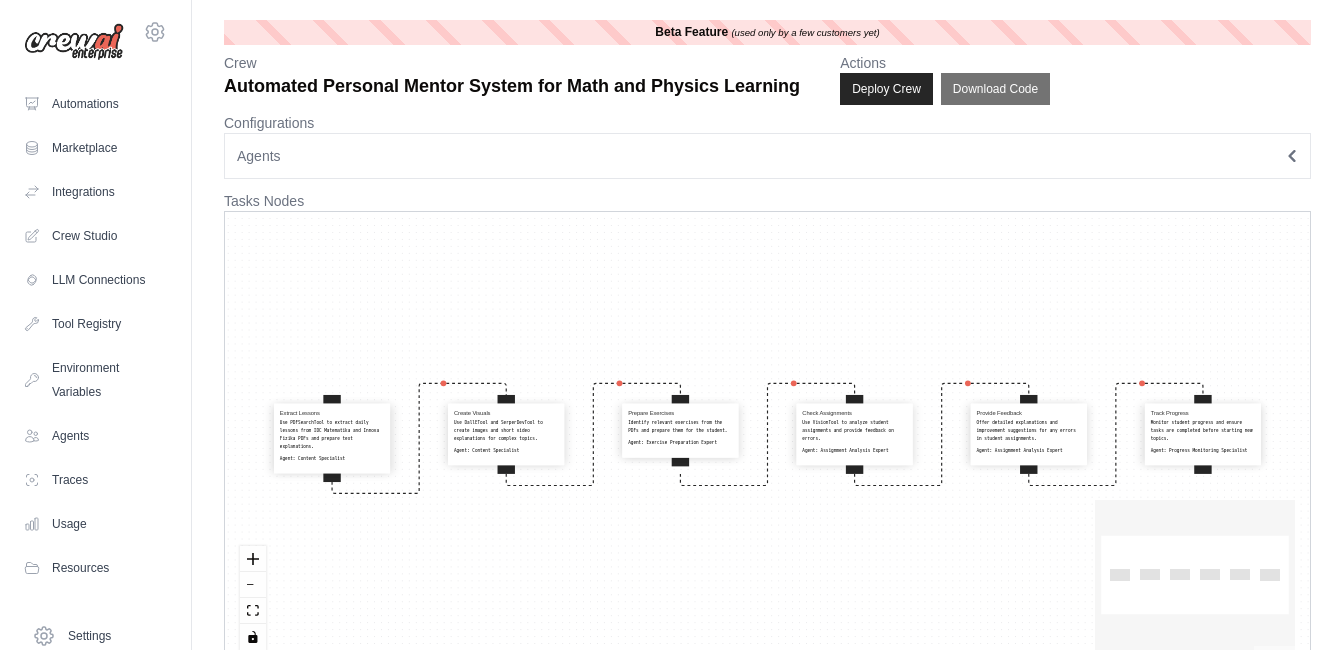 click on "Agents" at bounding box center (767, 156) 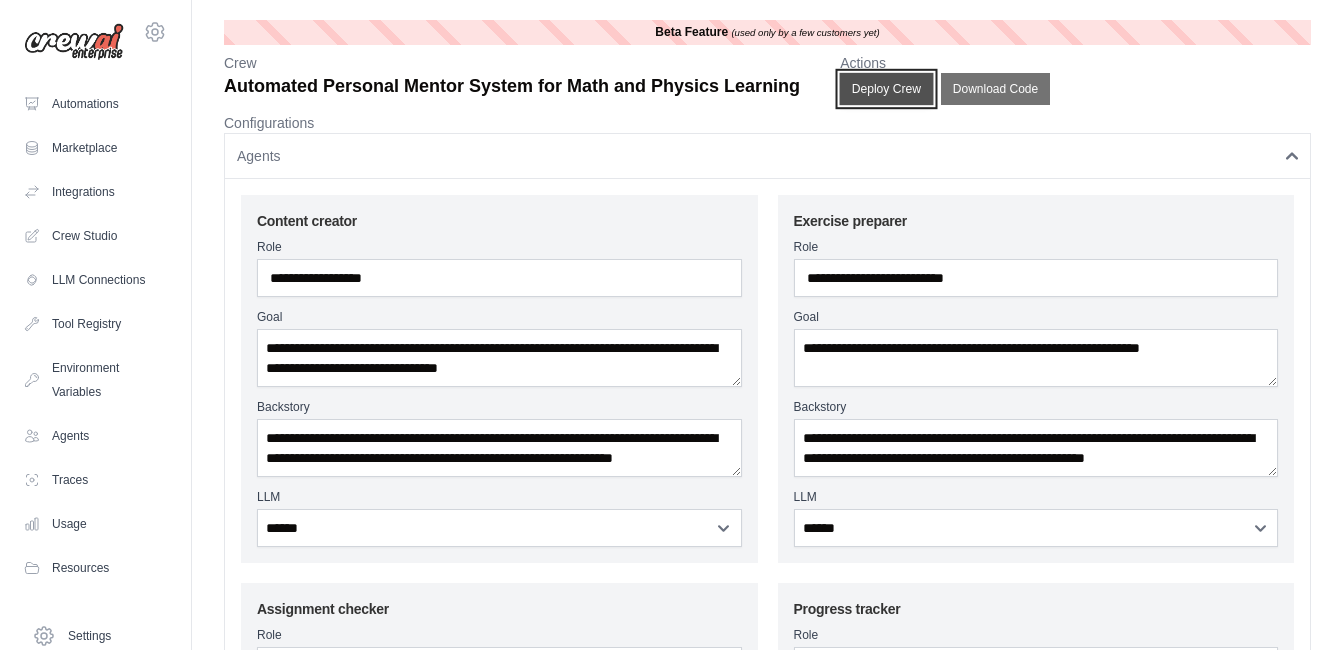 click on "Deploy Crew" at bounding box center [887, 89] 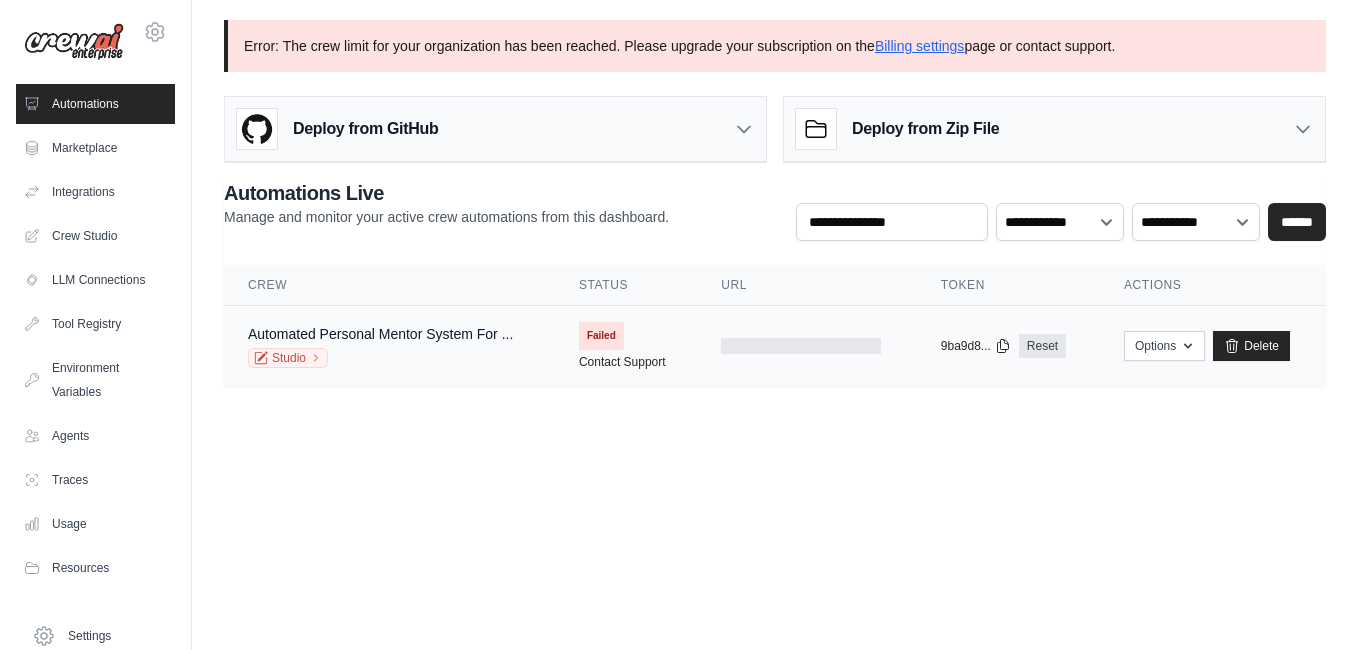 click on "Failed" at bounding box center [601, 336] 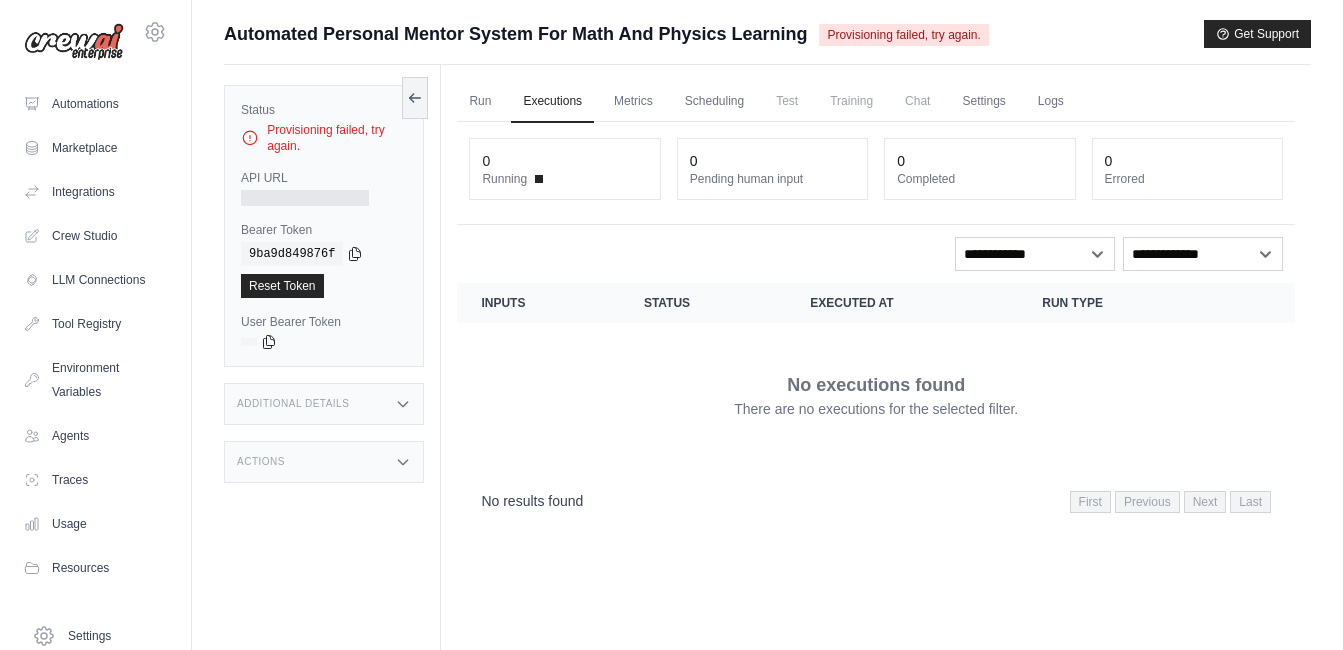 scroll, scrollTop: 0, scrollLeft: 0, axis: both 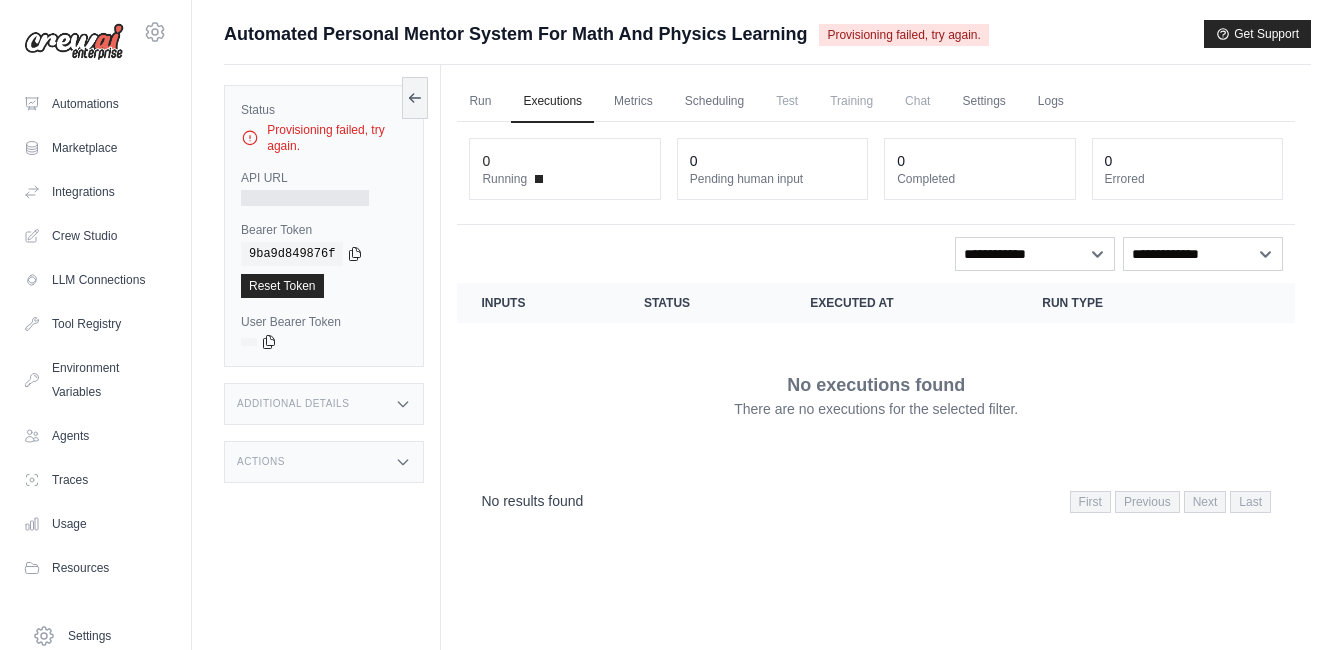 click on "Status" at bounding box center [703, 303] 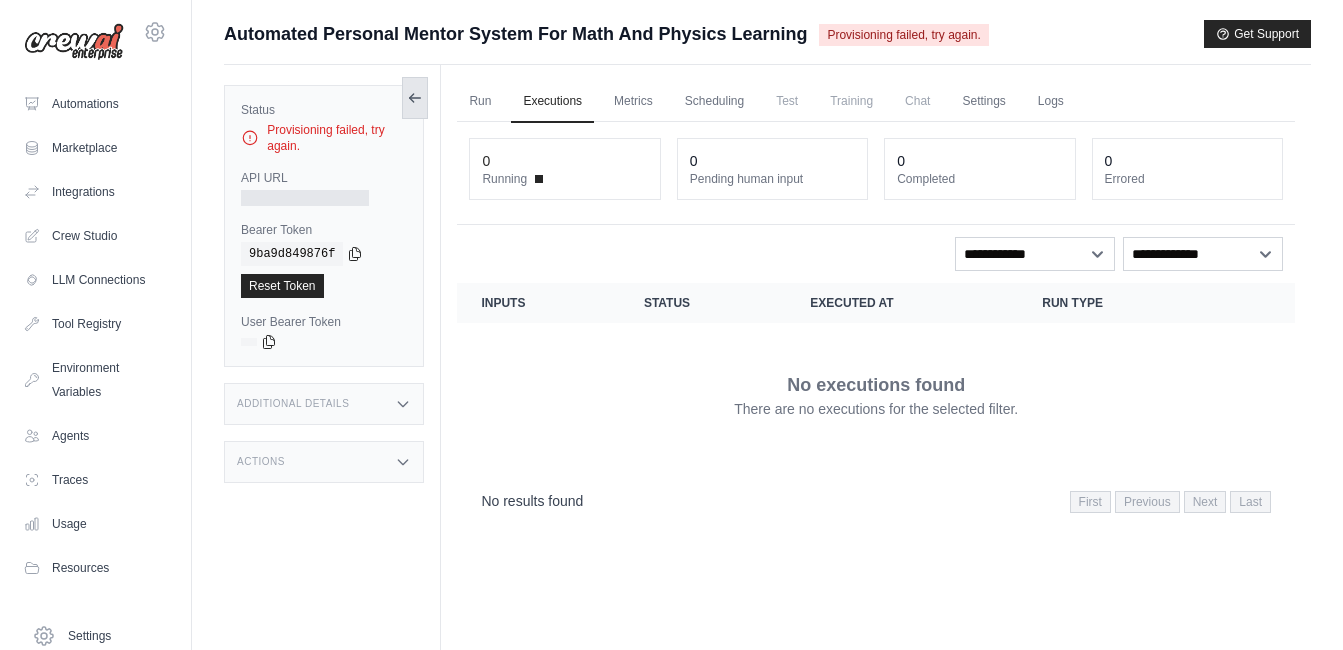 click 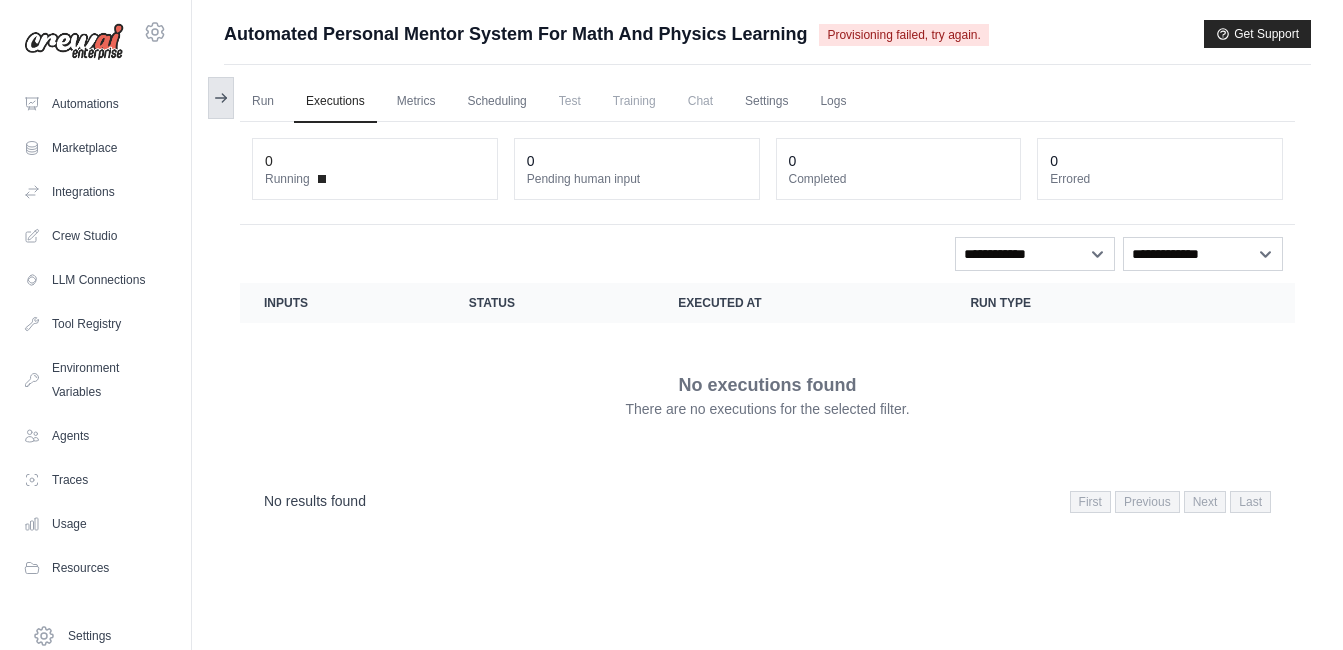 click 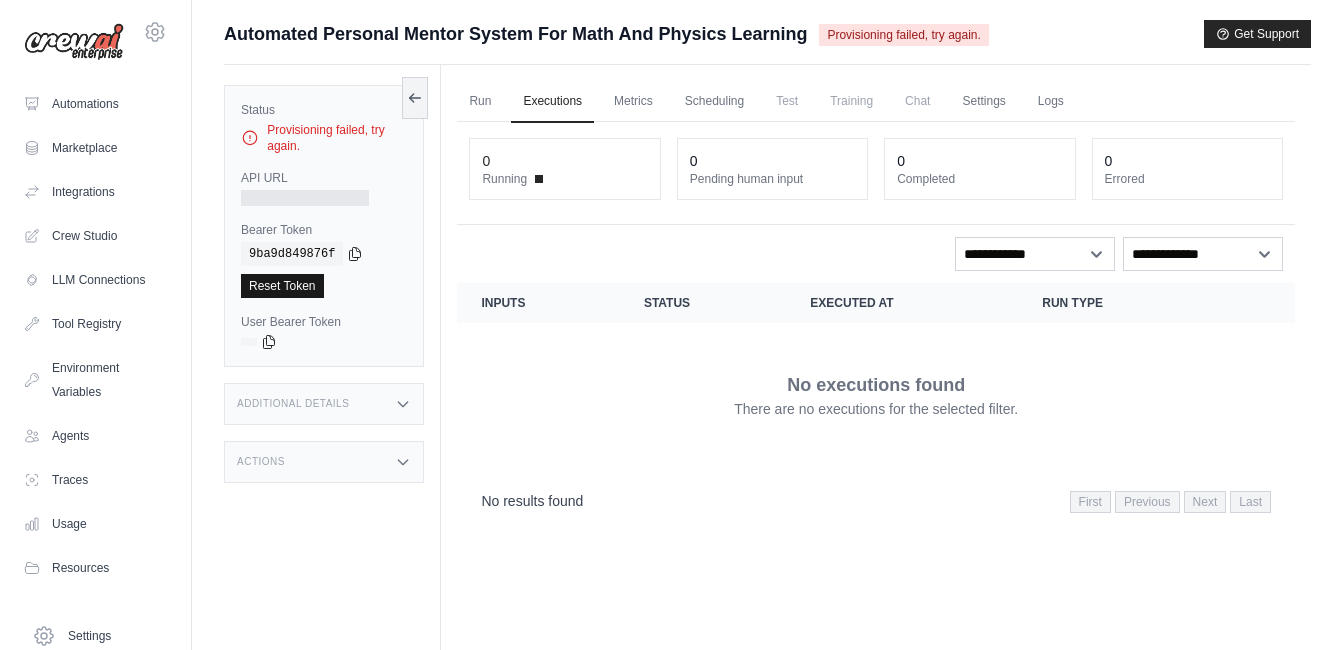 click on "Reset Token" at bounding box center [282, 286] 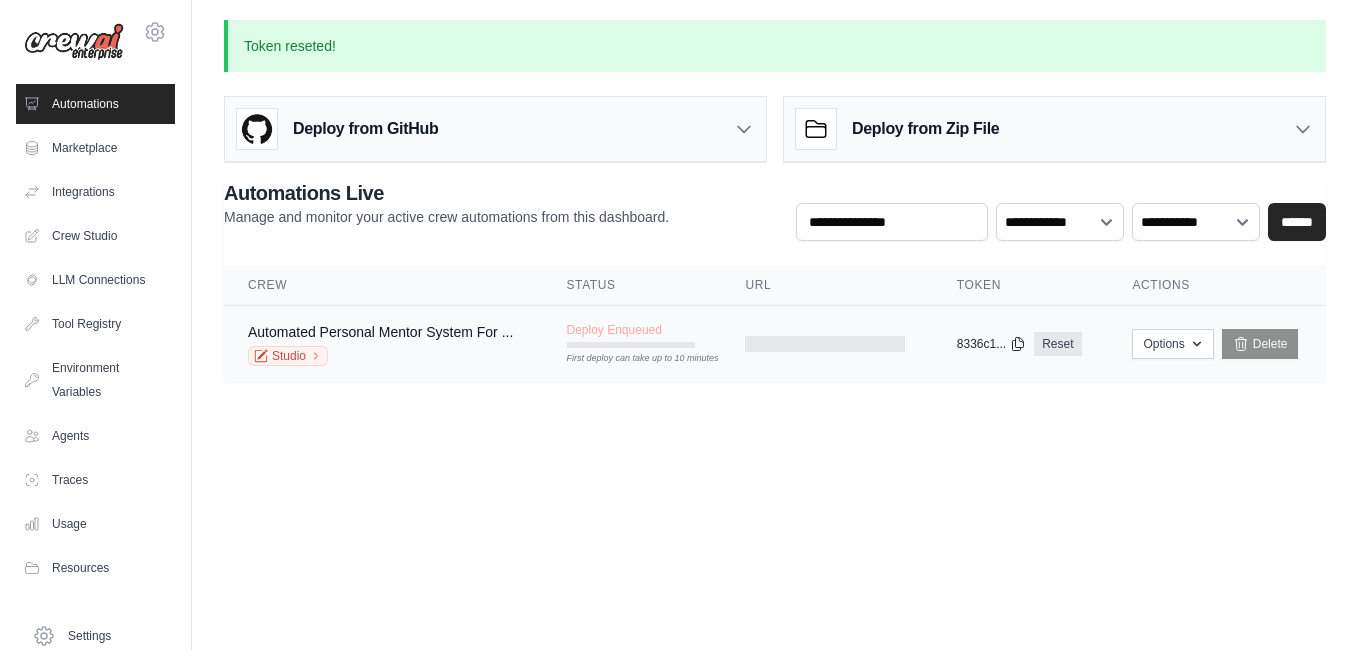 click on "First deploy can take up to 10 minutes" at bounding box center [631, 345] 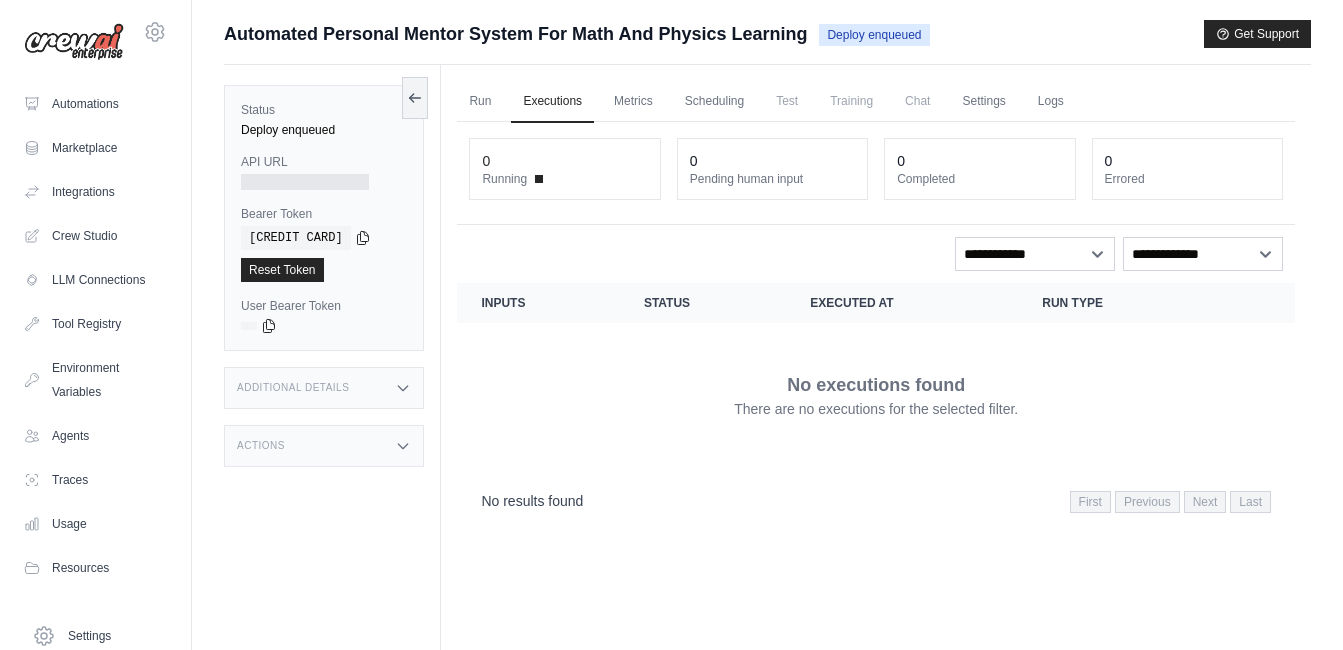 scroll, scrollTop: 0, scrollLeft: 0, axis: both 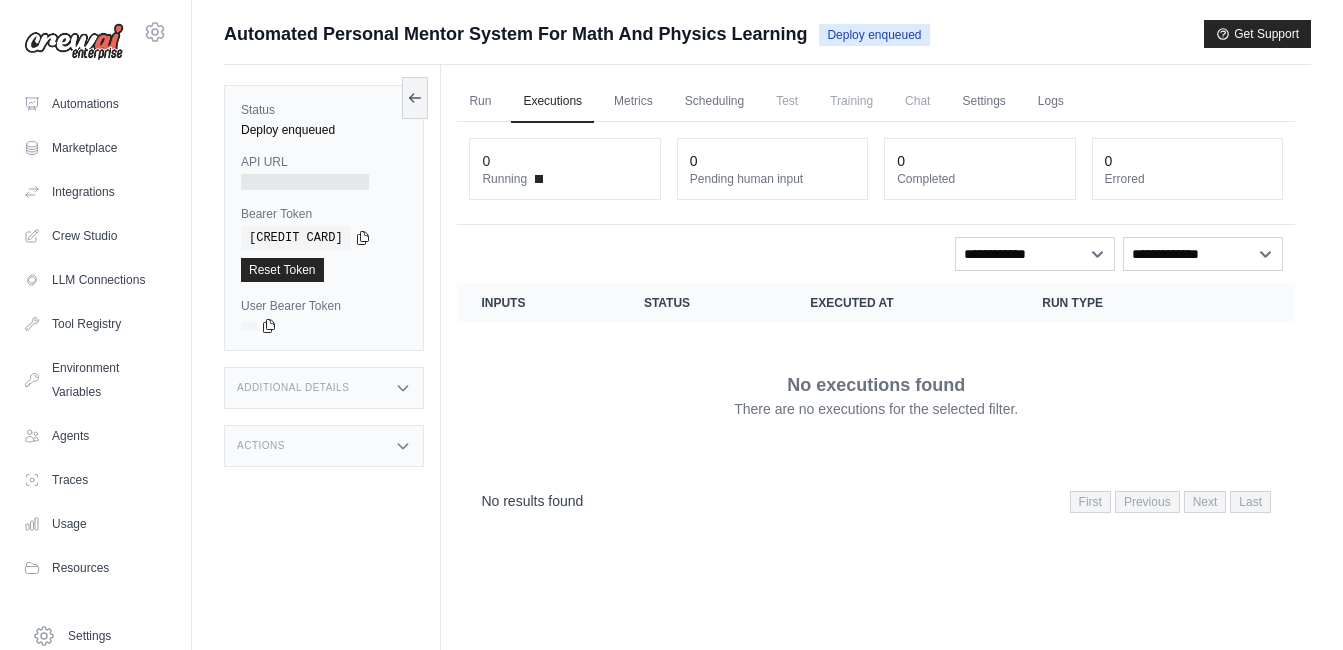 click on "Deploy enqueued" at bounding box center [874, 35] 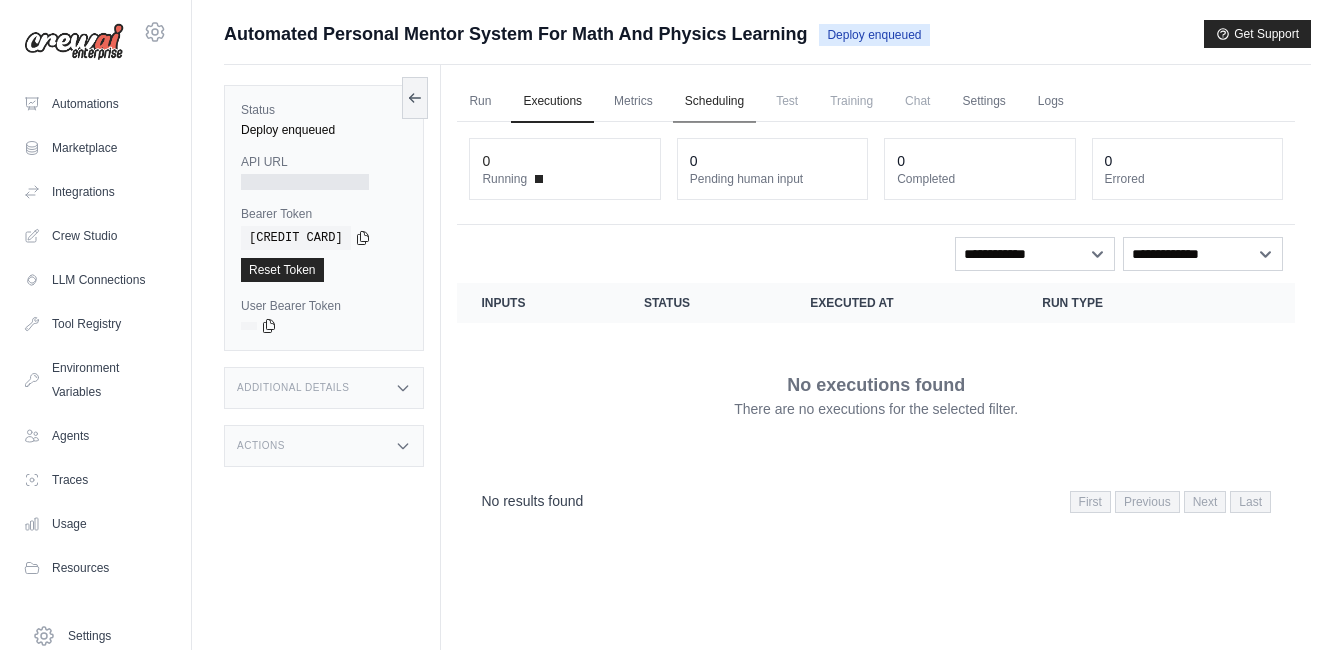 drag, startPoint x: 306, startPoint y: 271, endPoint x: 749, endPoint y: 102, distance: 474.14133 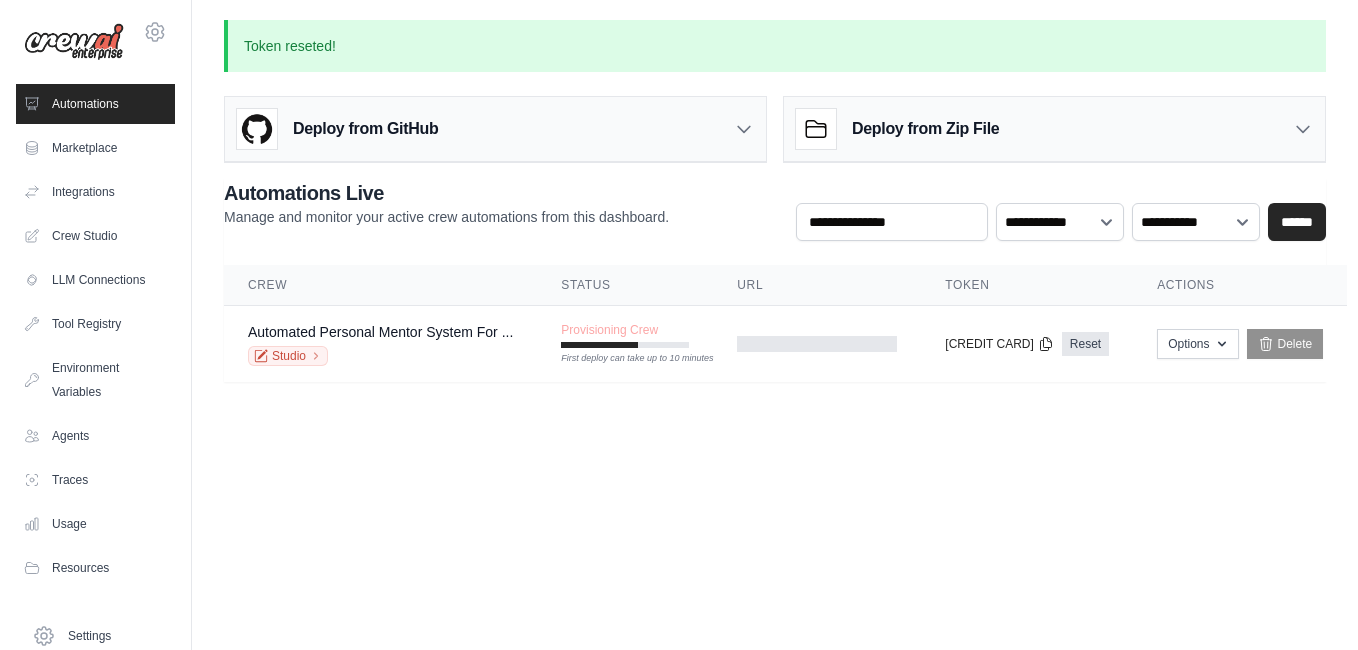 click on "[EMAIL]
Settings
Automations
Marketplace
Integrations" at bounding box center (679, 325) 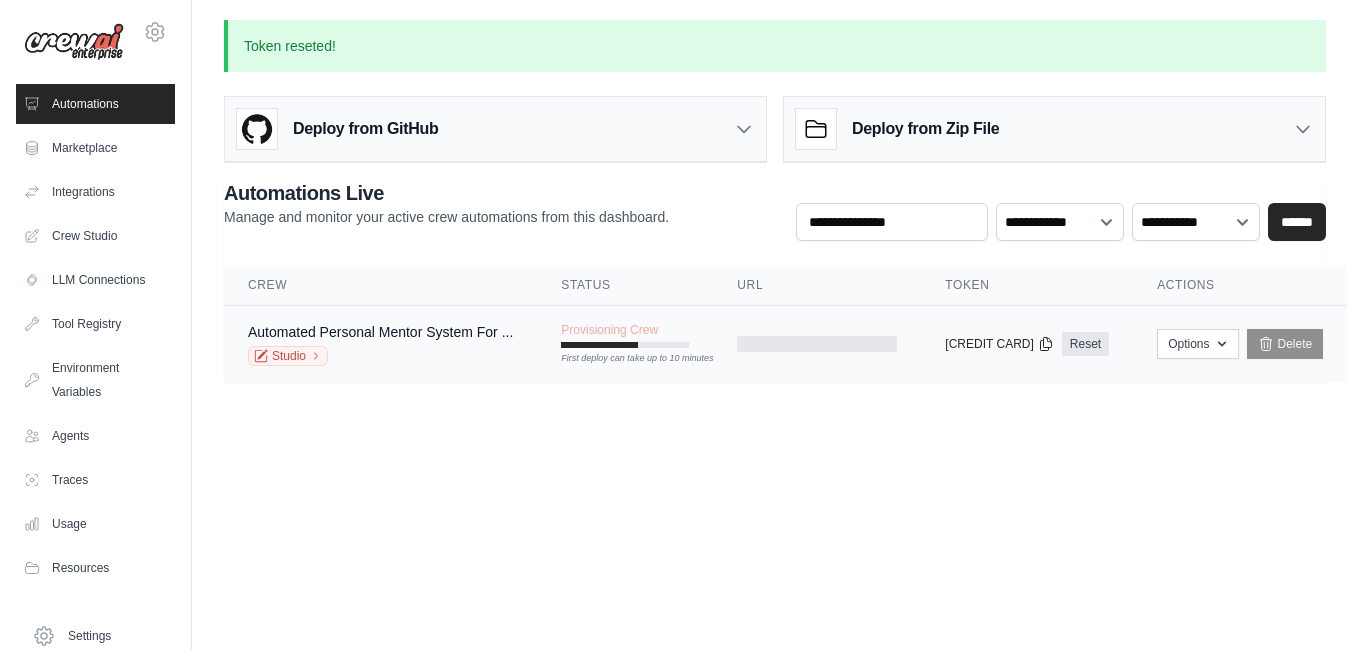 click on "Provisioning Crew" at bounding box center [609, 330] 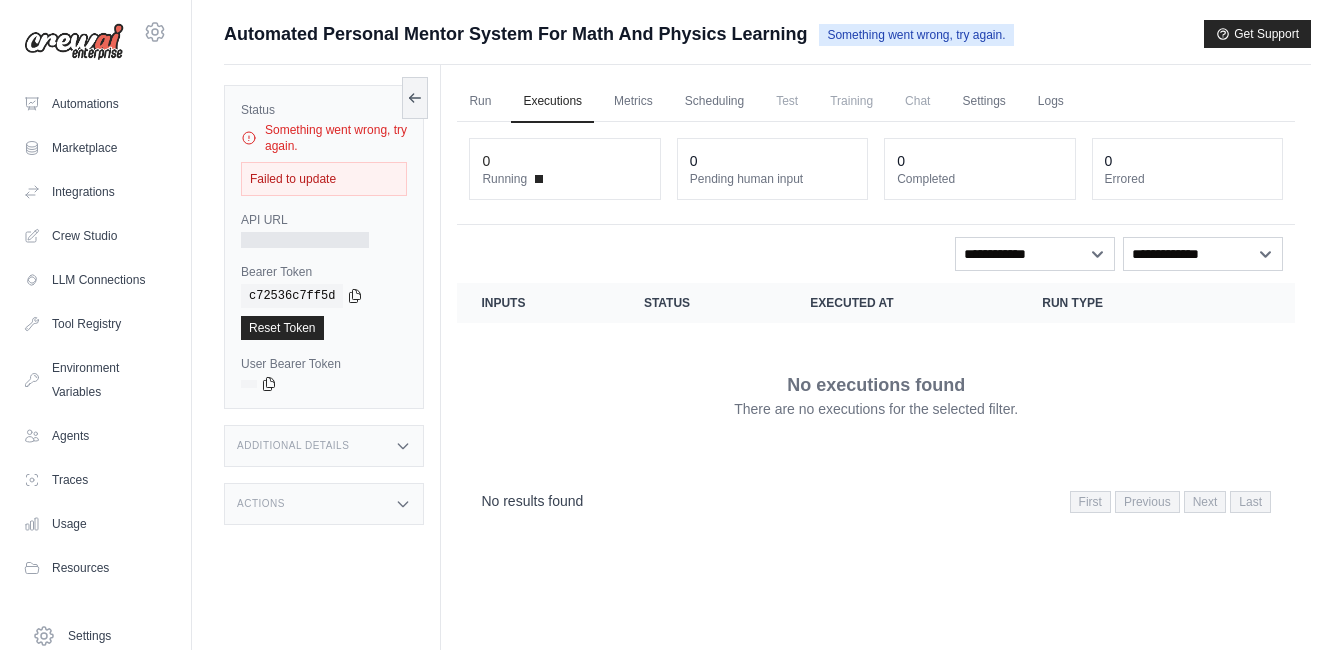 scroll, scrollTop: 0, scrollLeft: 0, axis: both 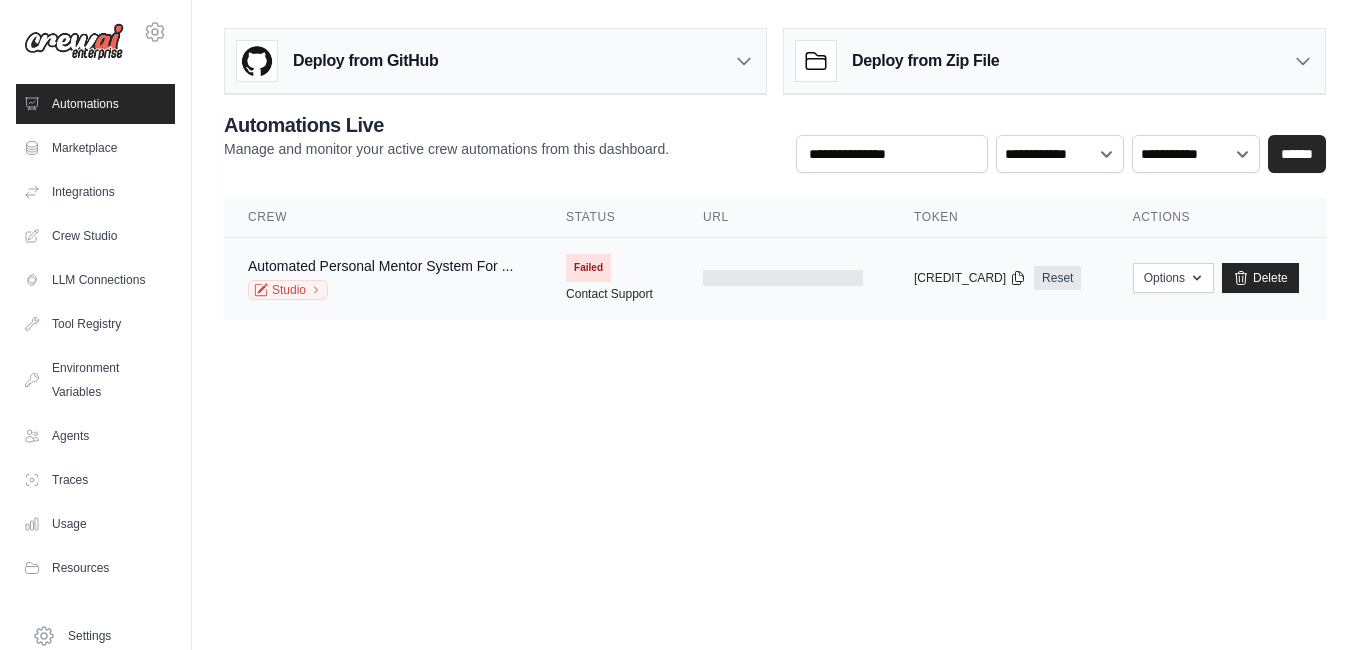 click on "Failed" at bounding box center [588, 268] 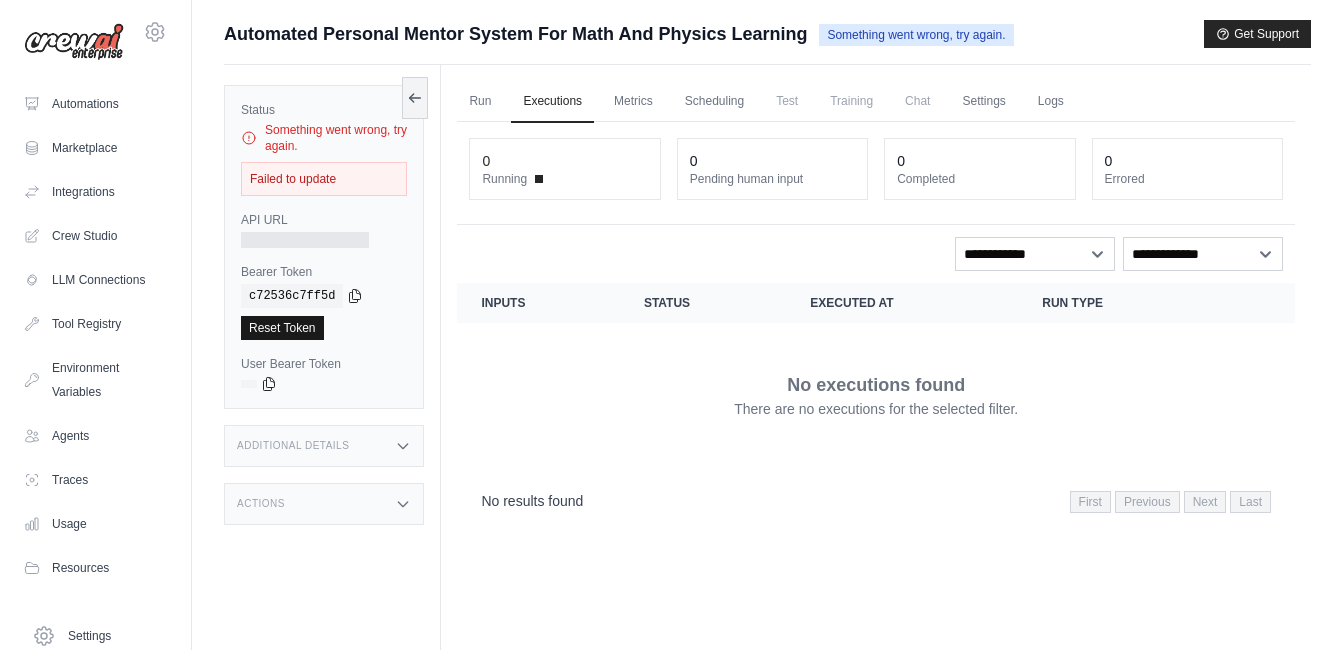 scroll, scrollTop: 0, scrollLeft: 0, axis: both 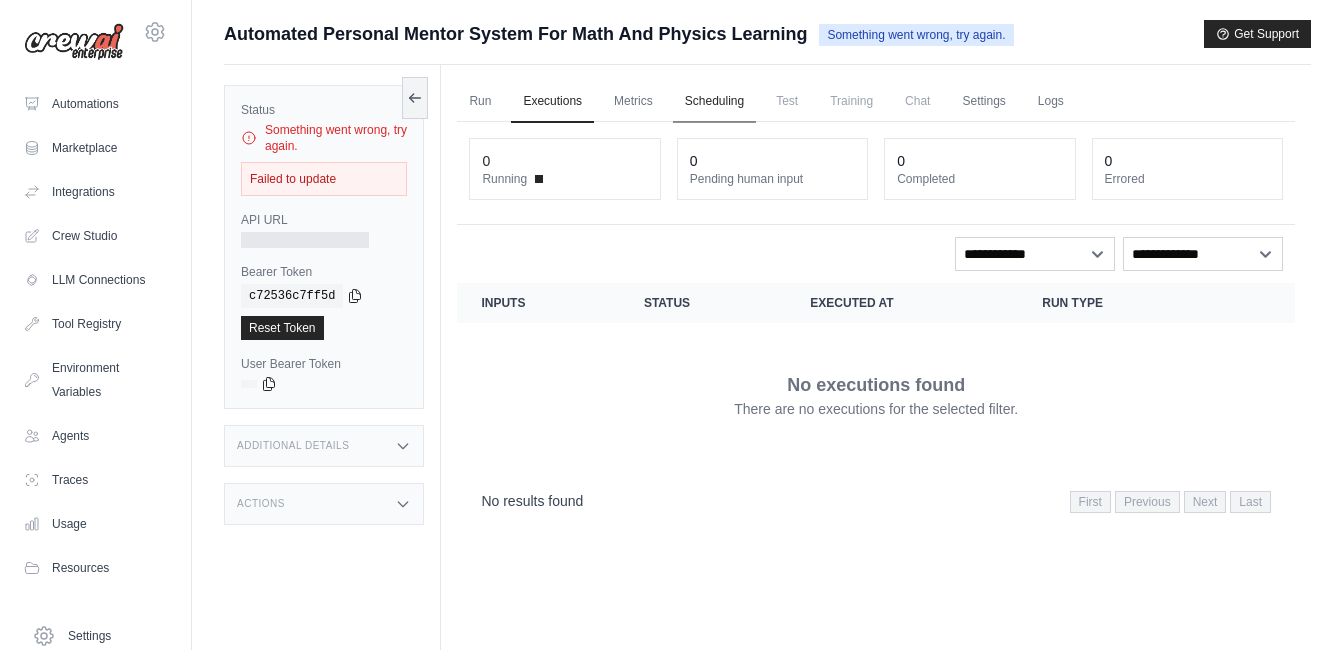 drag, startPoint x: 307, startPoint y: 323, endPoint x: 756, endPoint y: 81, distance: 510.06372 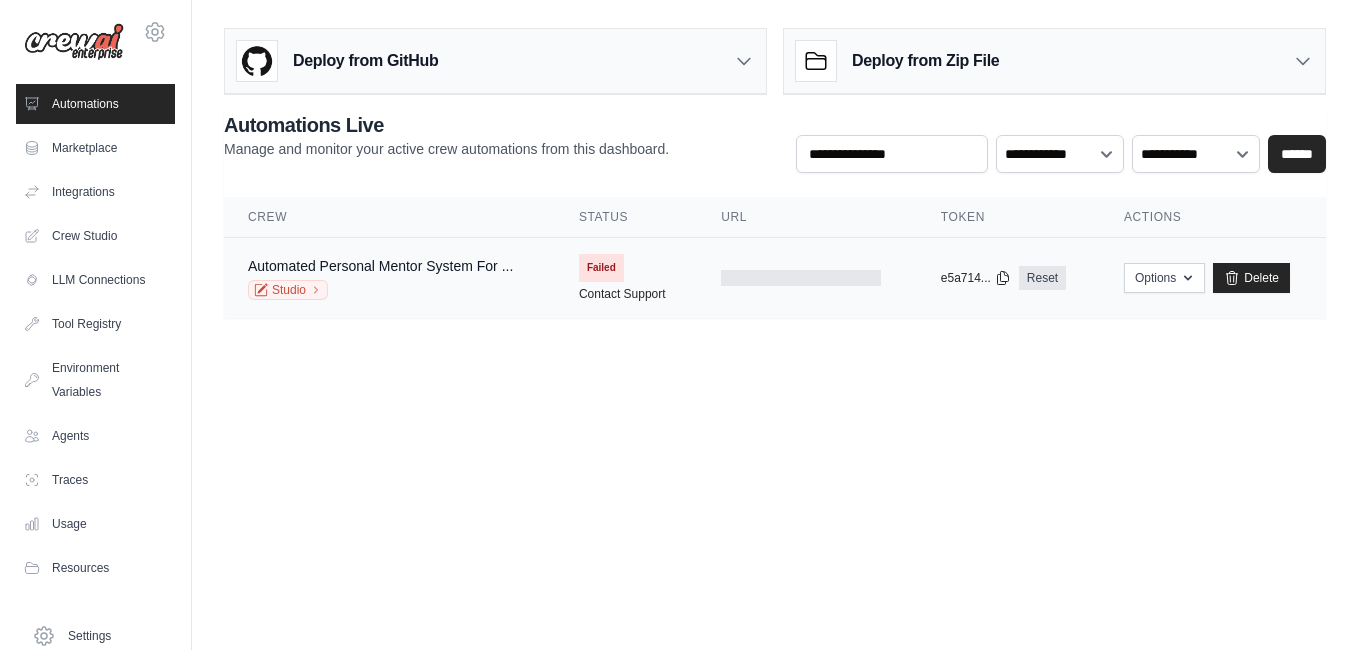scroll, scrollTop: 0, scrollLeft: 0, axis: both 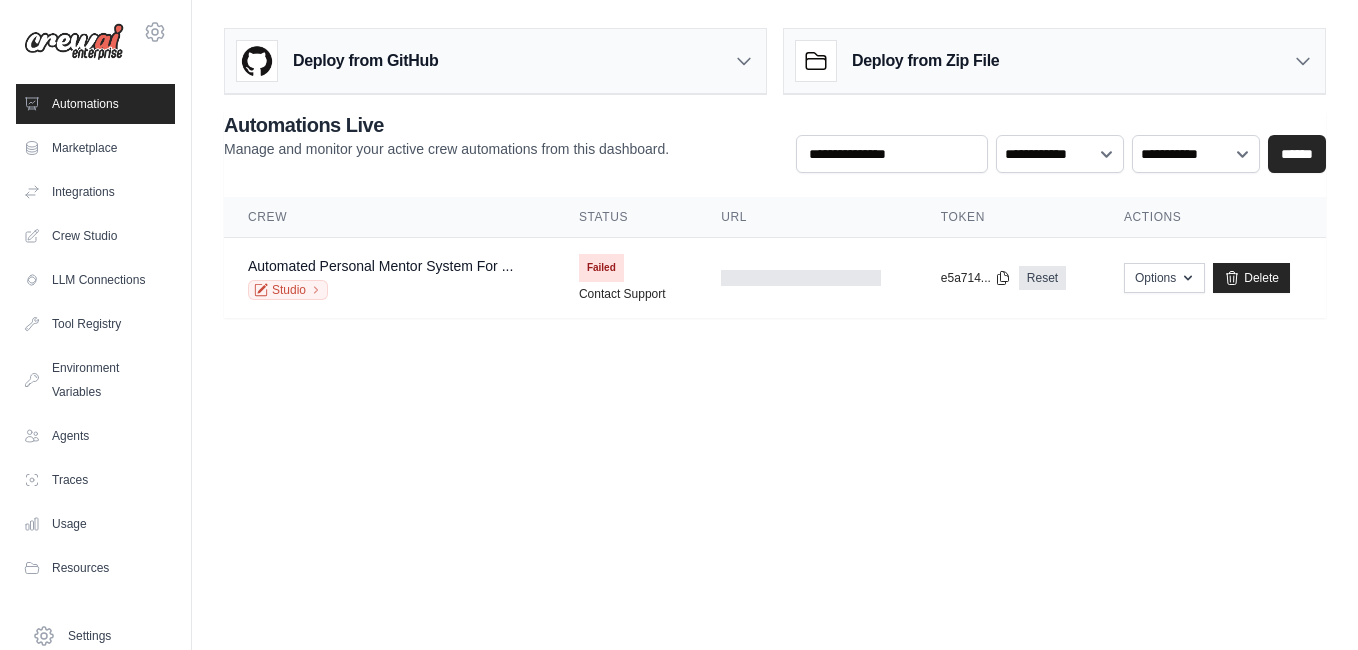 click on "dukoninza@gmail.com
Settings
Automations
Marketplace
Integrations" at bounding box center [679, 325] 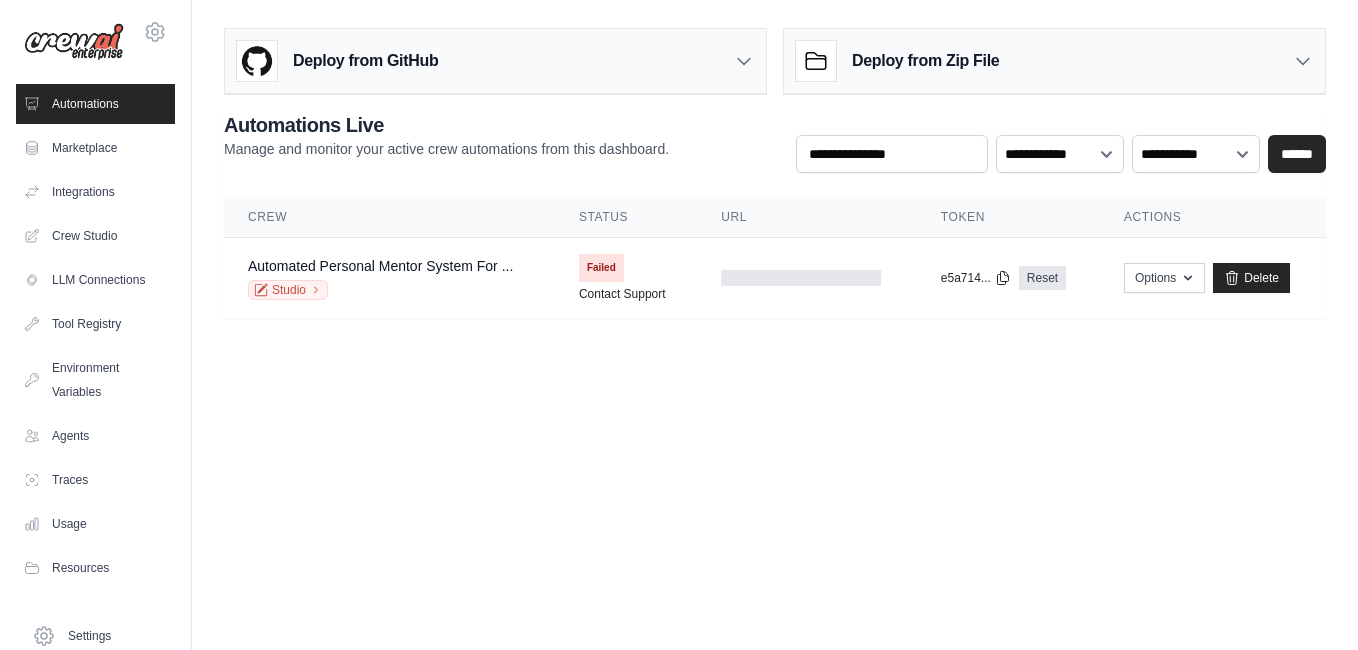 click on "dukoninza@gmail.com
Settings
Automations
Marketplace
Integrations" at bounding box center [679, 325] 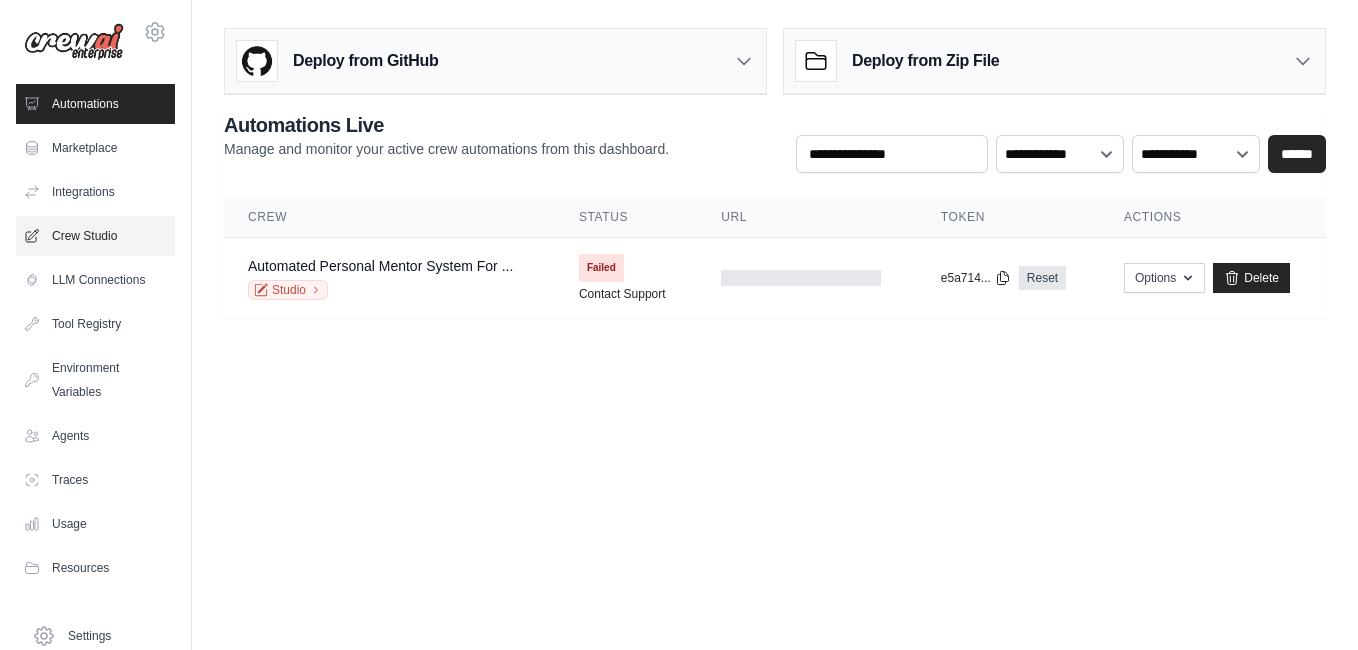 click on "Crew Studio" at bounding box center (95, 236) 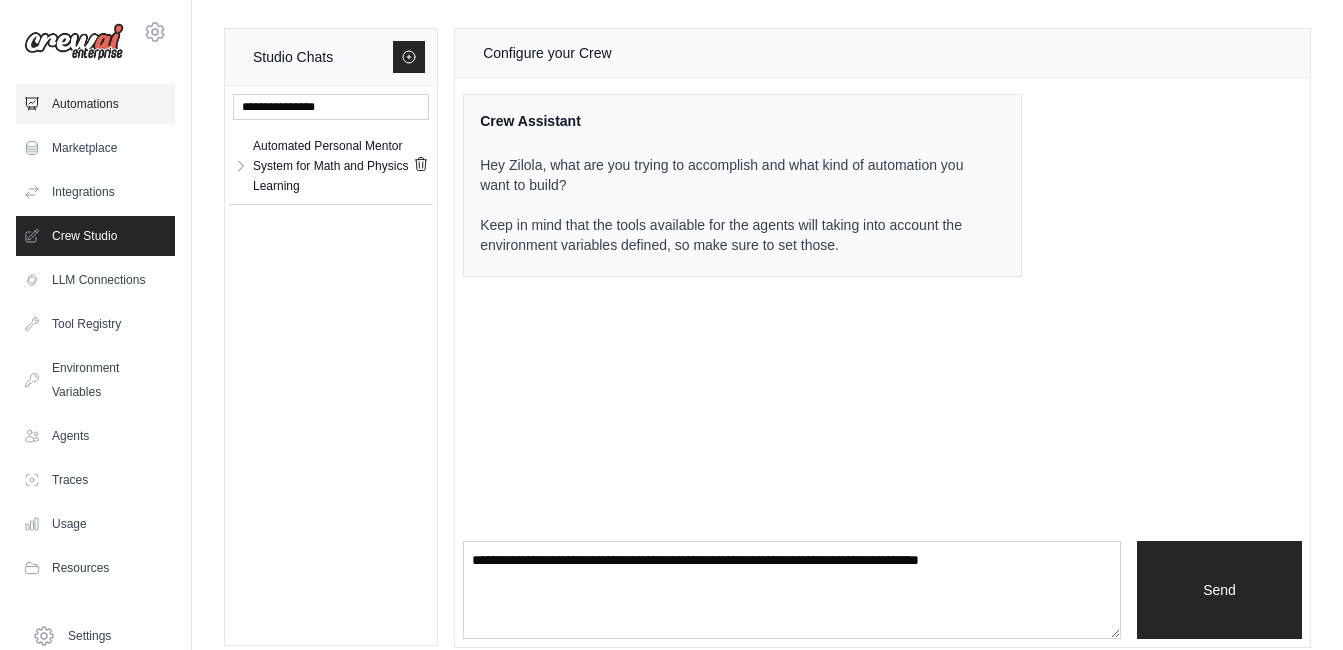 click on "Automations" at bounding box center (95, 104) 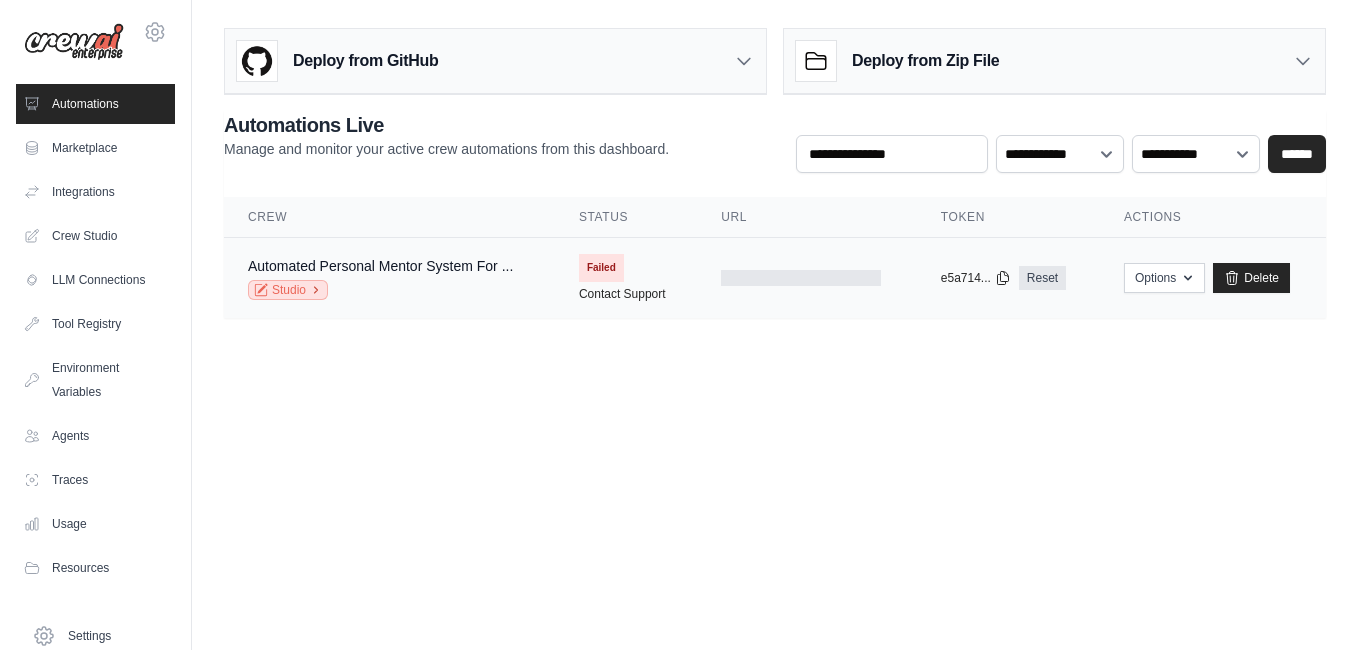 click 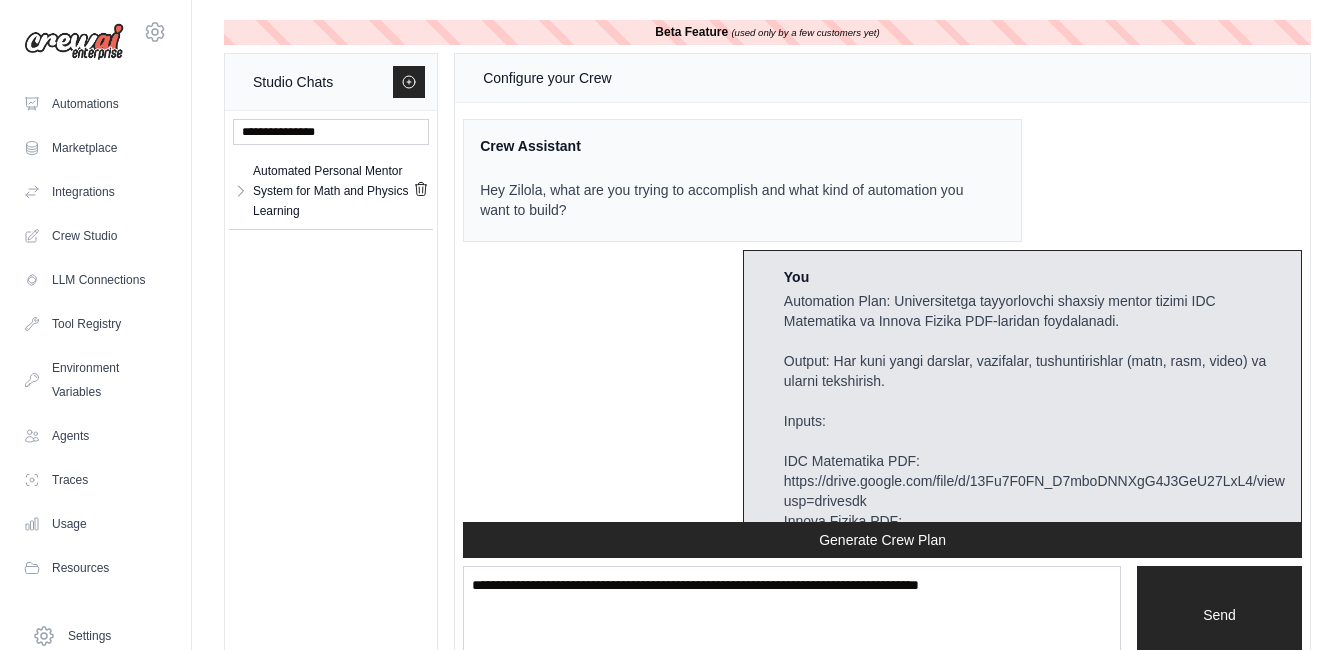 scroll, scrollTop: 5660, scrollLeft: 0, axis: vertical 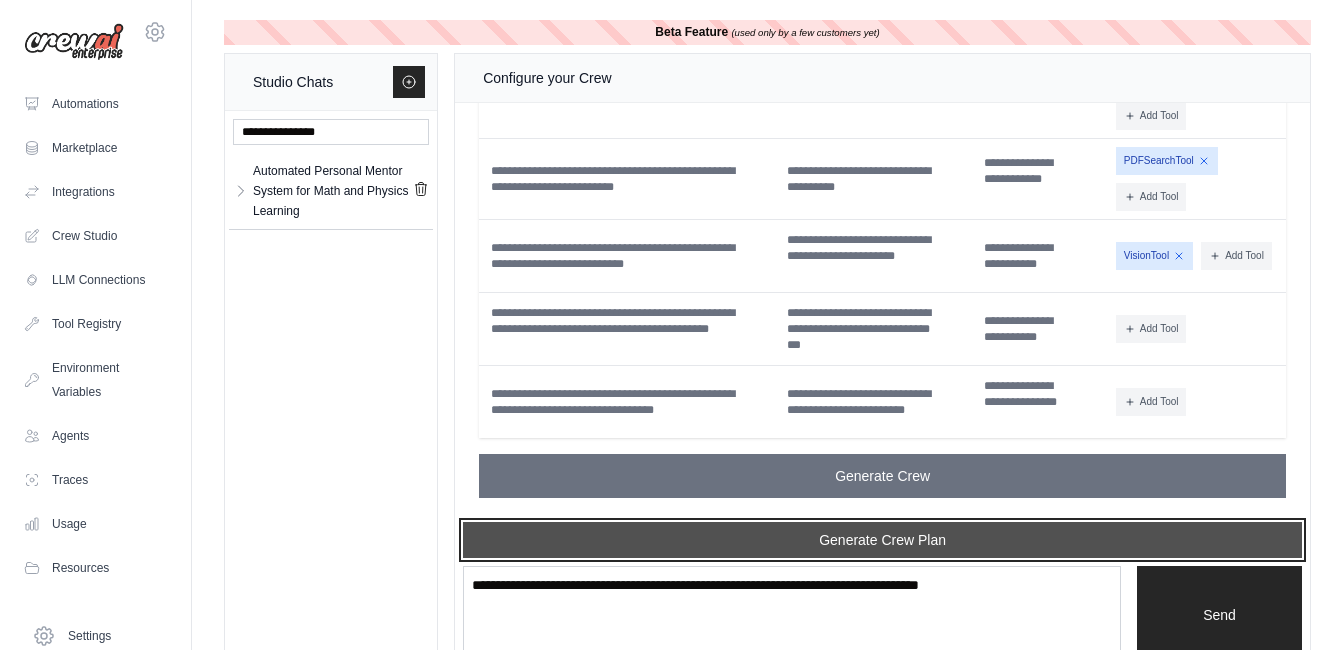 click on "Generate Crew Plan" at bounding box center [882, 540] 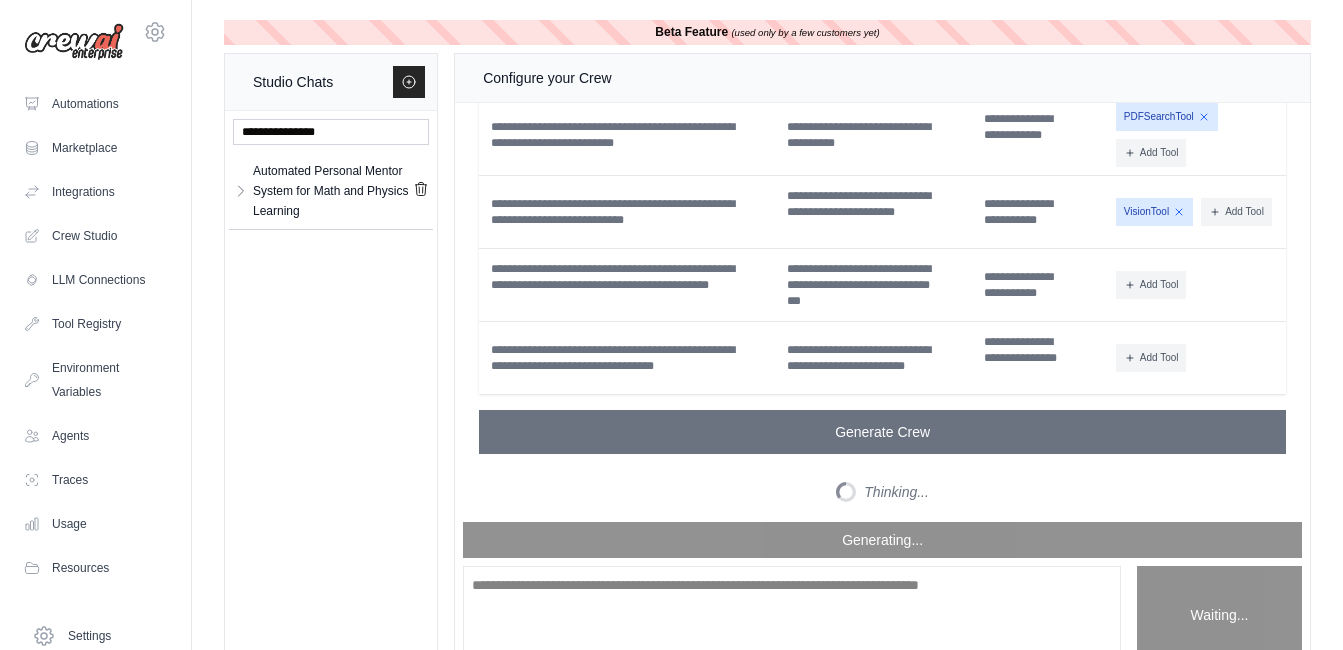 scroll, scrollTop: 43, scrollLeft: 0, axis: vertical 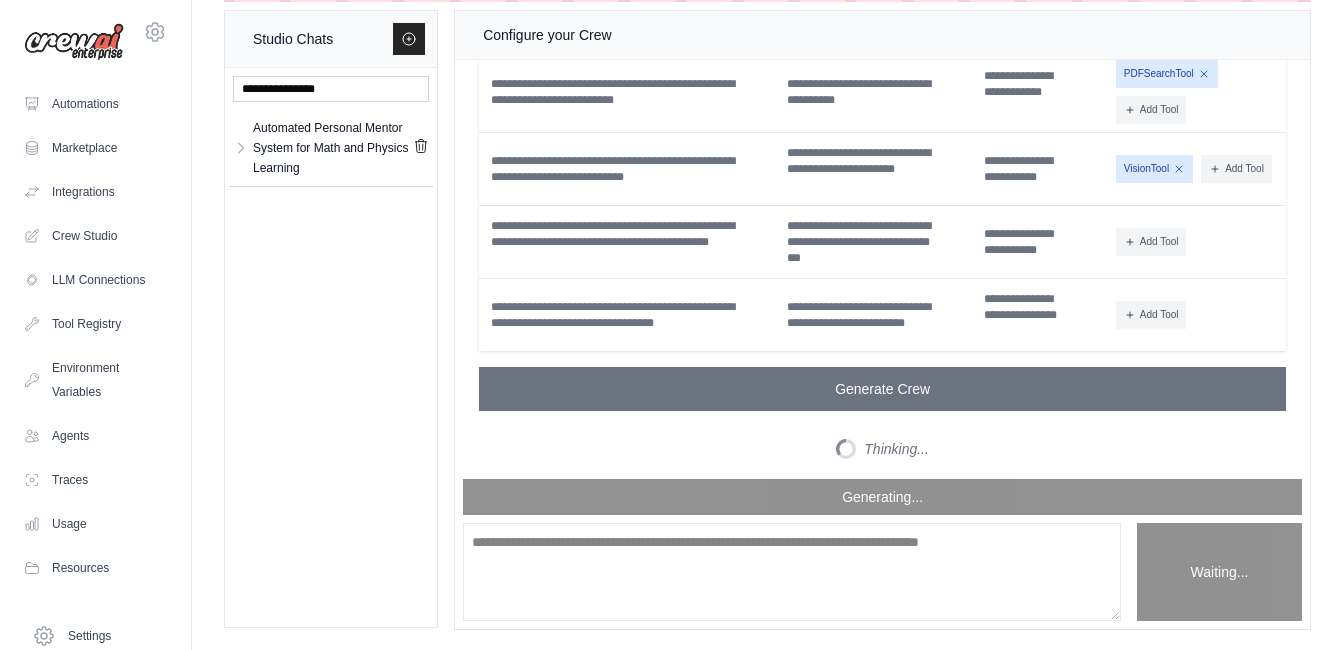 click on "Beta Feature
(used only by a few customers yet)
Studio Chats
Automated Personal Mentor System for Math and Physics Learning
Automated Person...
**" at bounding box center [767, 303] 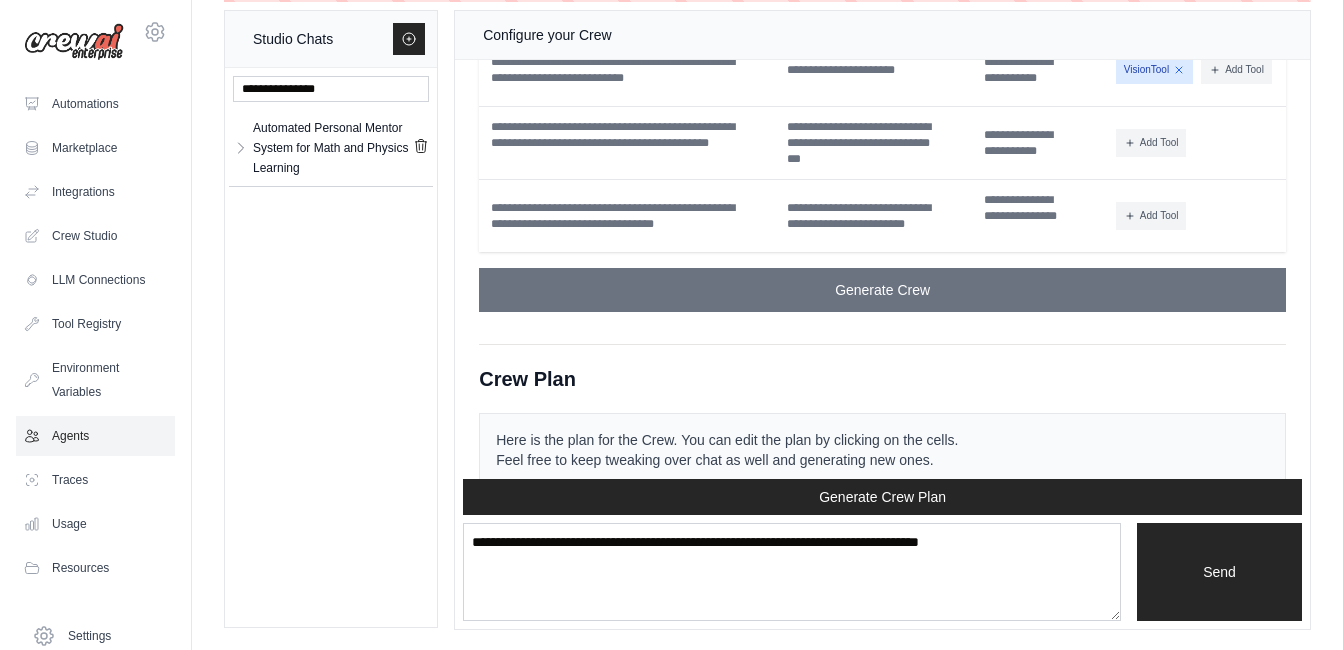 scroll, scrollTop: 6941, scrollLeft: 0, axis: vertical 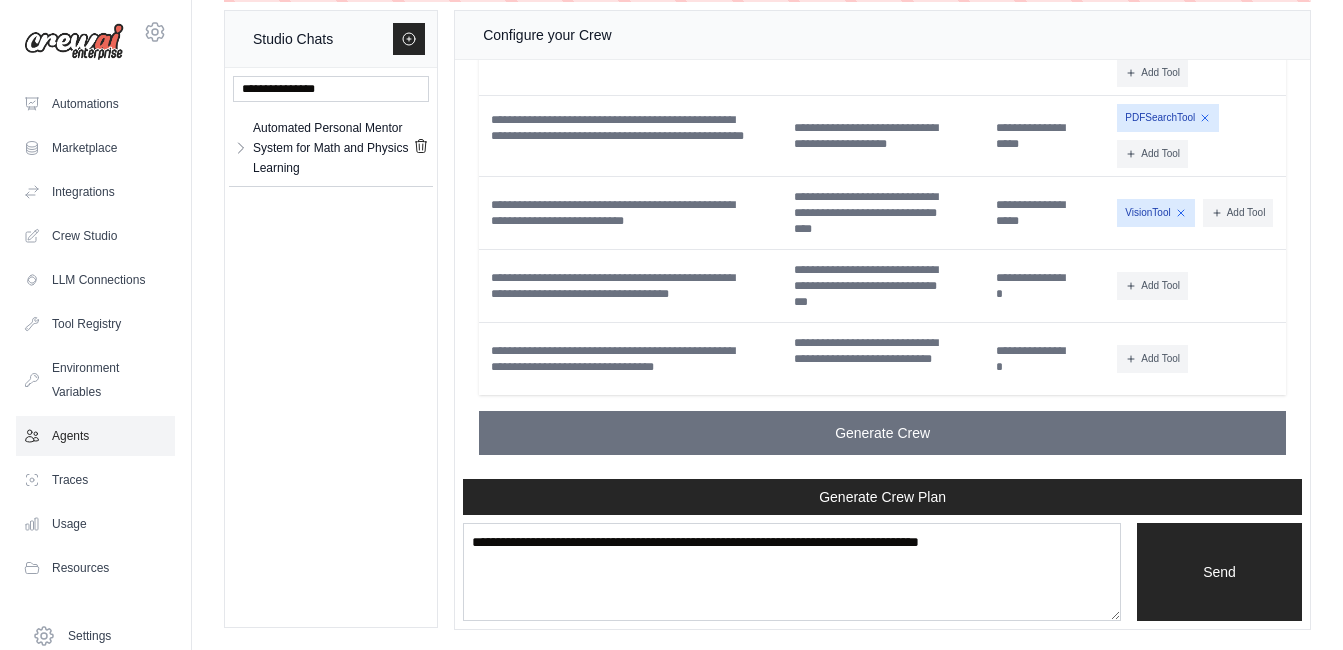 click on "Agents" at bounding box center [95, 436] 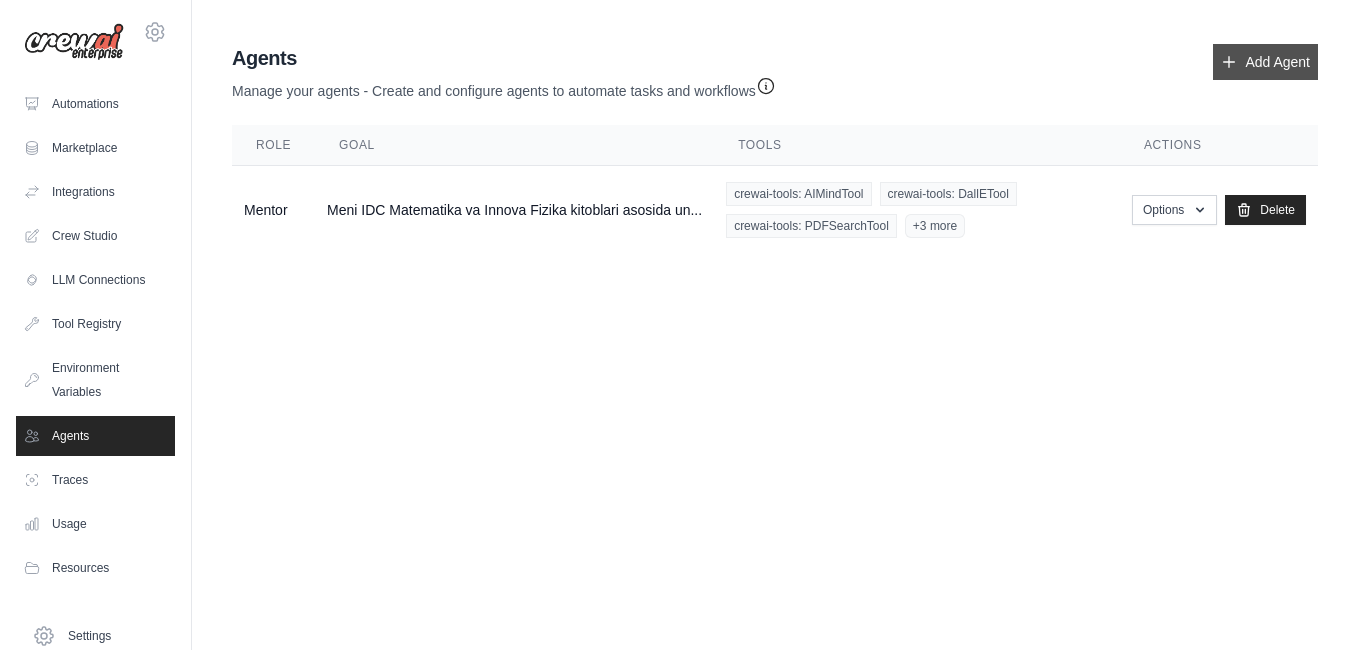 click on "Add Agent" at bounding box center [1265, 62] 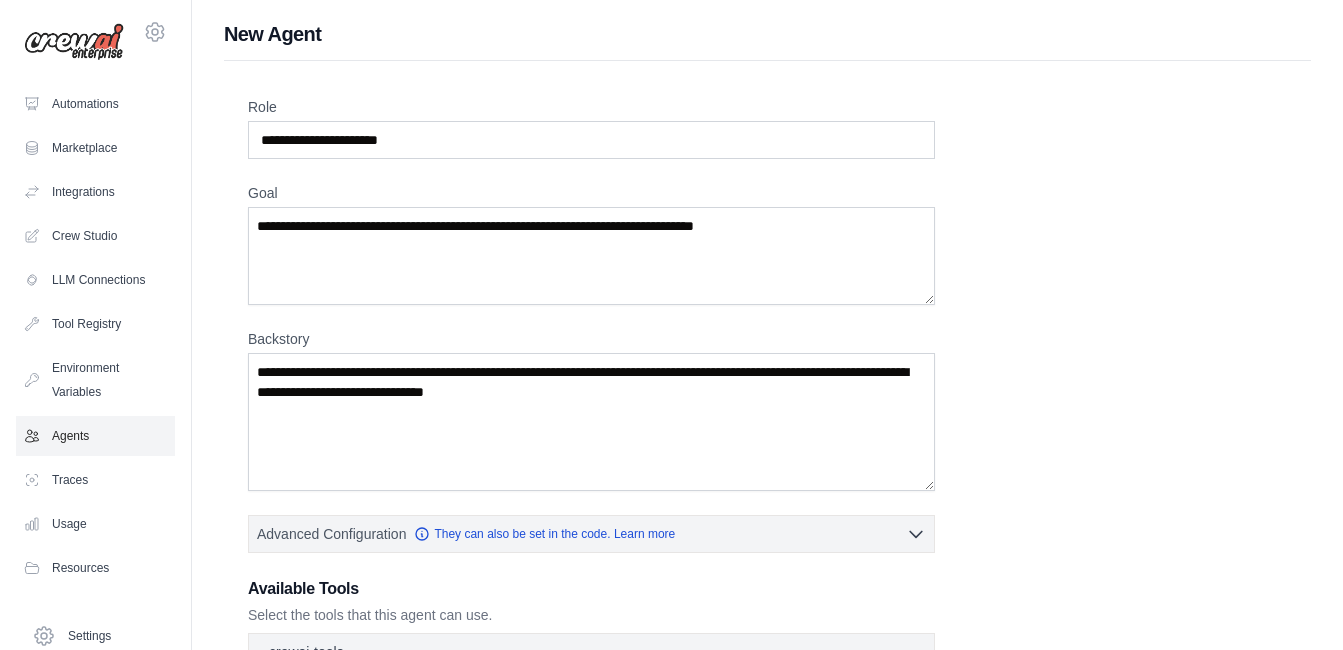 click 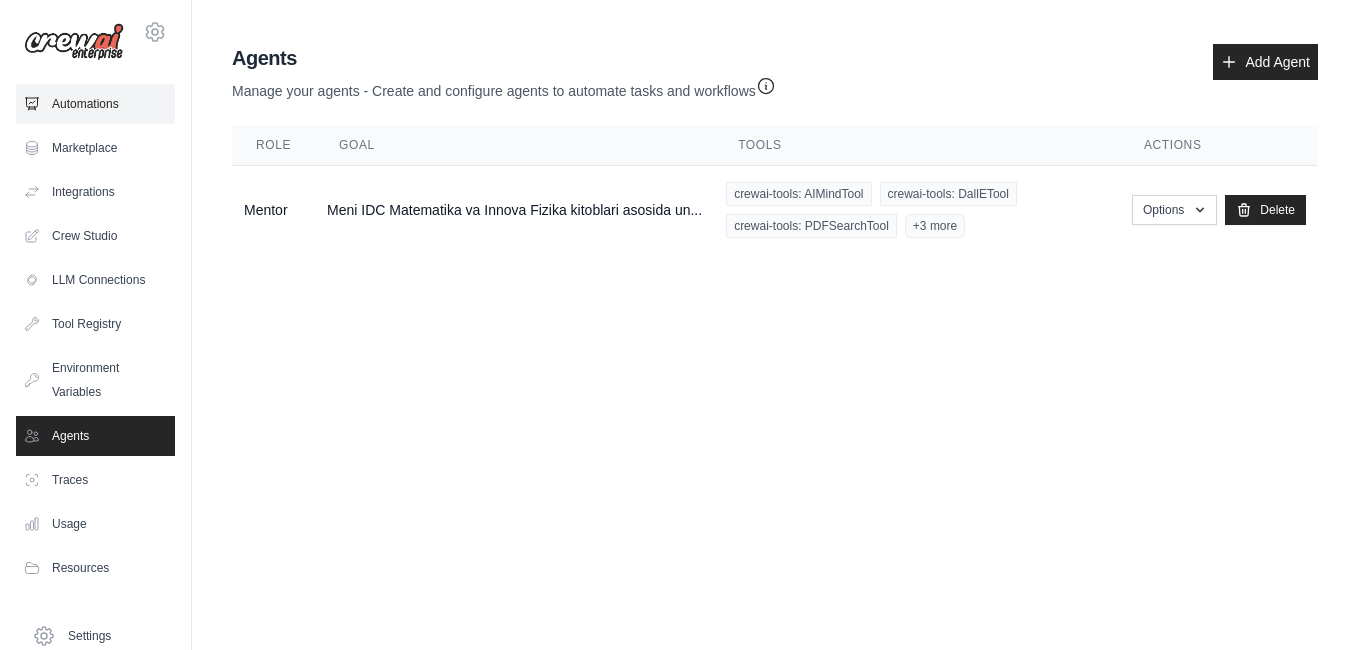 click on "Automations" at bounding box center (95, 104) 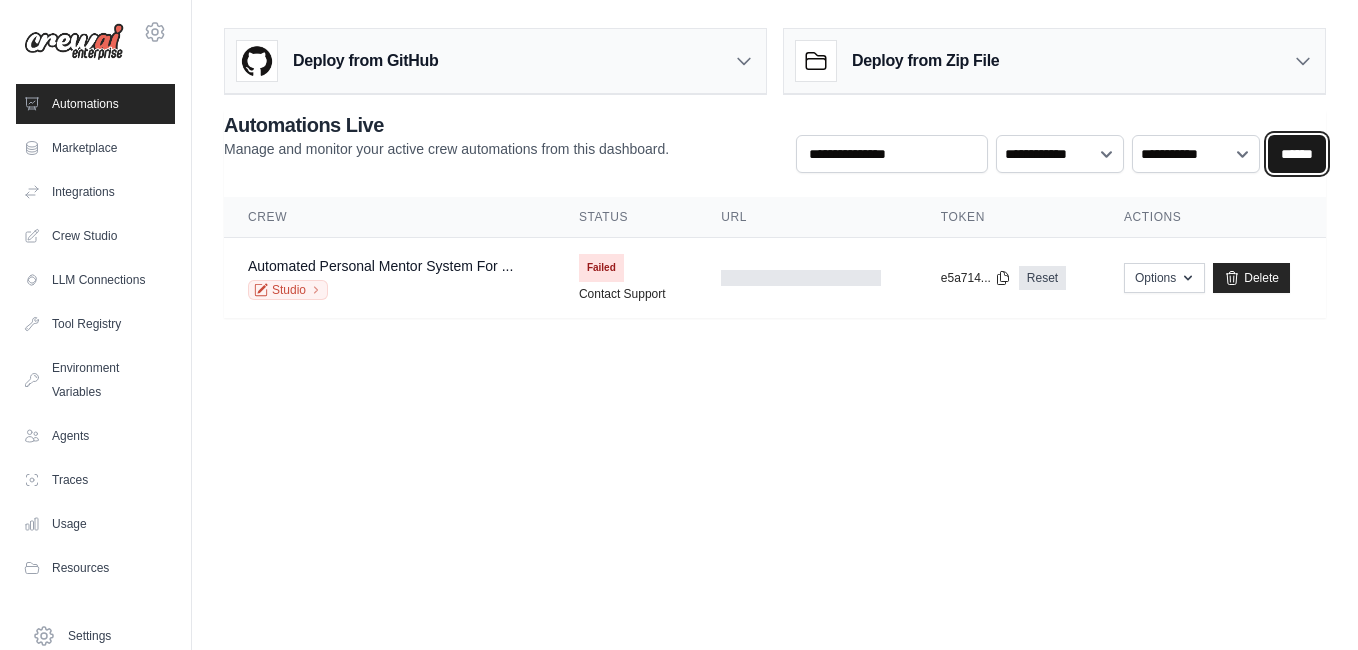 click on "******" at bounding box center (1297, 154) 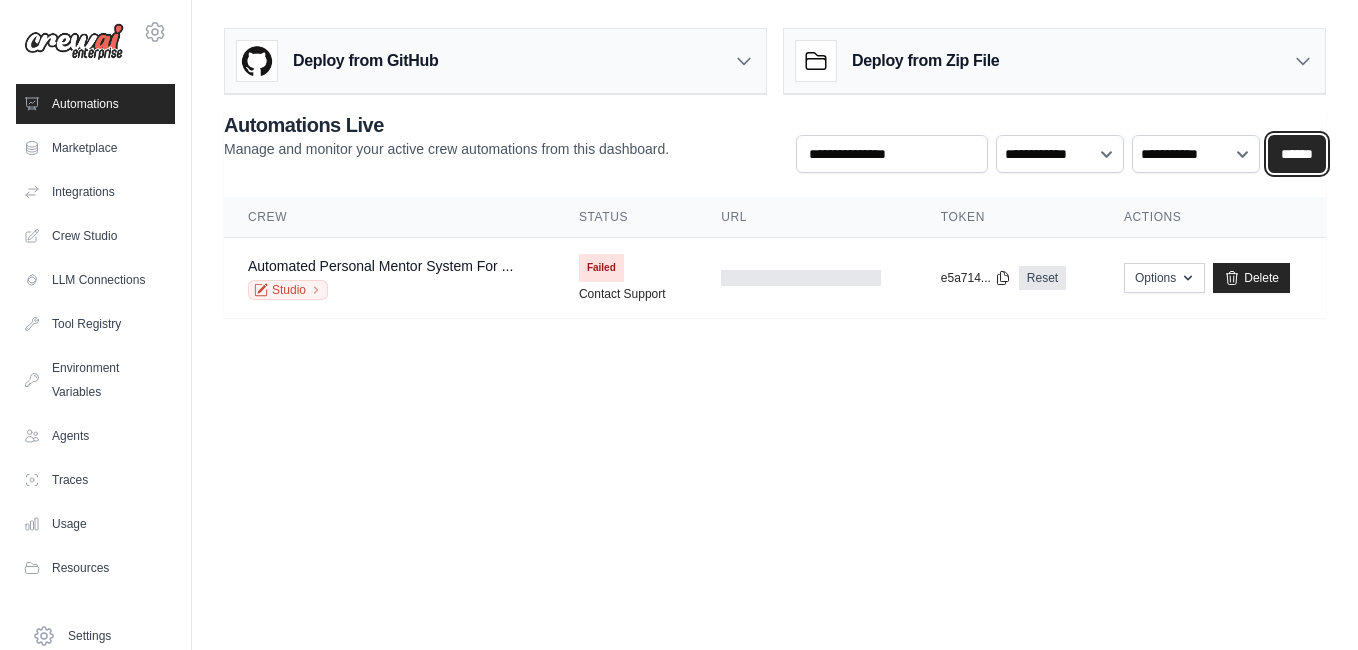 click on "******" at bounding box center (1297, 154) 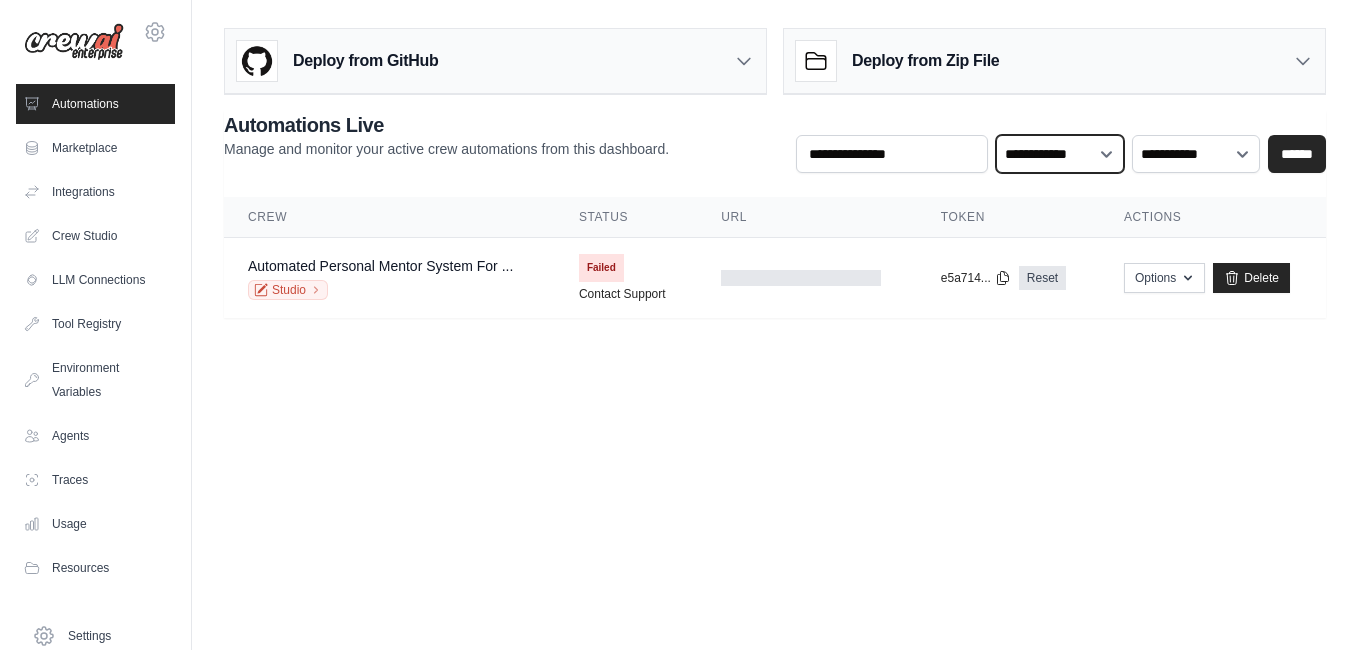 click on "**********" at bounding box center [1060, 154] 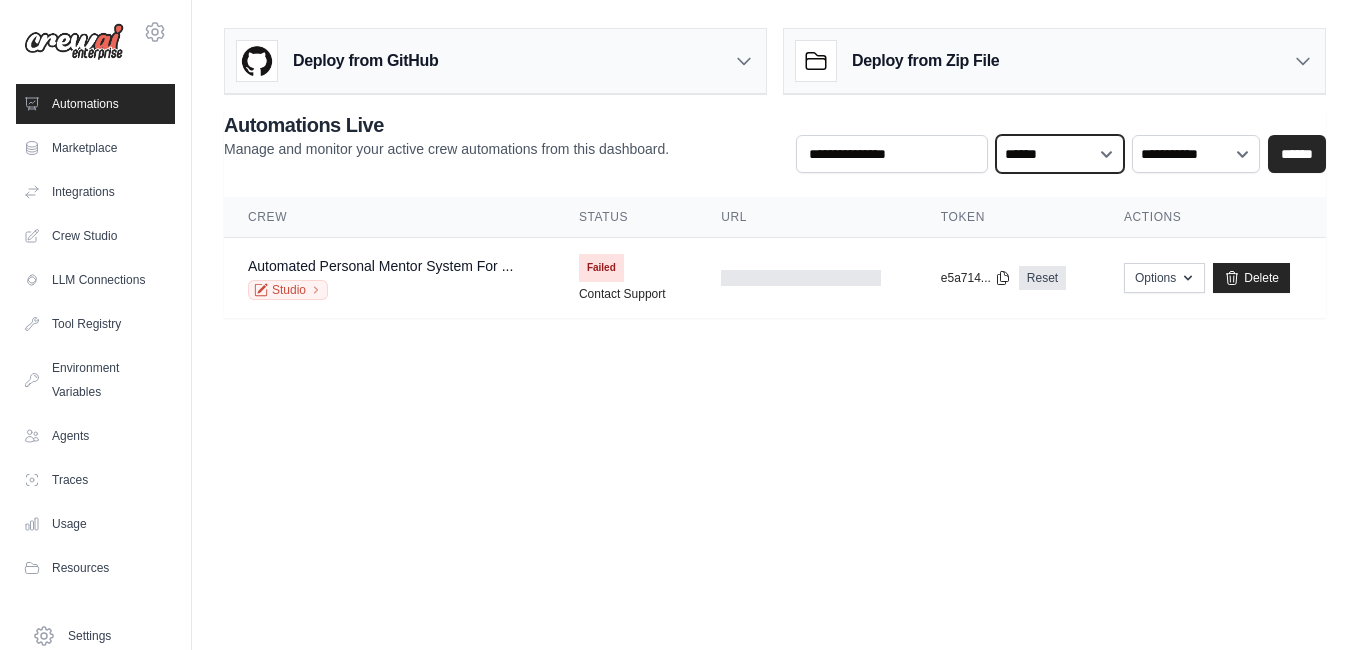 click on "**********" at bounding box center (1060, 154) 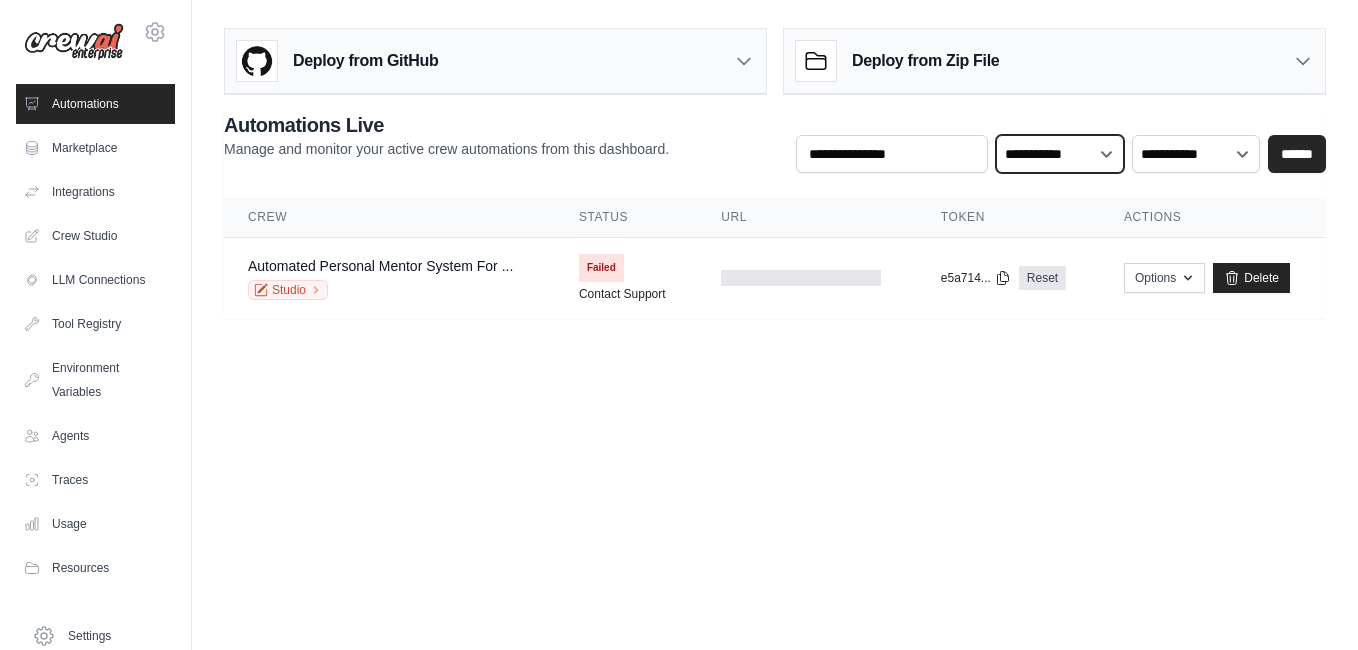 click on "**********" at bounding box center (1060, 154) 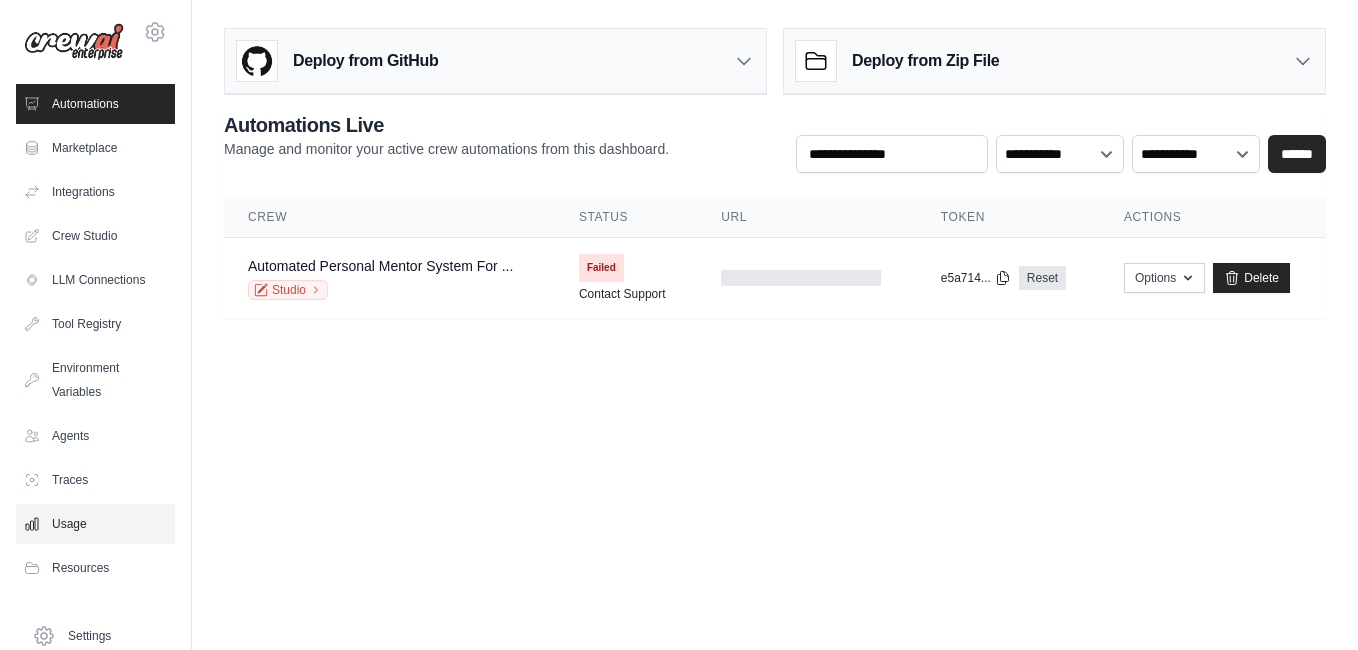 click on "Usage" at bounding box center [95, 524] 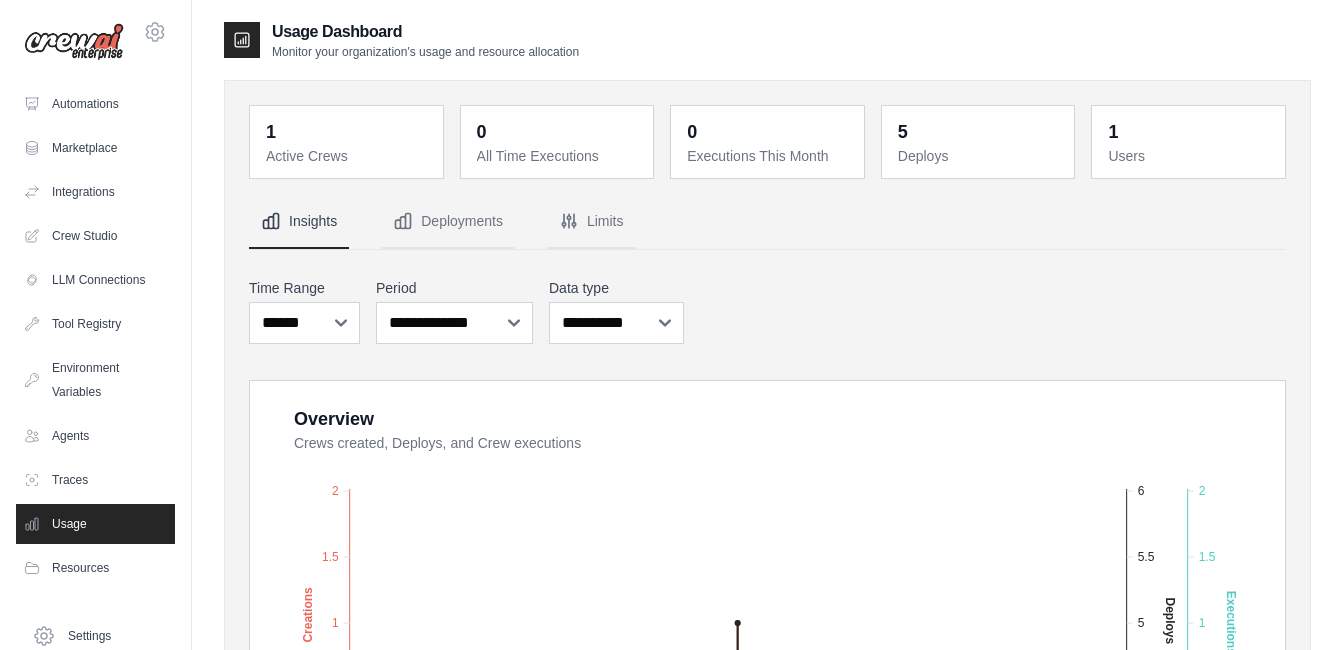 click on "5" at bounding box center [980, 132] 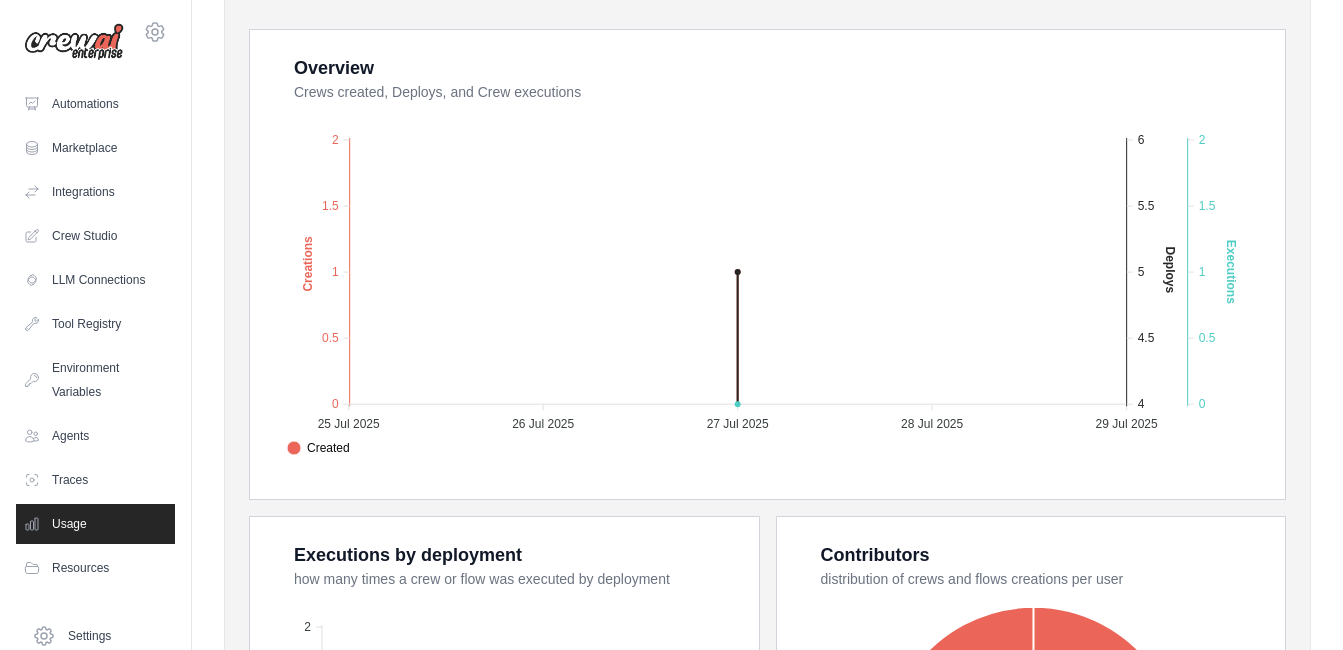 scroll, scrollTop: 356, scrollLeft: 0, axis: vertical 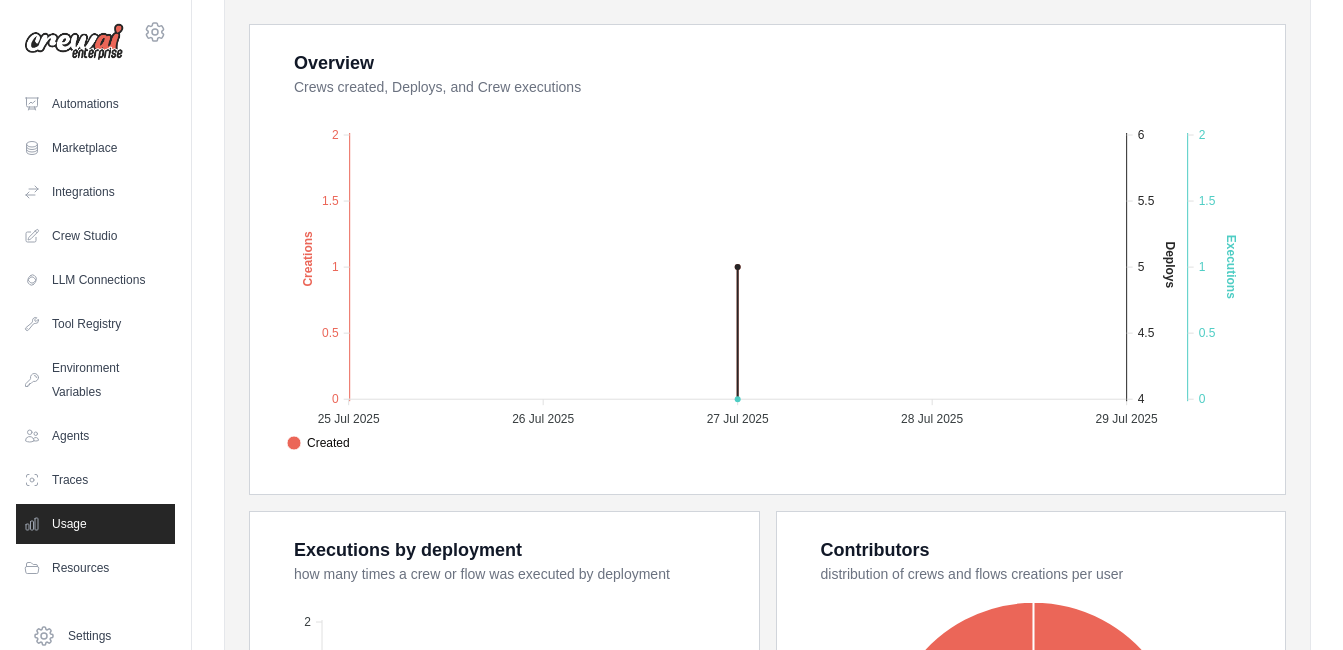 drag, startPoint x: 1341, startPoint y: 357, endPoint x: 1337, endPoint y: 447, distance: 90.088844 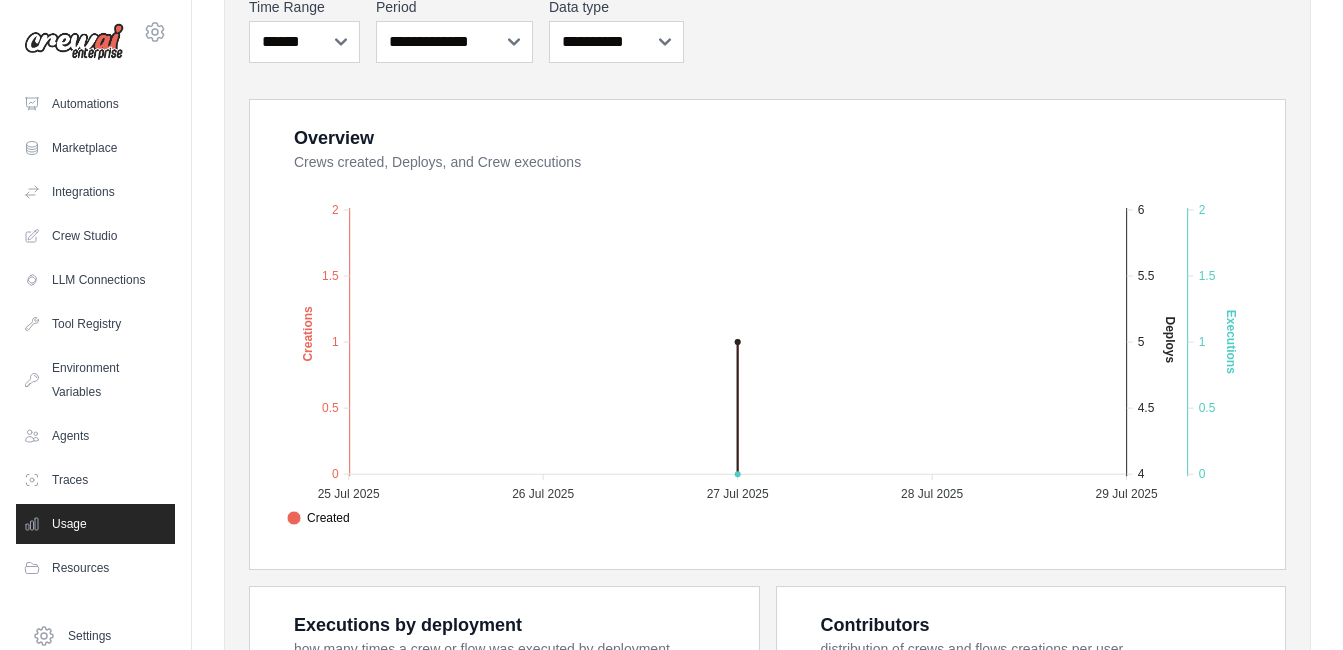 scroll, scrollTop: 279, scrollLeft: 0, axis: vertical 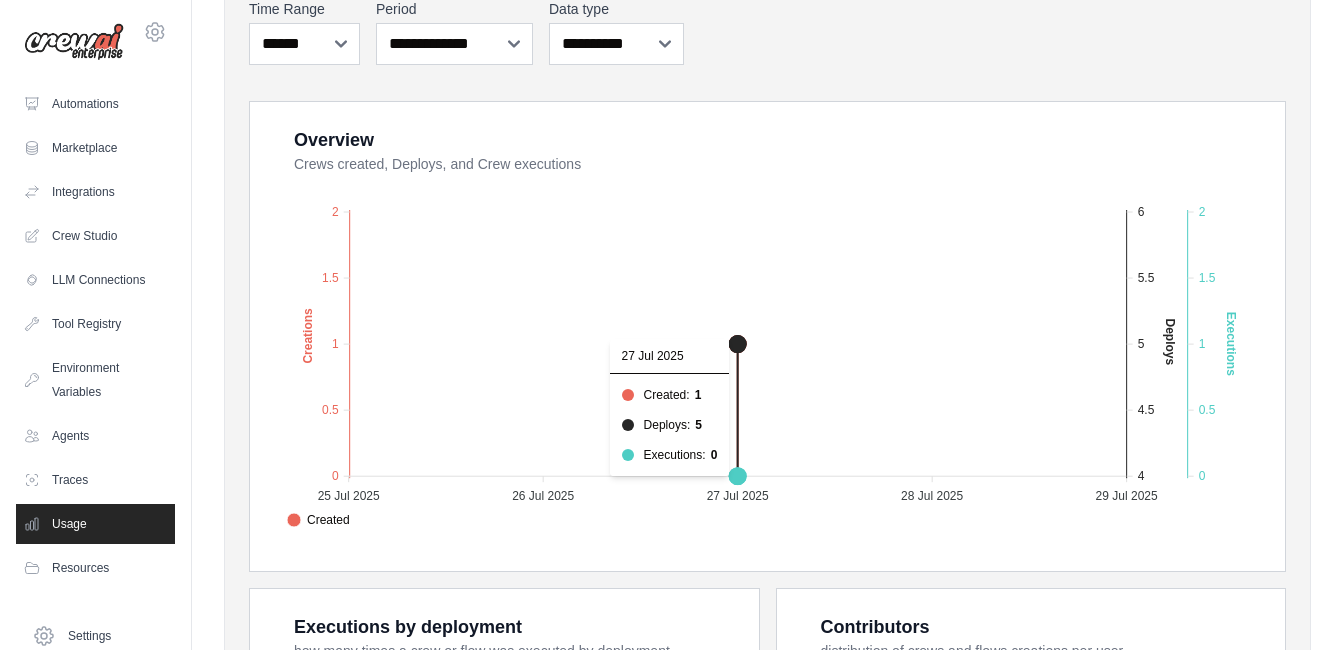 click 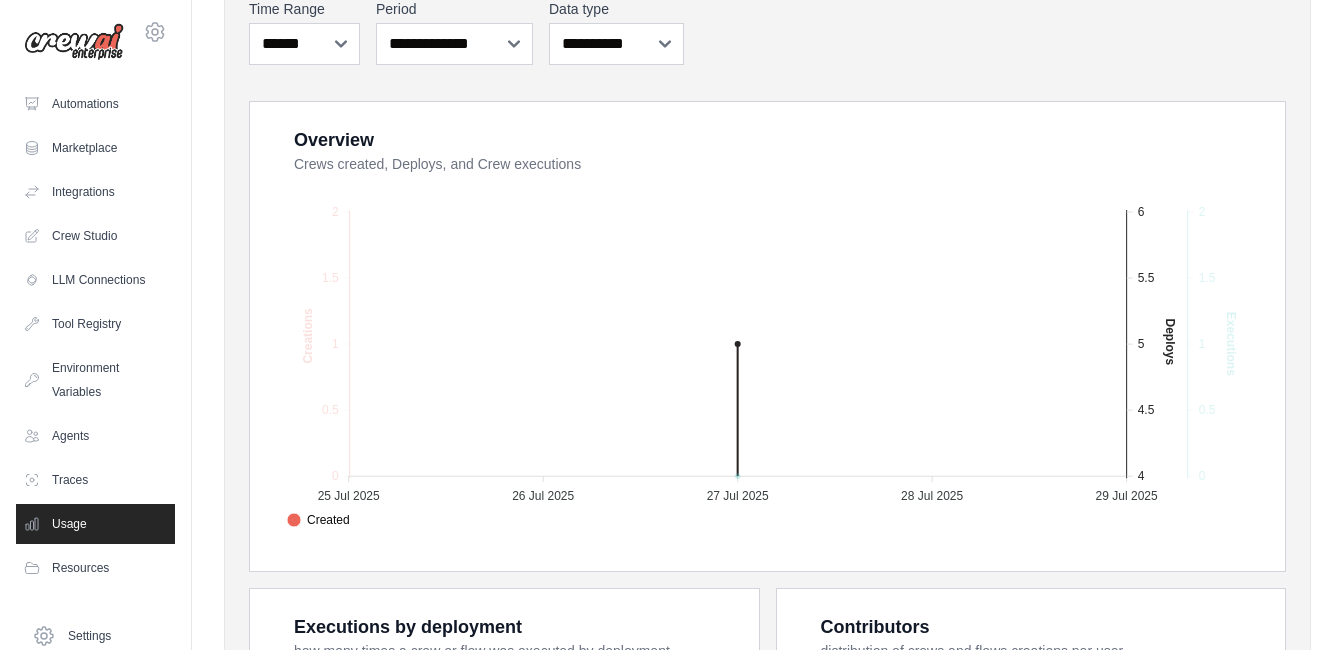 click on "Deploys" 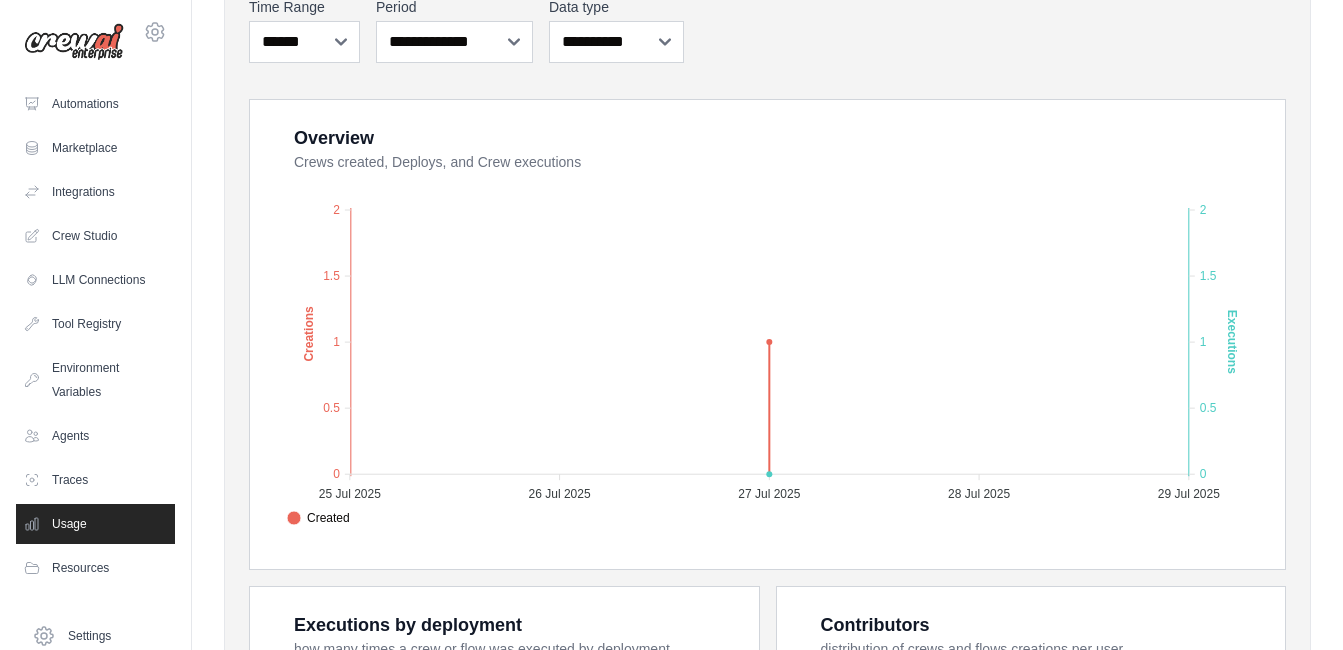 scroll, scrollTop: 0, scrollLeft: 0, axis: both 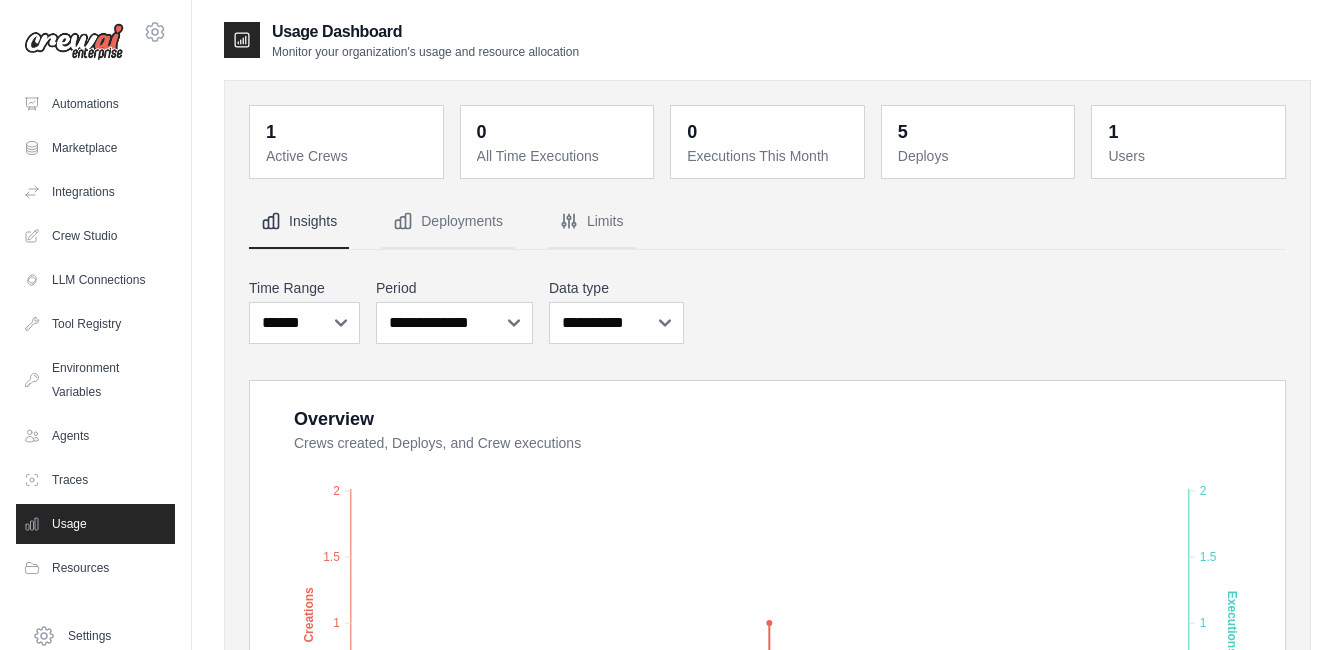click on "1
Active Crews
0
All Time Executions
0
Executions This Month
5
Deploys
1
Users" at bounding box center [767, 739] 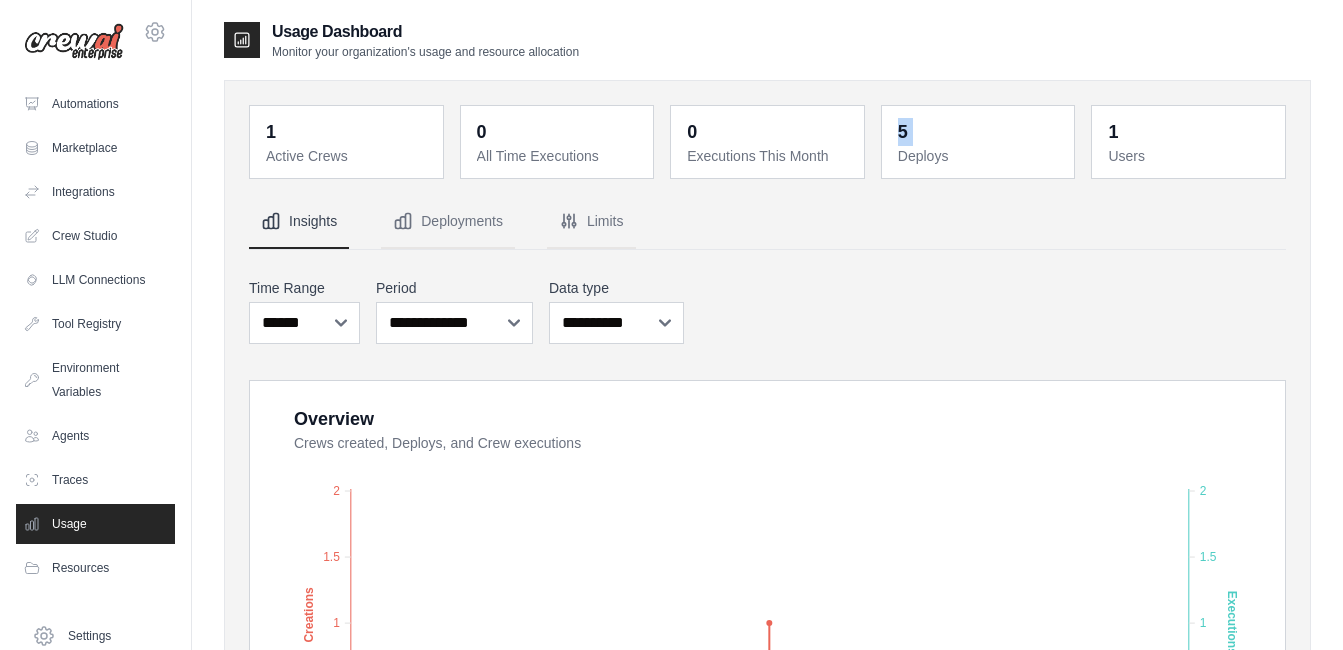 click on "5" at bounding box center (903, 132) 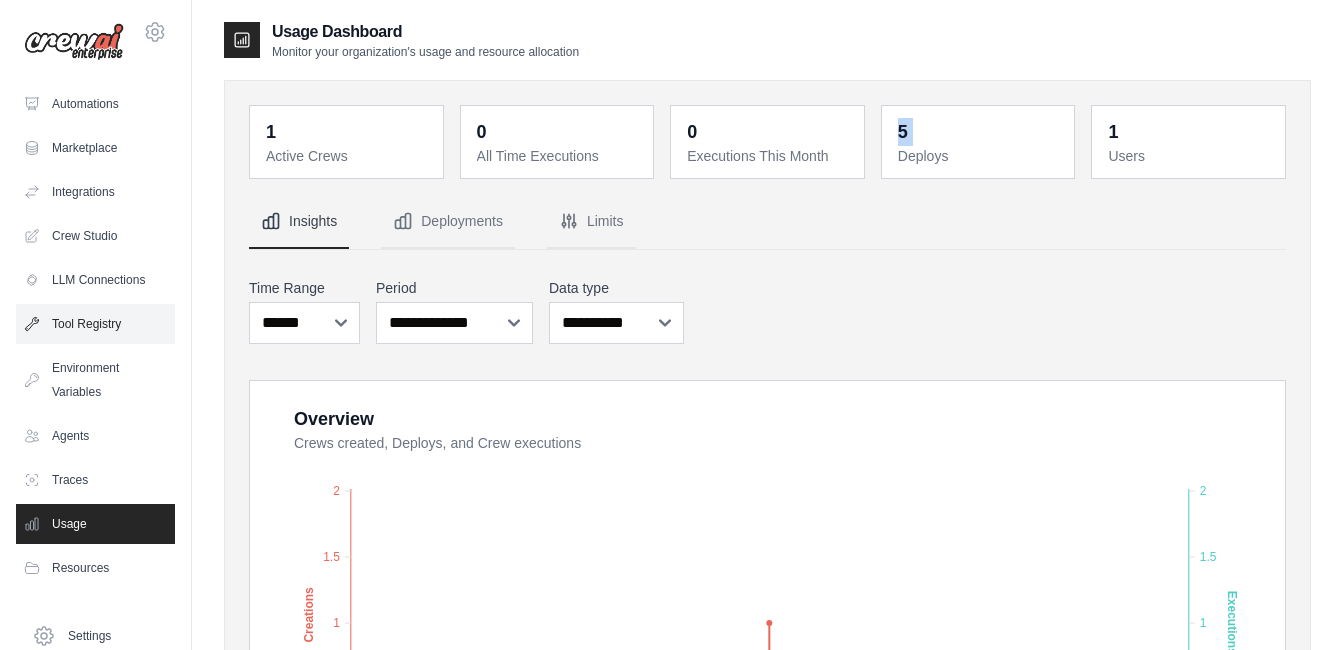 click on "Tool Registry" at bounding box center (95, 324) 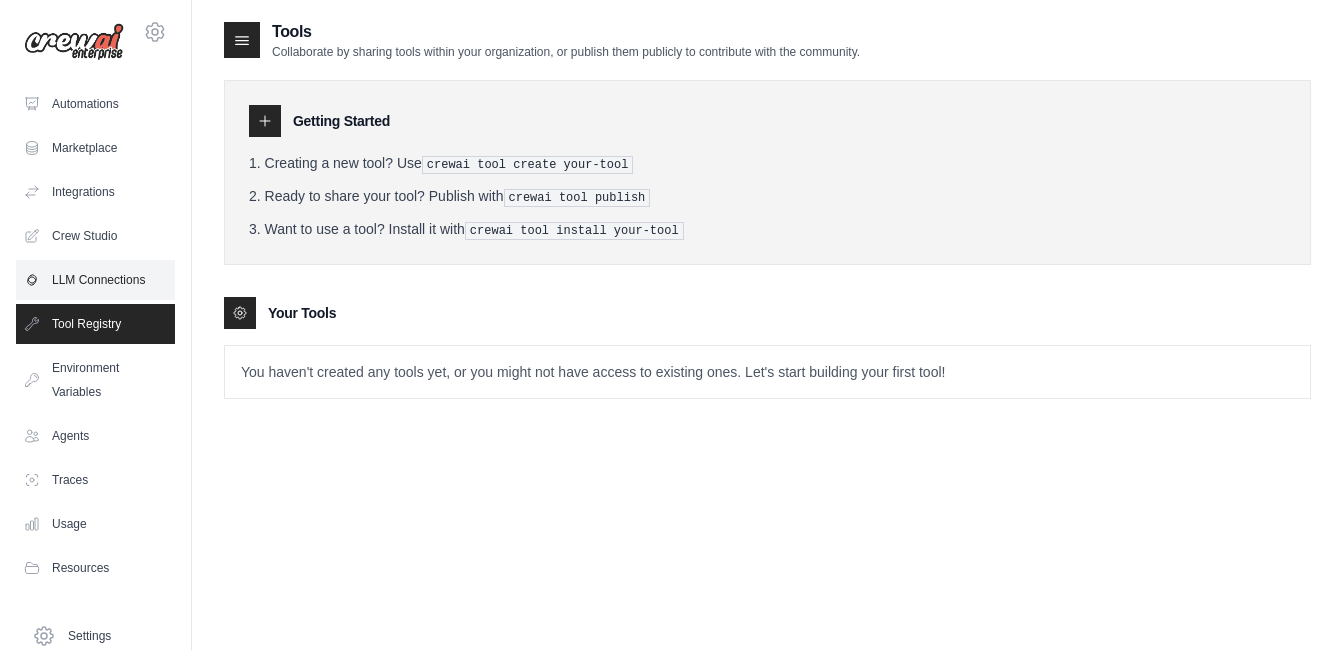 click on "LLM Connections" at bounding box center [95, 280] 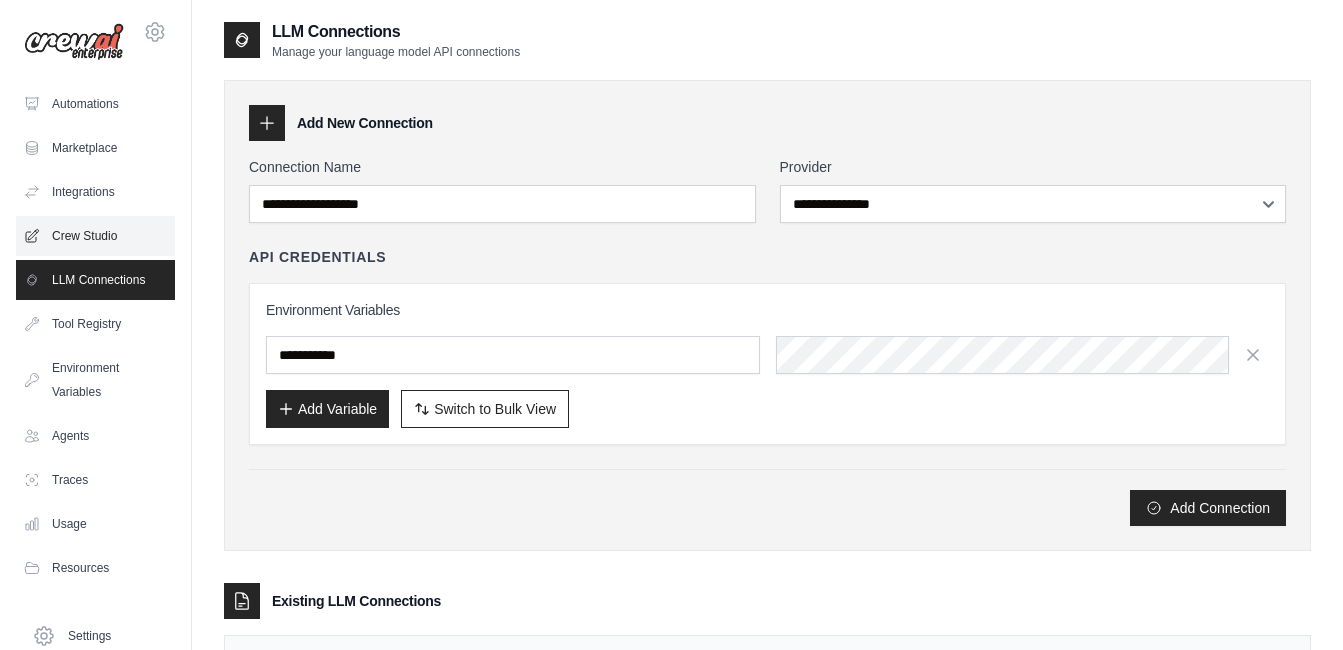 click on "Crew Studio" at bounding box center (95, 236) 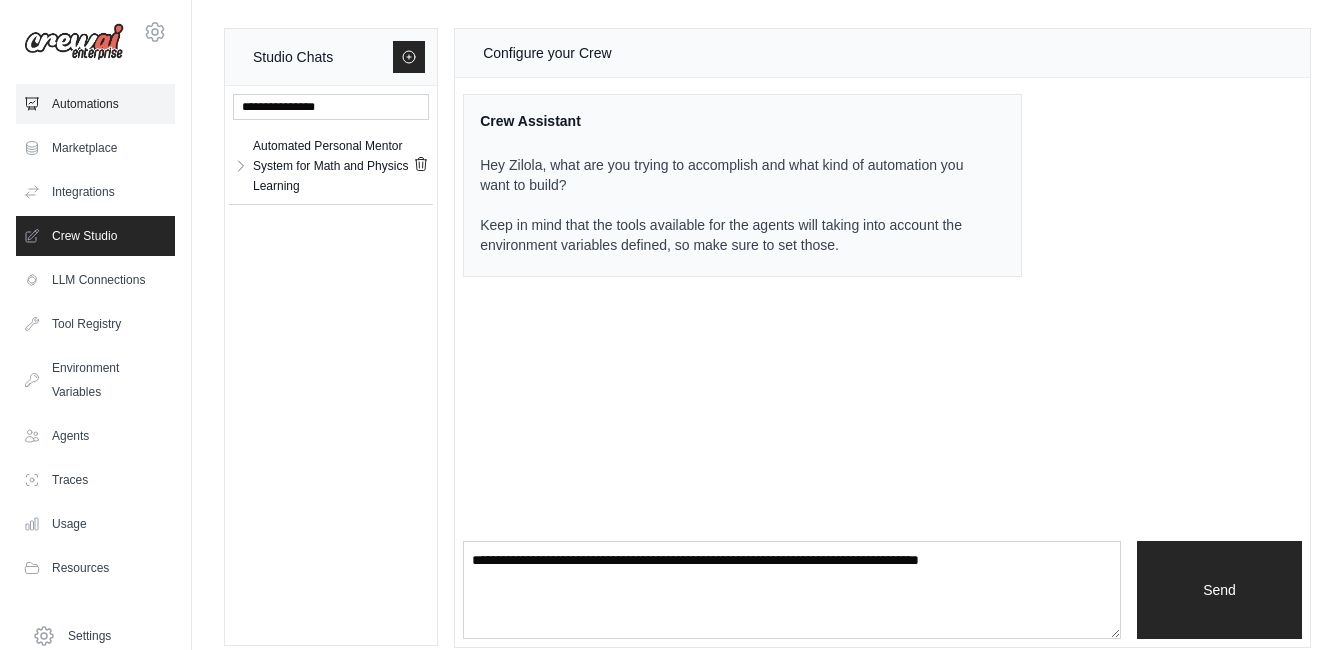 click on "Automations" at bounding box center [95, 104] 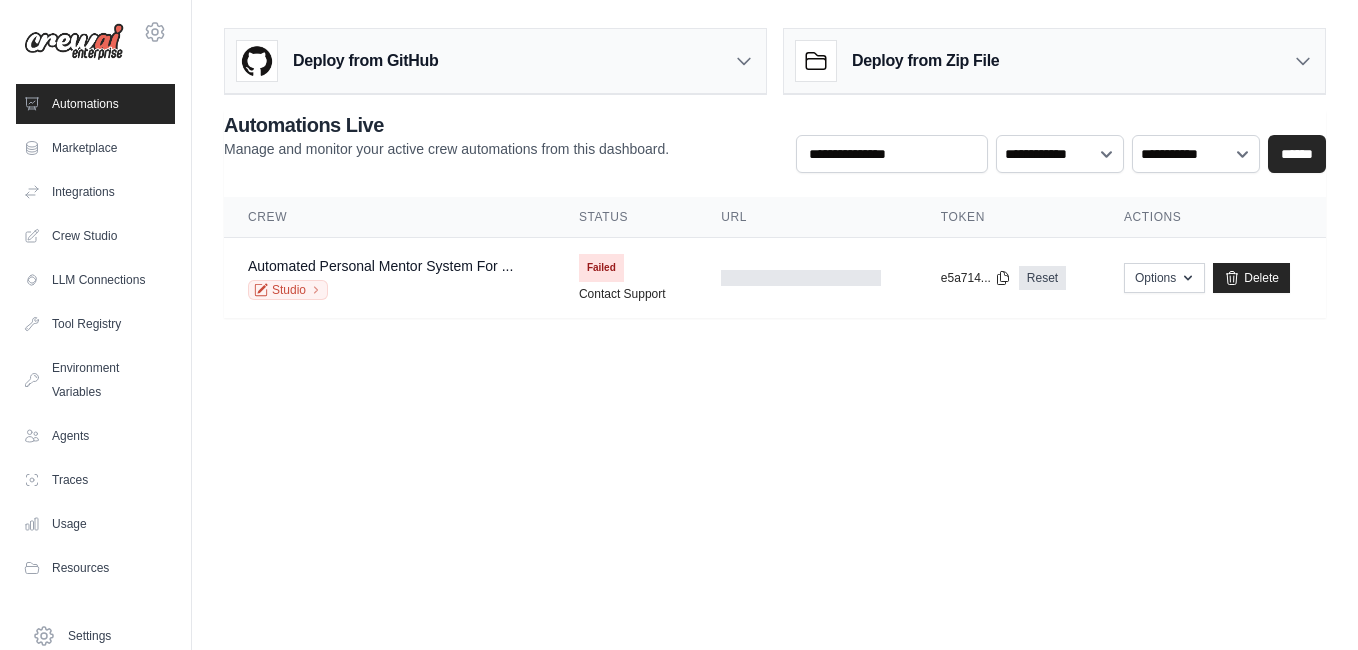 click on "Automations" at bounding box center [95, 104] 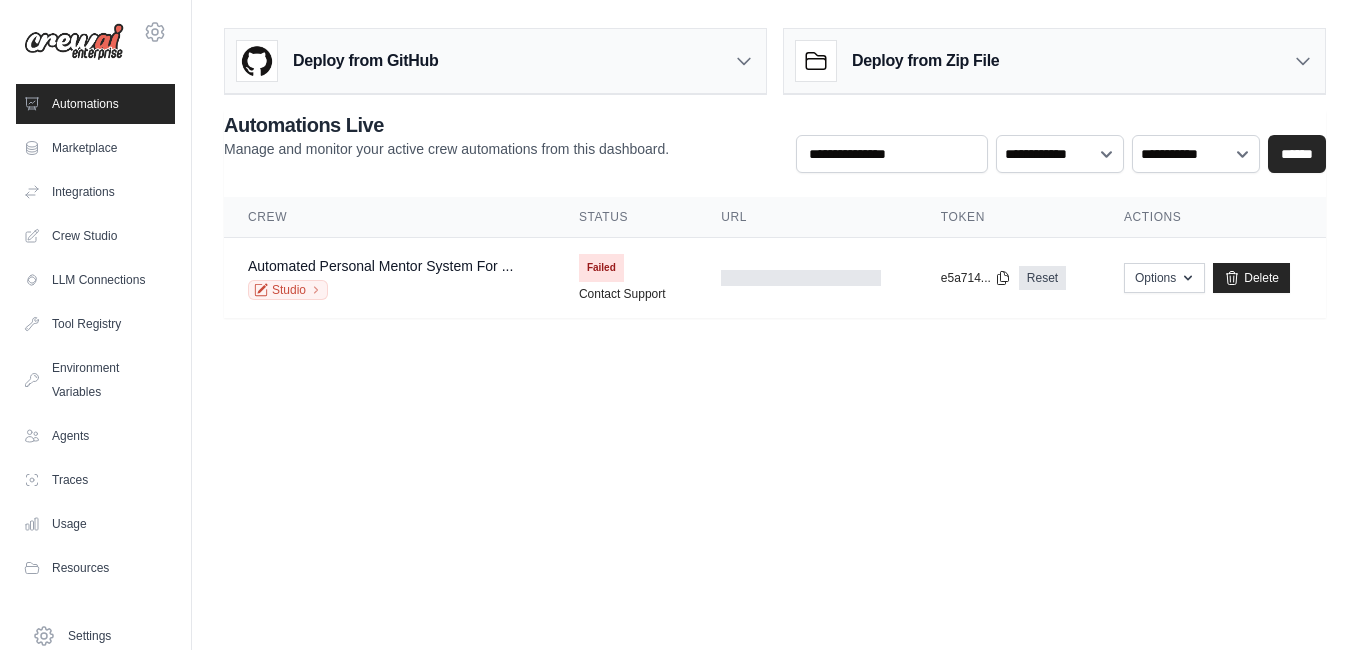 click on "Automations" at bounding box center (95, 104) 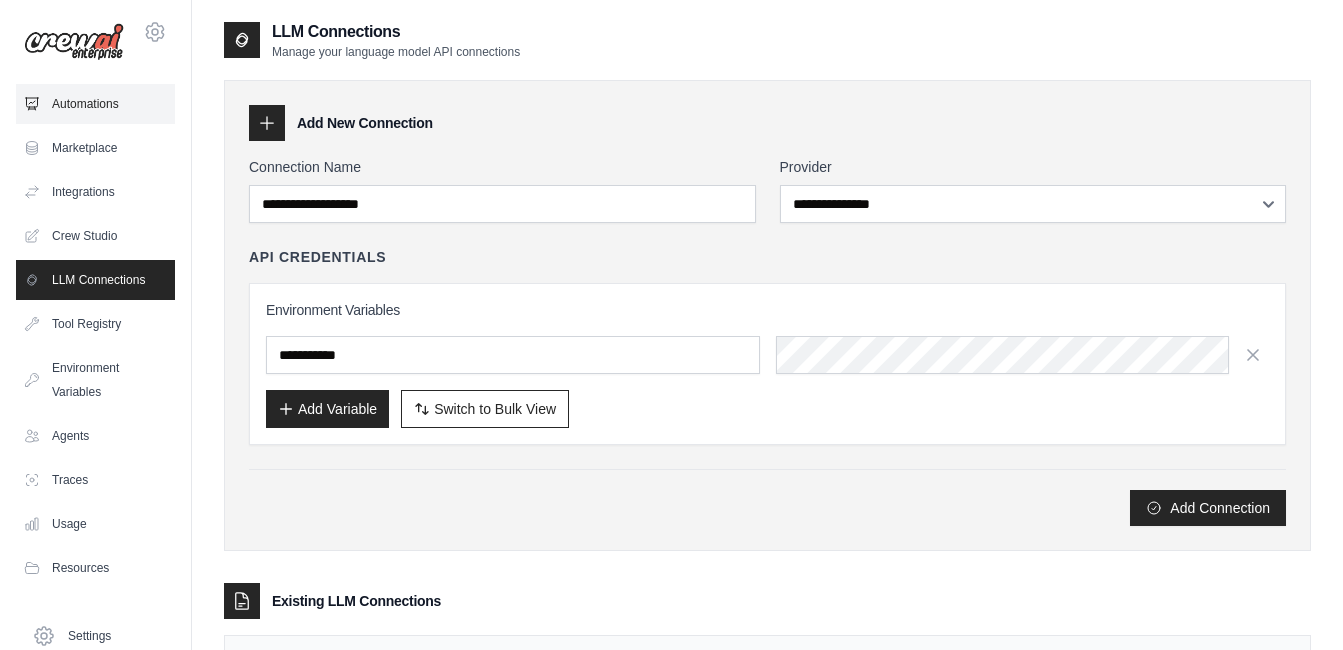 click on "Automations" at bounding box center (95, 104) 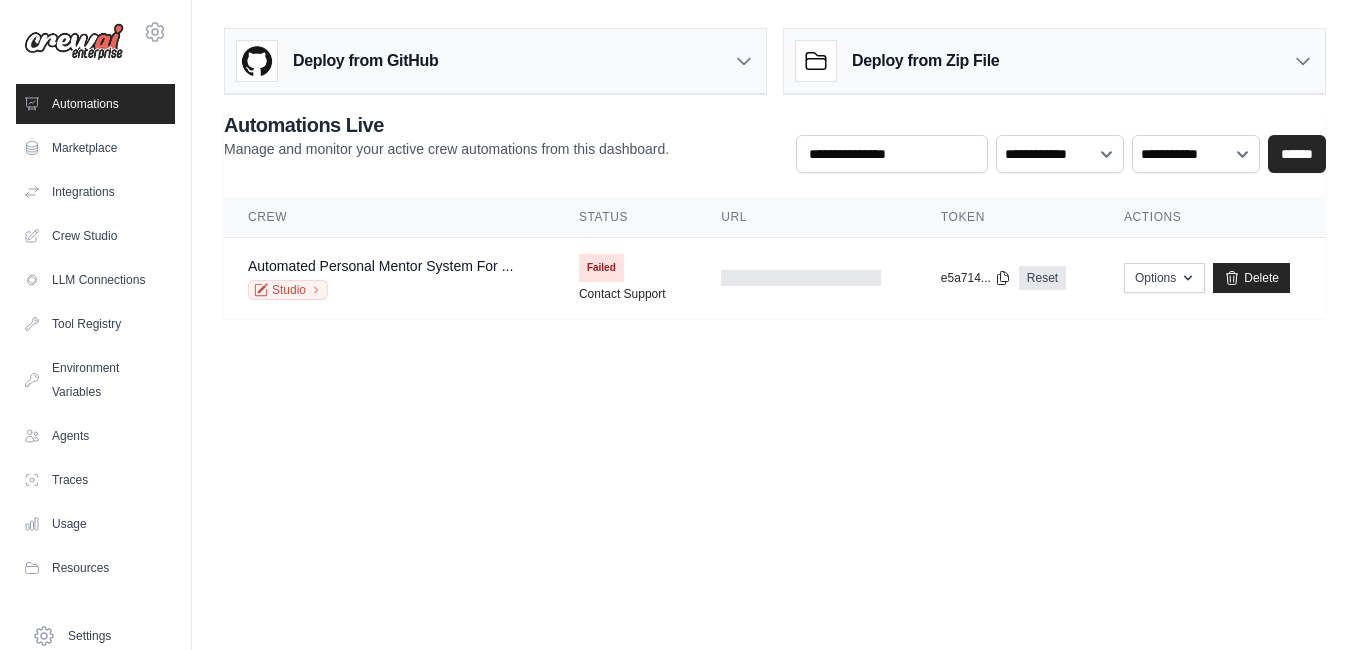 click on "Crew" at bounding box center [389, 217] 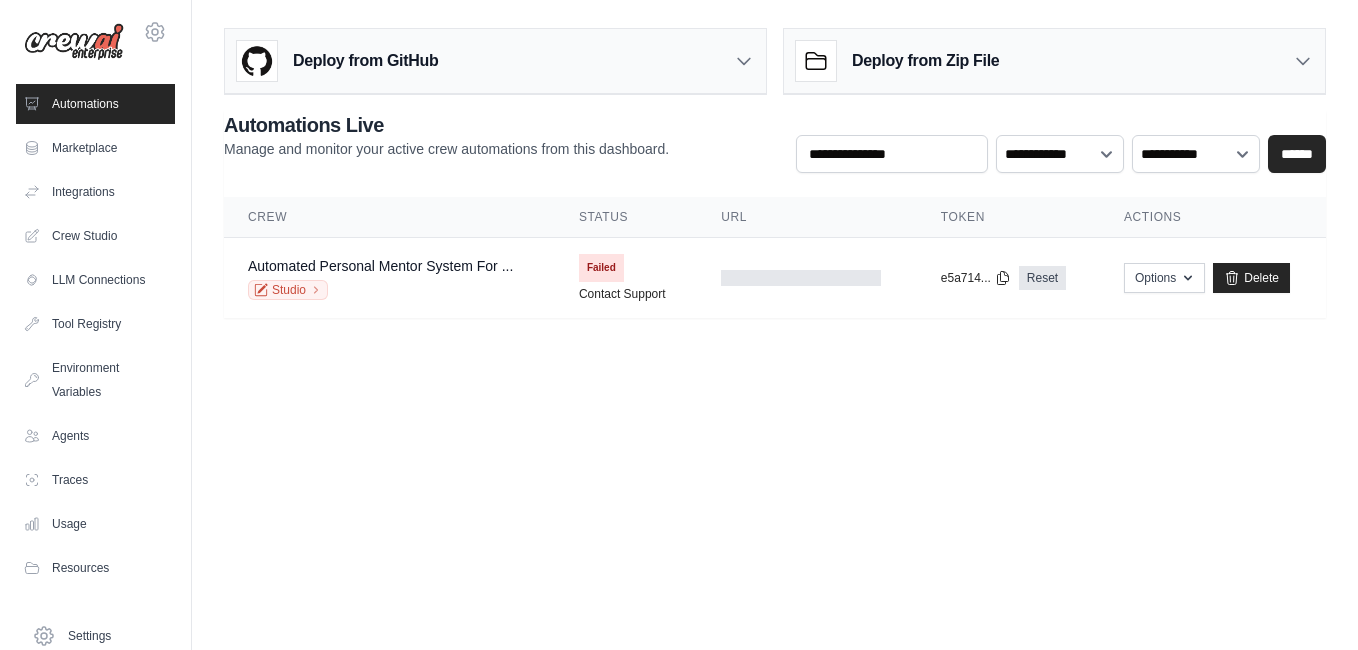 click on "Status" at bounding box center [626, 217] 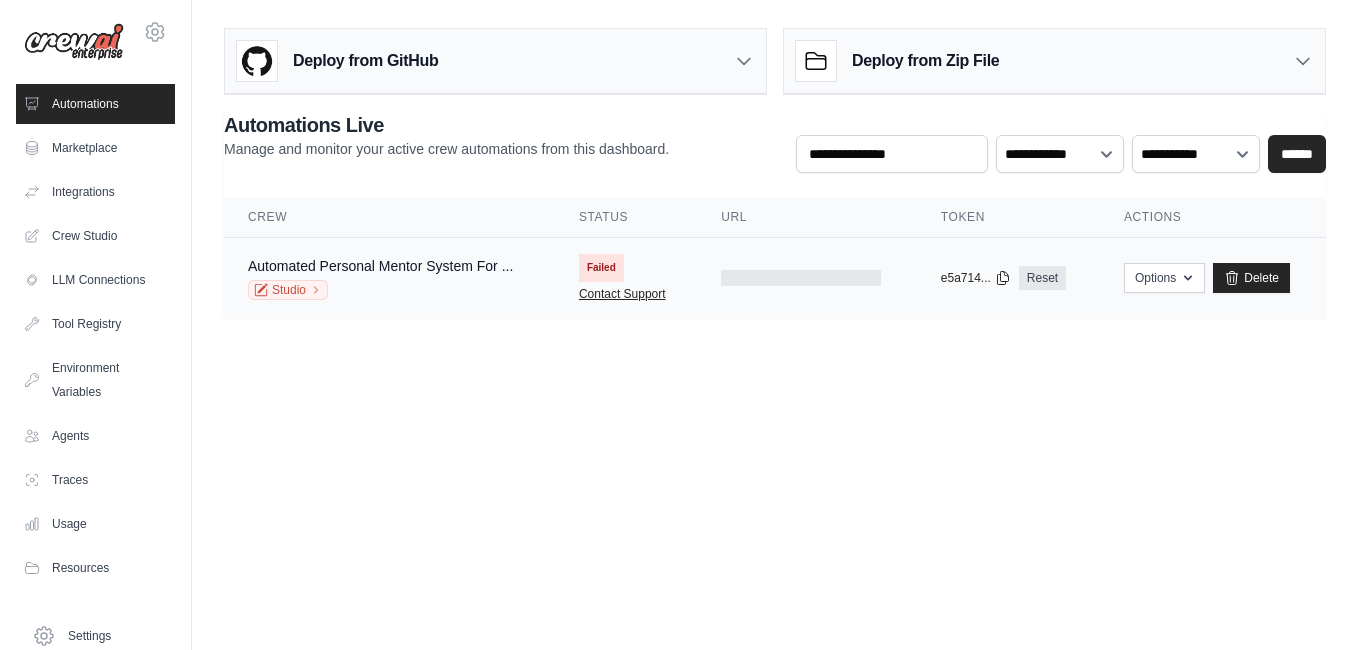 click on "Contact Support" at bounding box center (622, 294) 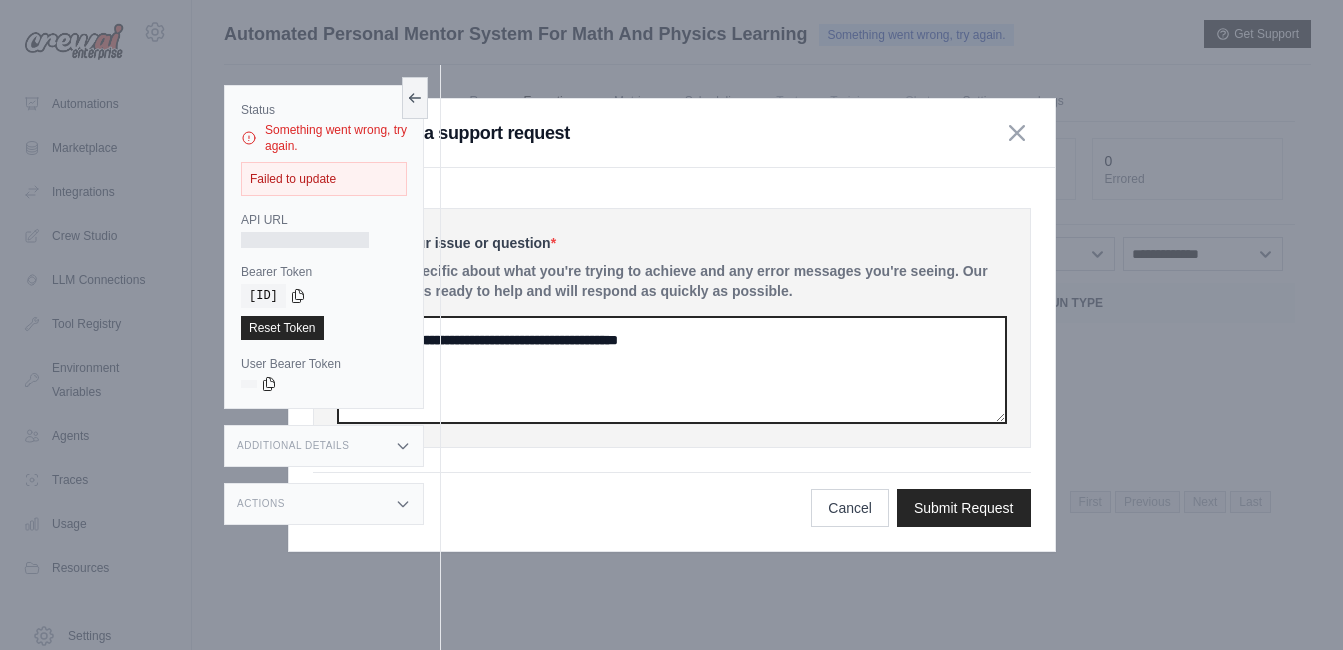 click at bounding box center [672, 370] 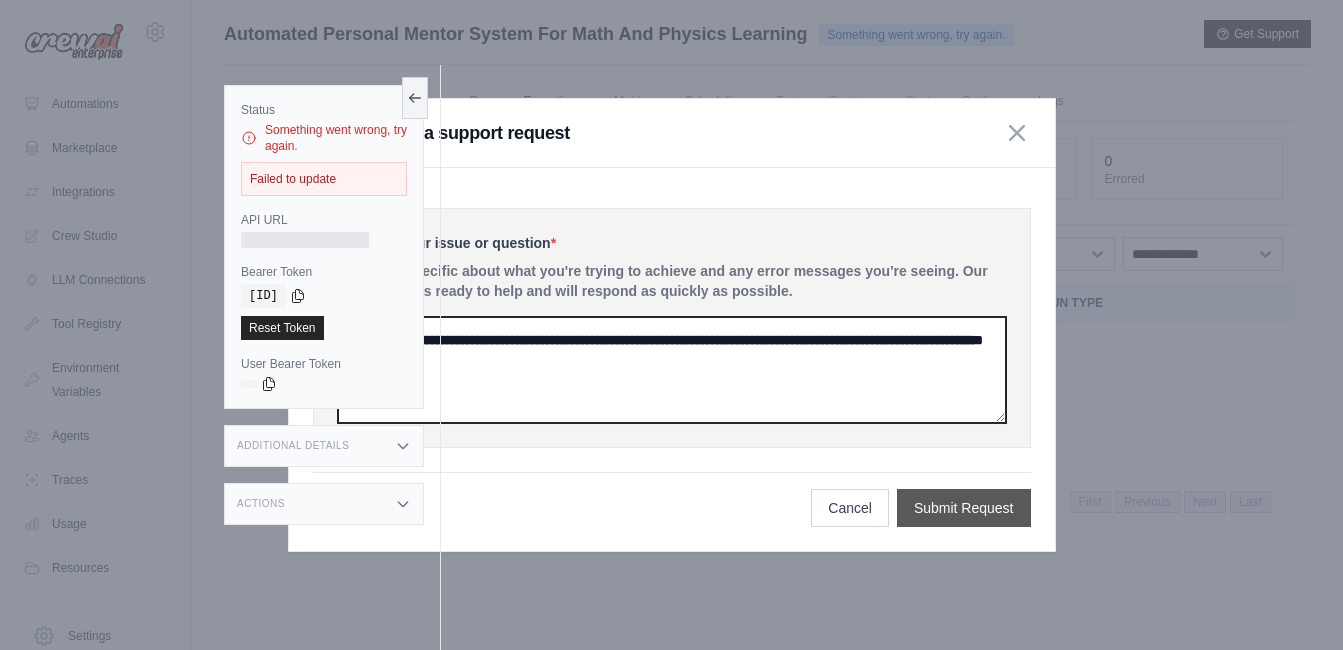 type on "**********" 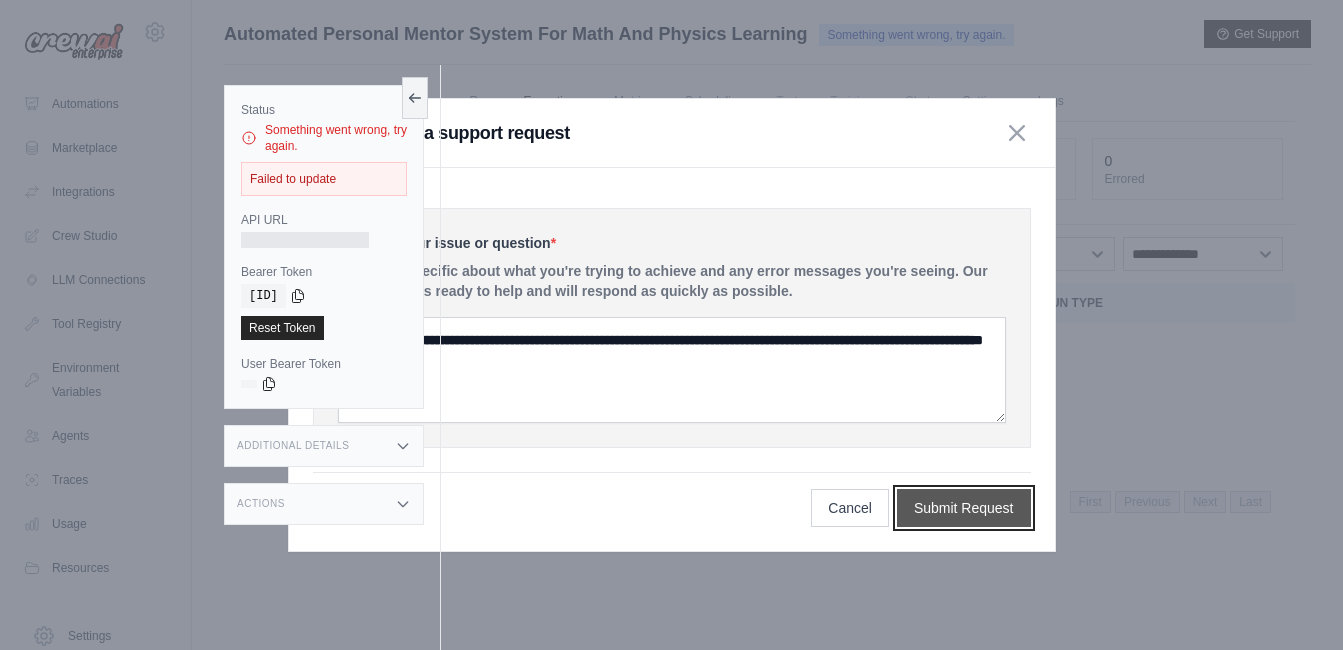 click on "Submit Request" at bounding box center (964, 508) 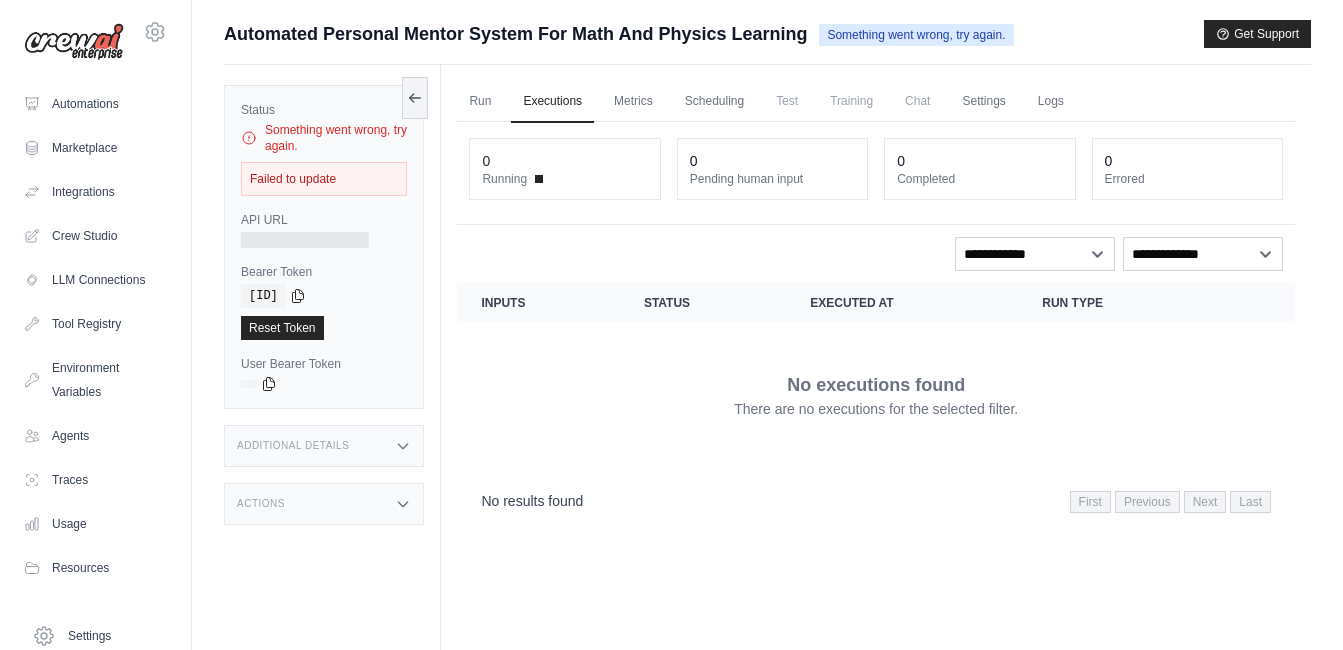 click on "0" at bounding box center (564, 161) 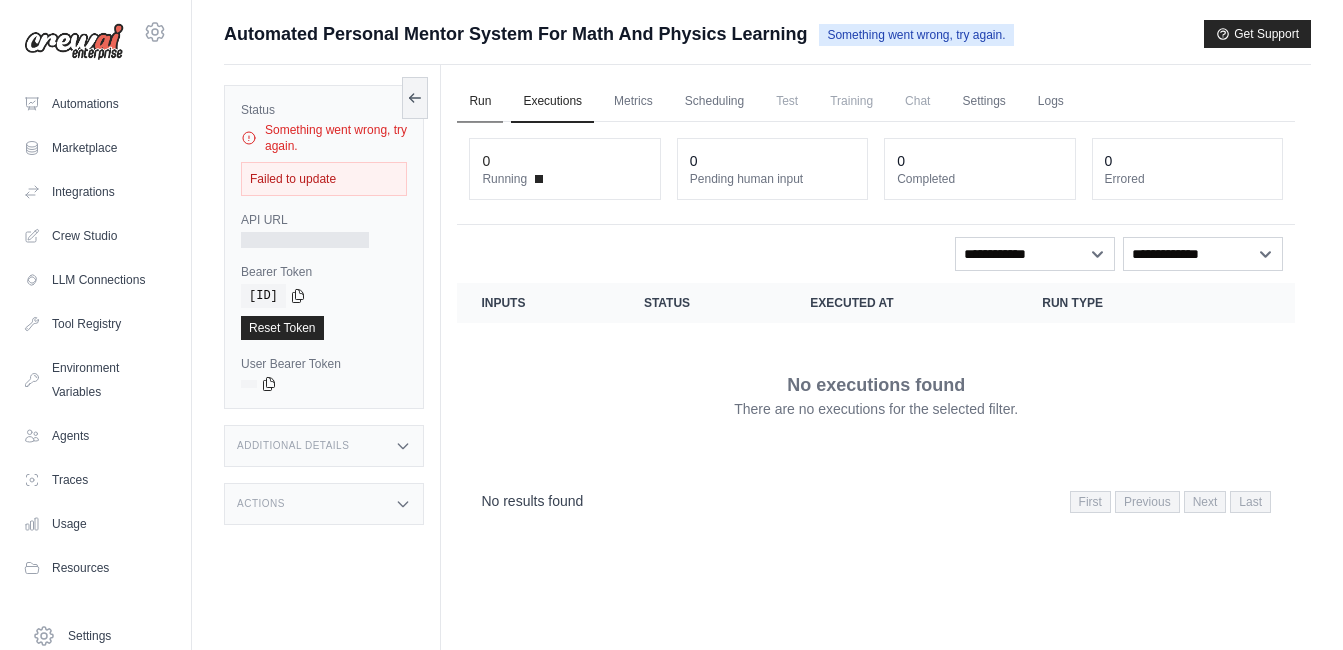 drag, startPoint x: 524, startPoint y: 185, endPoint x: 482, endPoint y: 104, distance: 91.24144 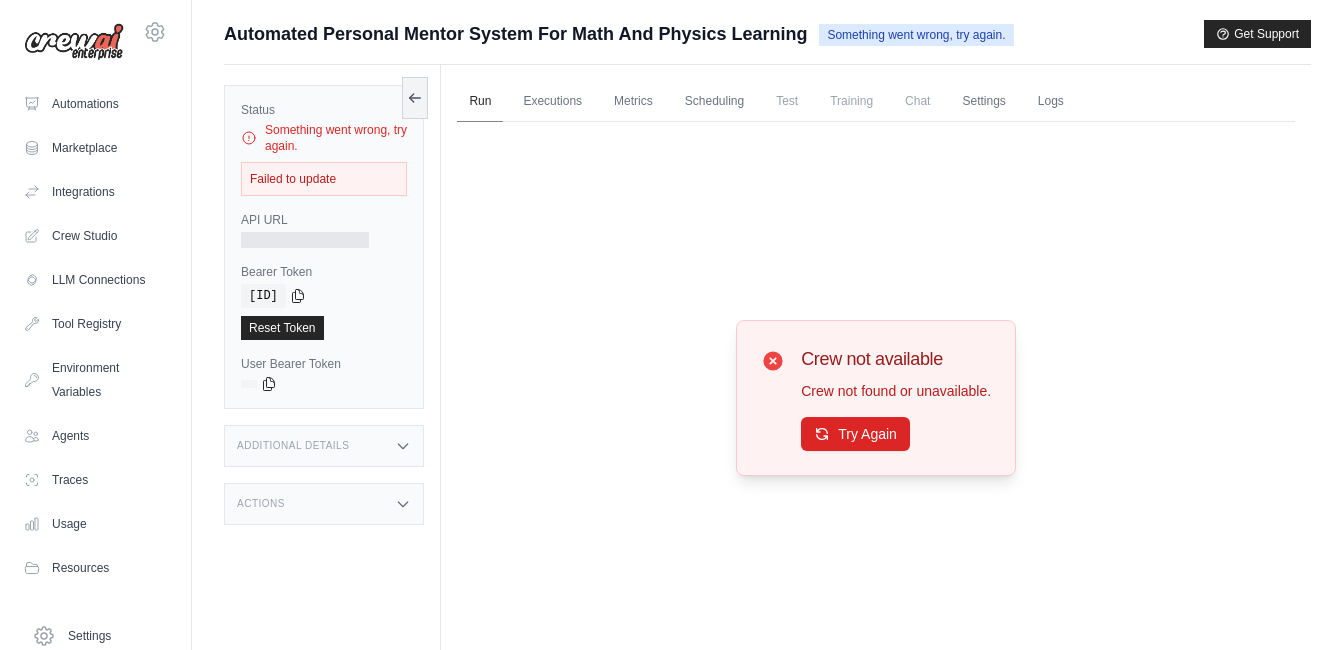 click on "Run" at bounding box center [480, 102] 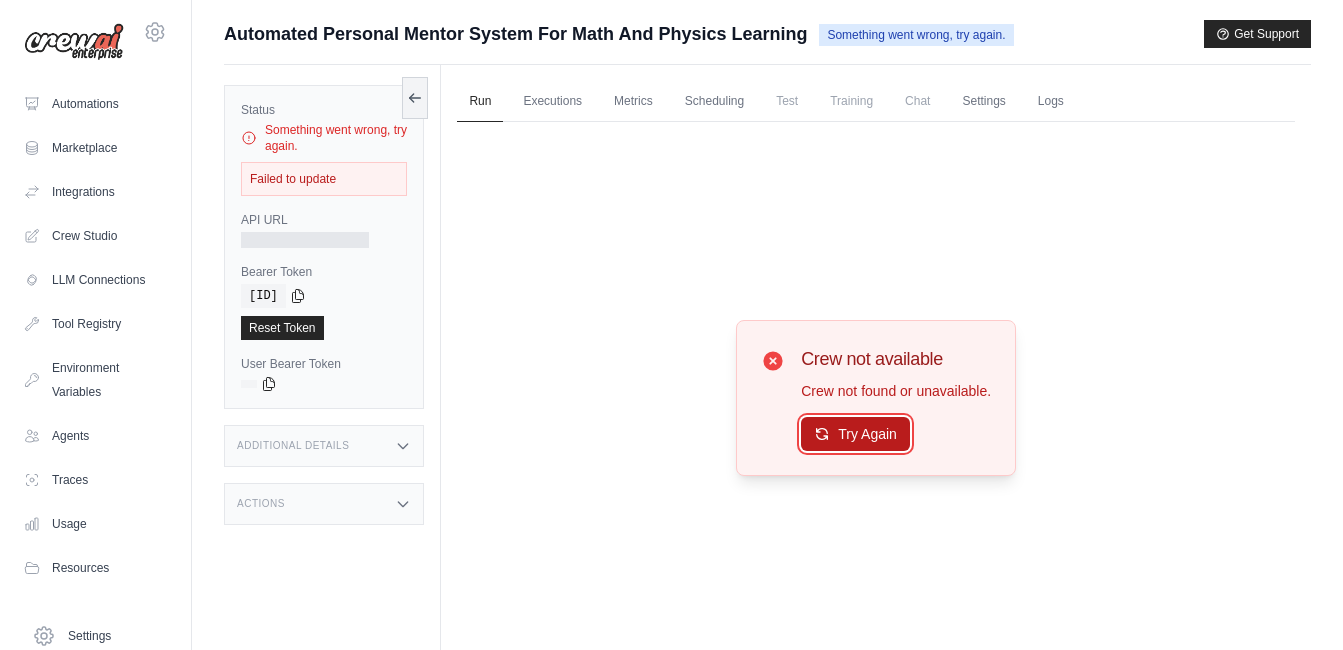 click 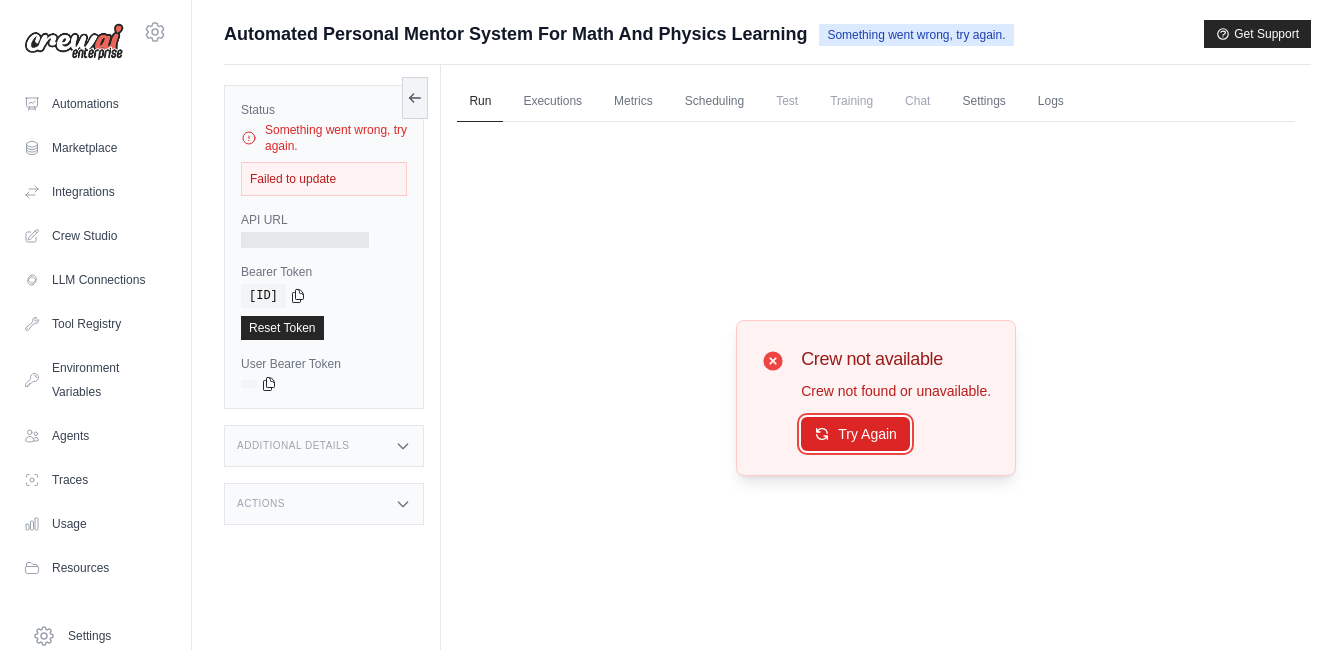 click 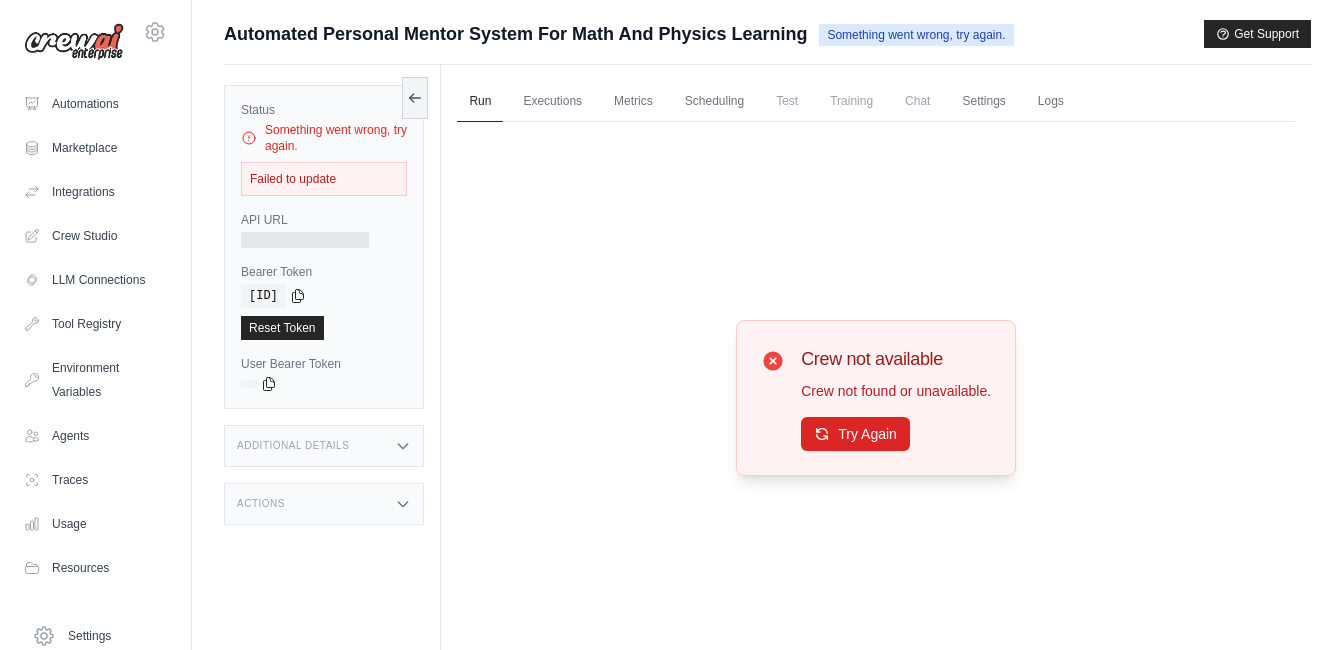 click on "copied" at bounding box center (270, 368) 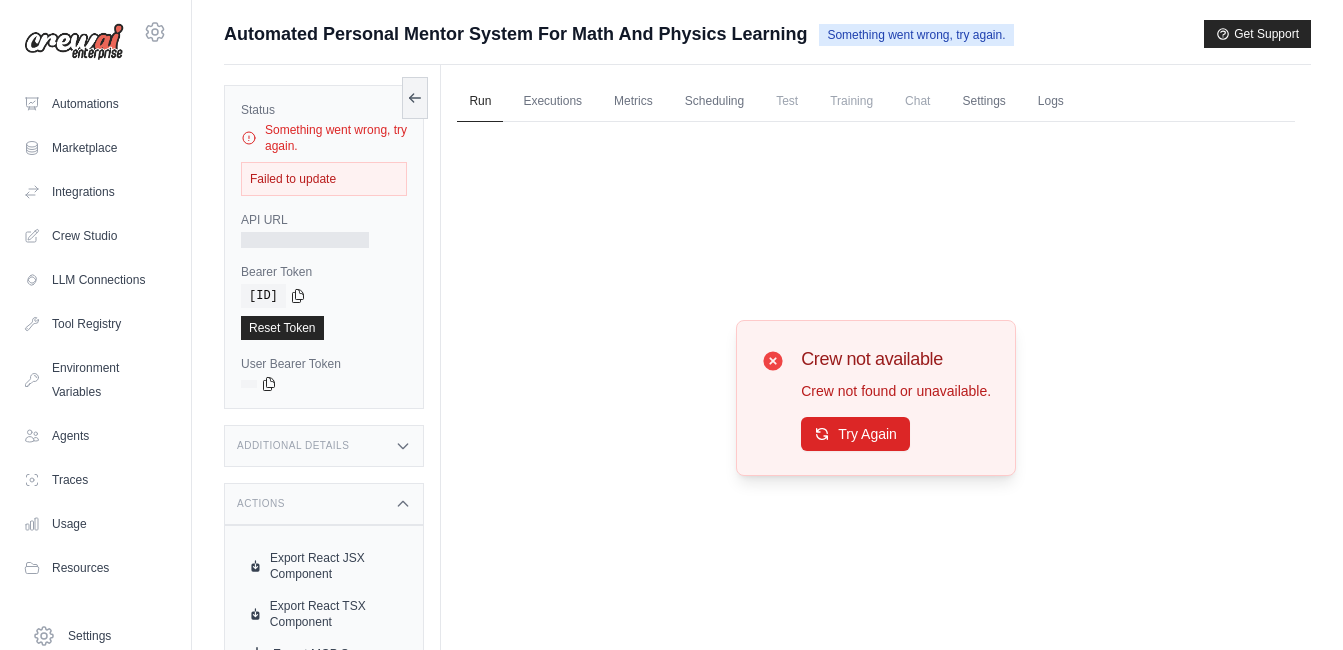 drag, startPoint x: 1342, startPoint y: 378, endPoint x: 1333, endPoint y: 414, distance: 37.107952 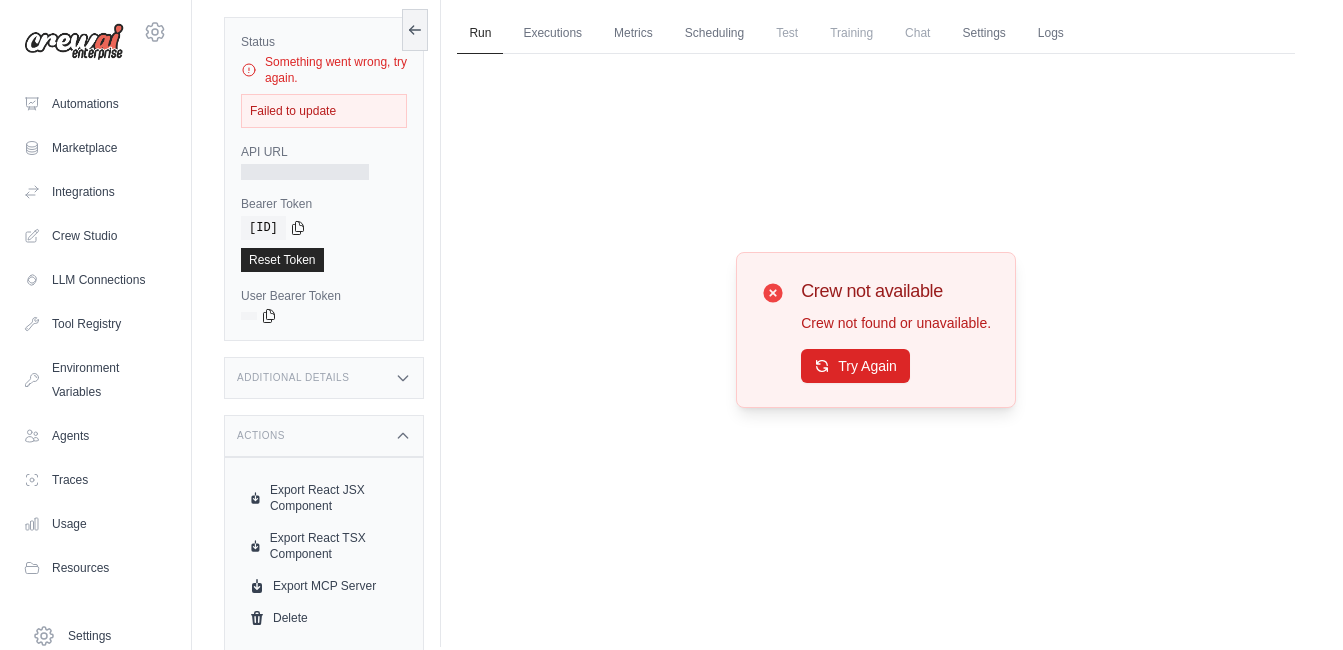 scroll, scrollTop: 85, scrollLeft: 0, axis: vertical 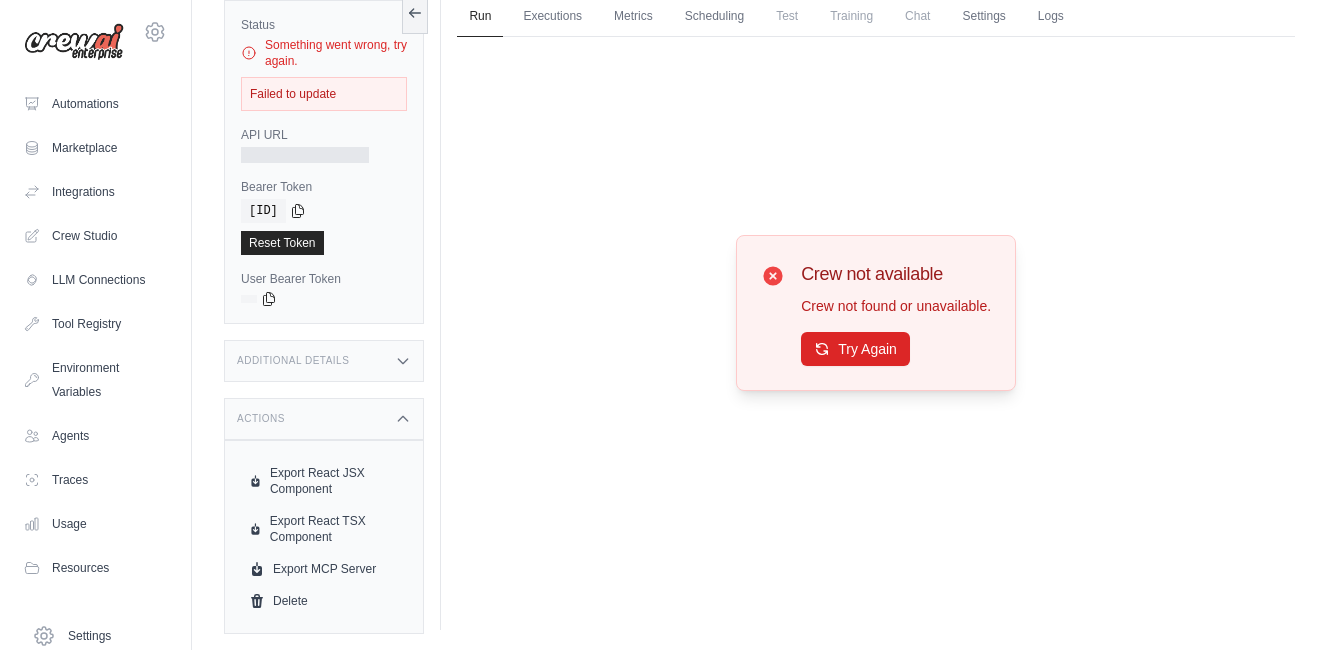click 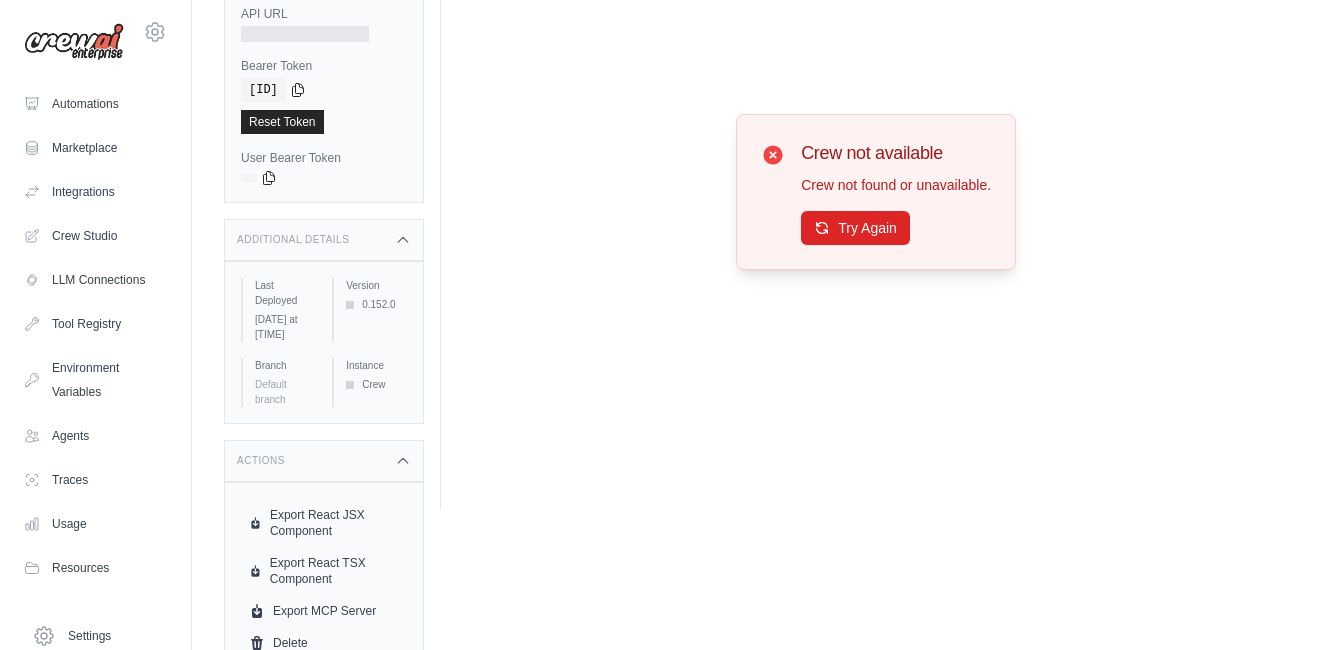 scroll, scrollTop: 232, scrollLeft: 0, axis: vertical 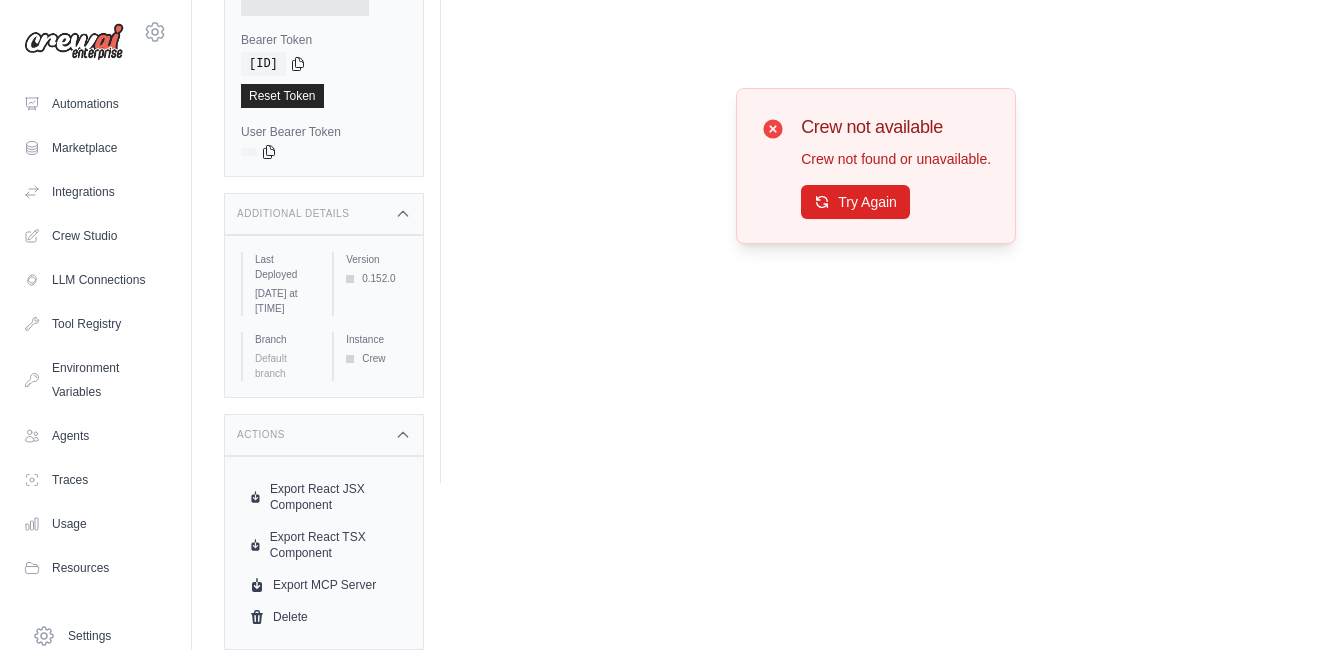click on "Automations
Marketplace
Integrations
Crew Studio
LLM Connections" at bounding box center [95, 336] 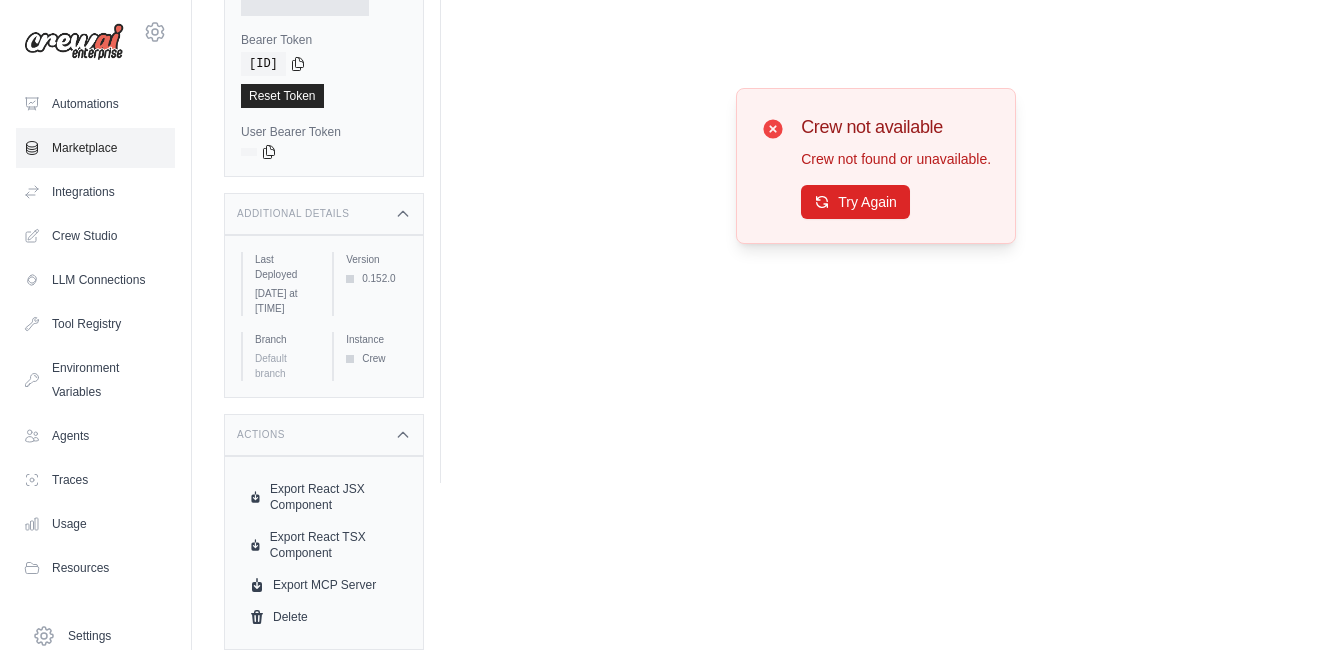 click on "Marketplace" at bounding box center [95, 148] 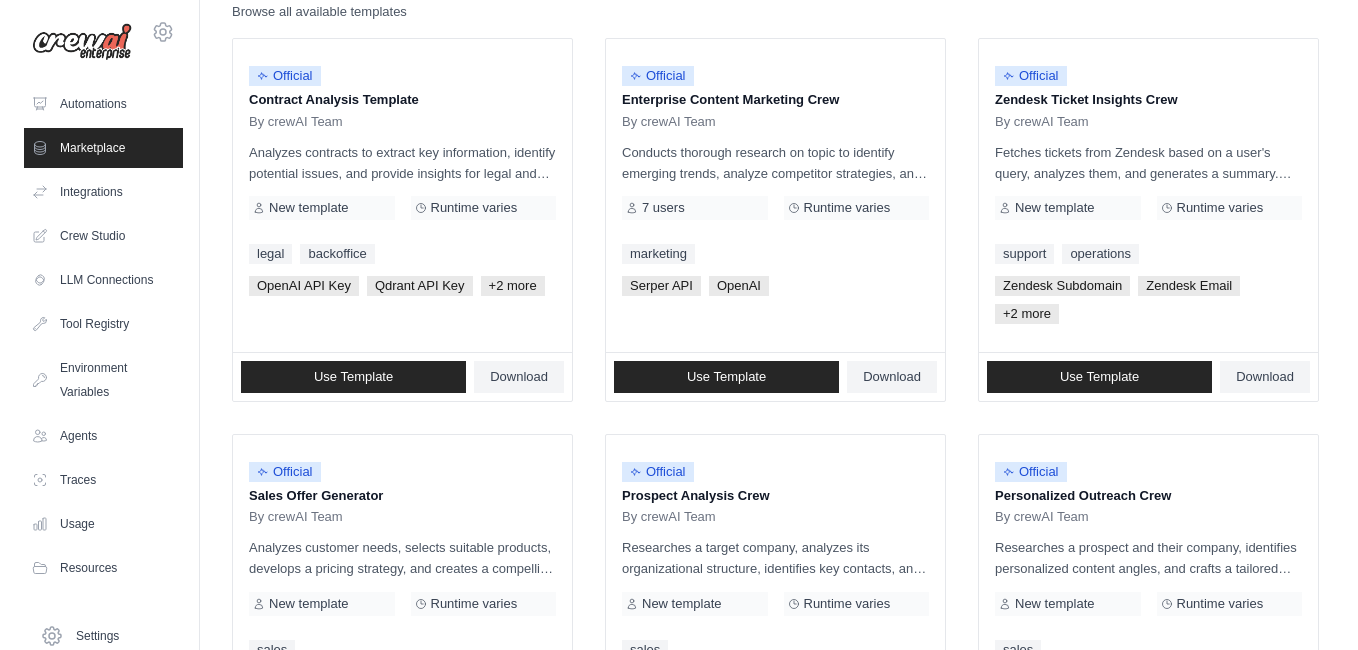 scroll, scrollTop: 0, scrollLeft: 0, axis: both 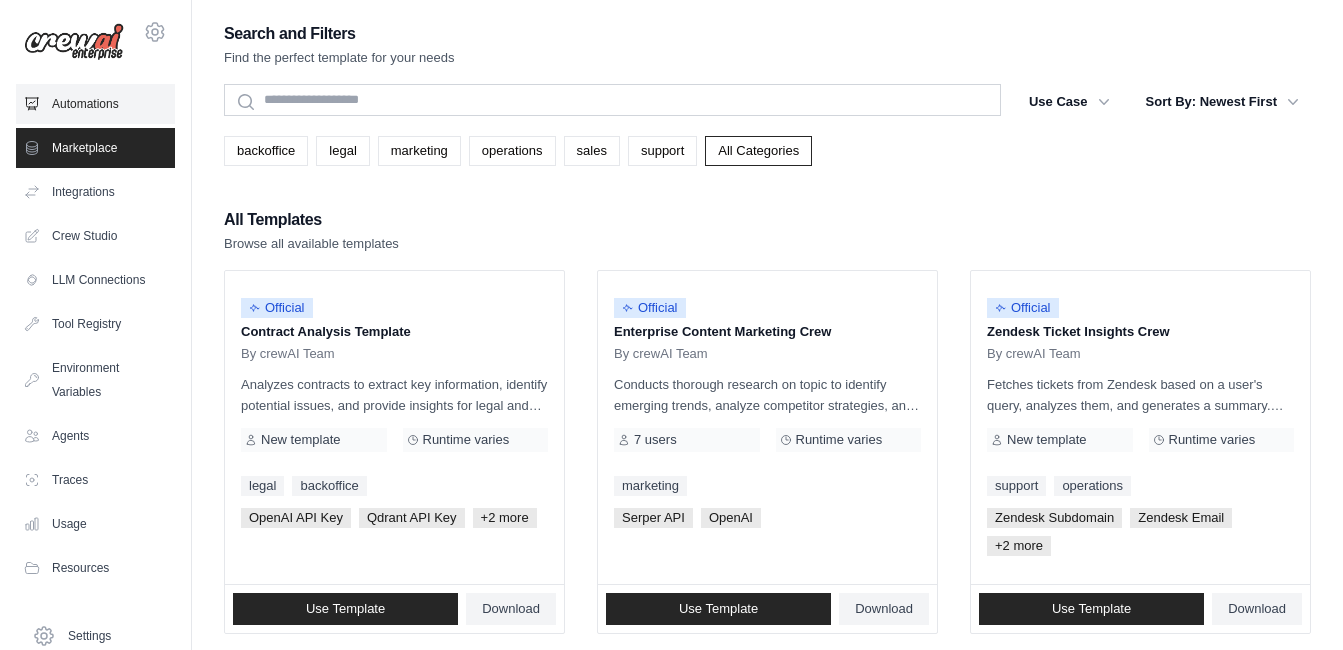 click on "Automations" at bounding box center [95, 104] 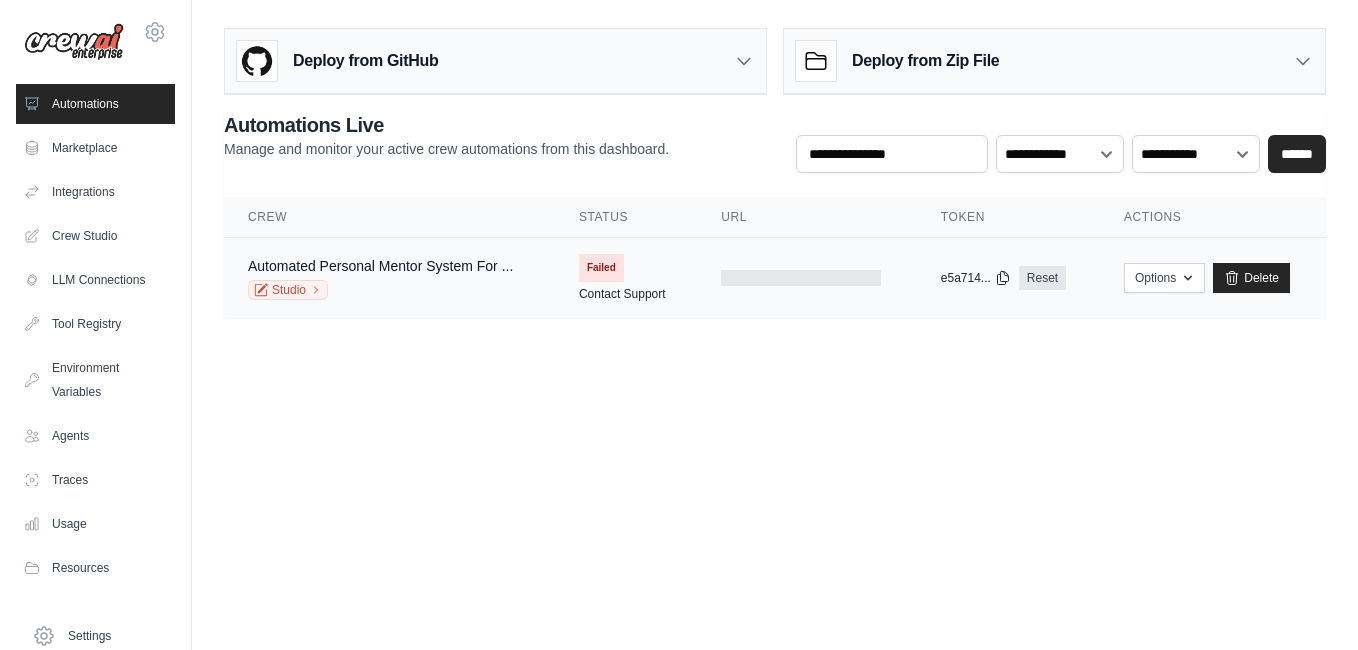click at bounding box center [801, 278] 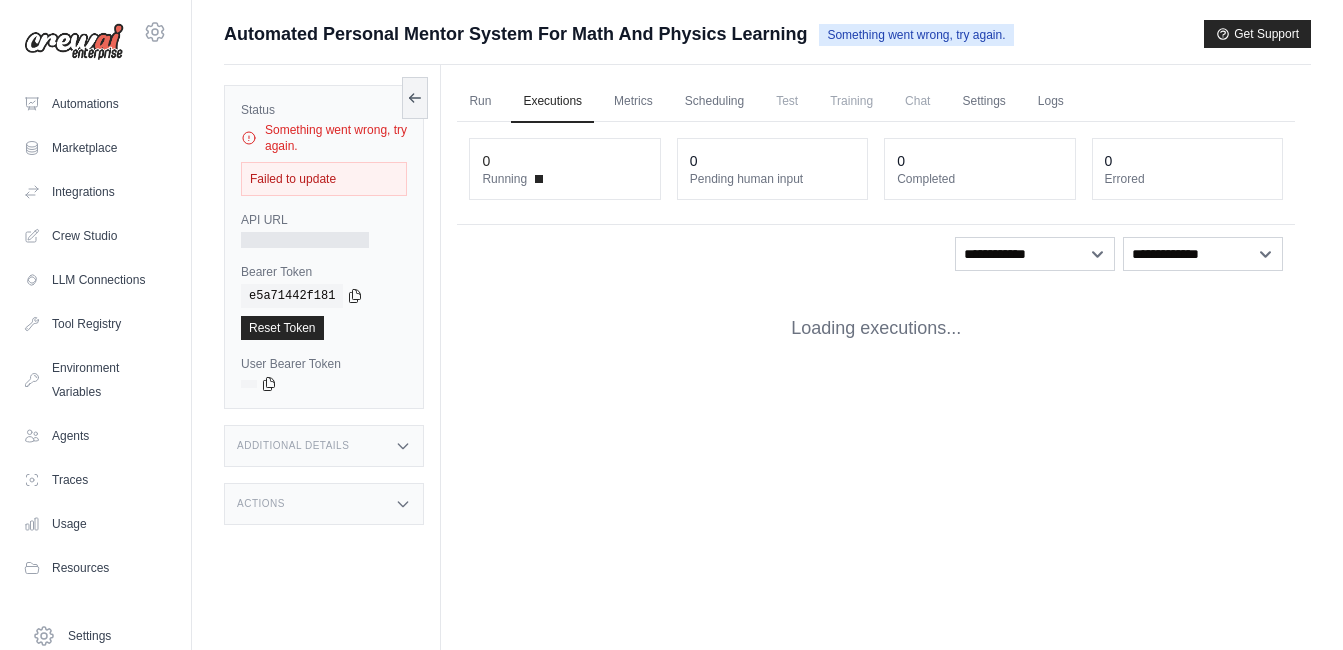 scroll, scrollTop: 0, scrollLeft: 0, axis: both 